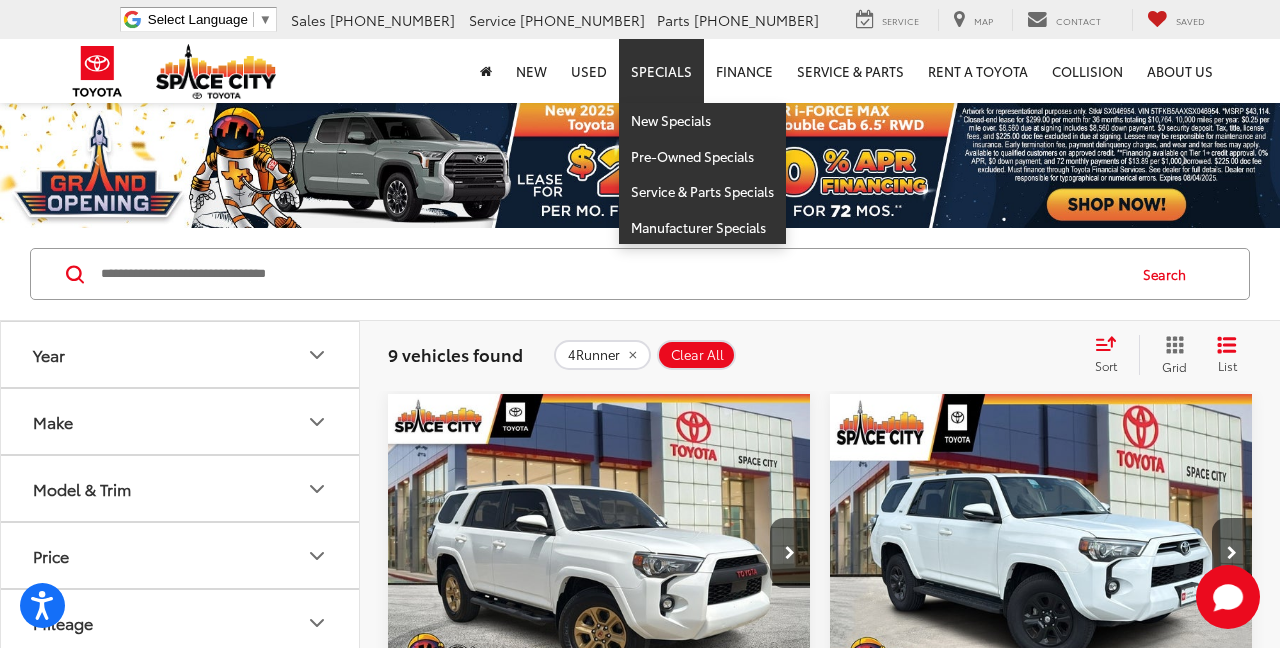 scroll, scrollTop: 2132, scrollLeft: 0, axis: vertical 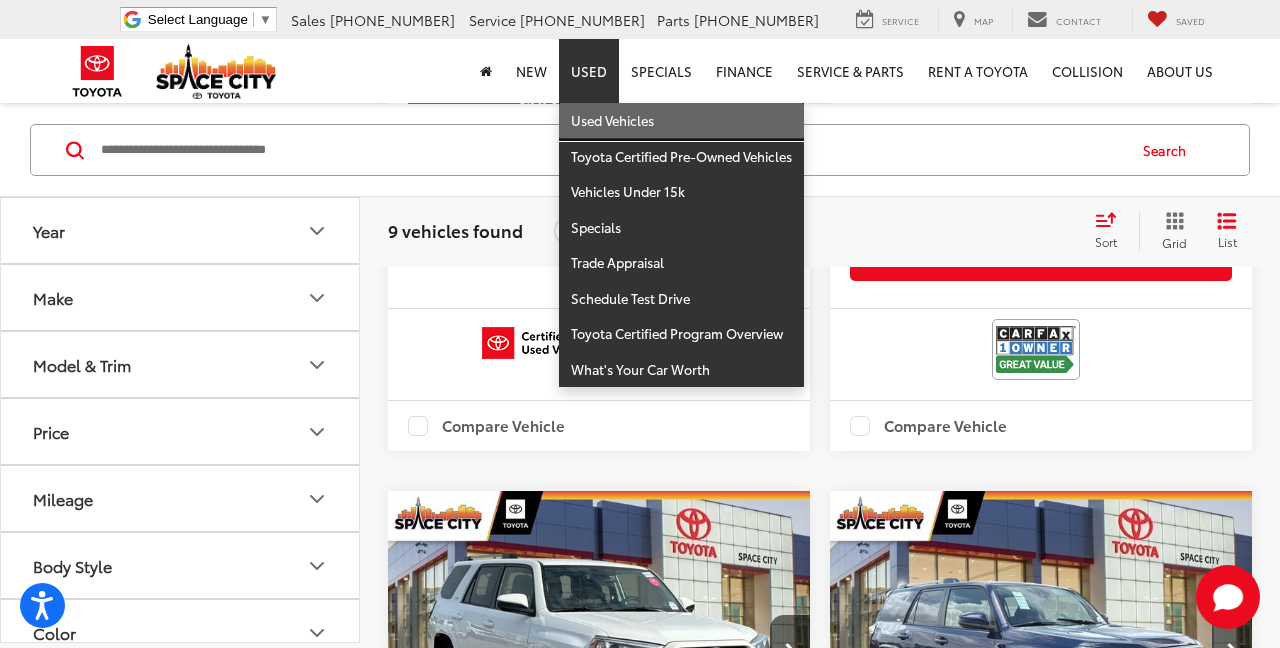 click on "Used Vehicles" at bounding box center [681, 121] 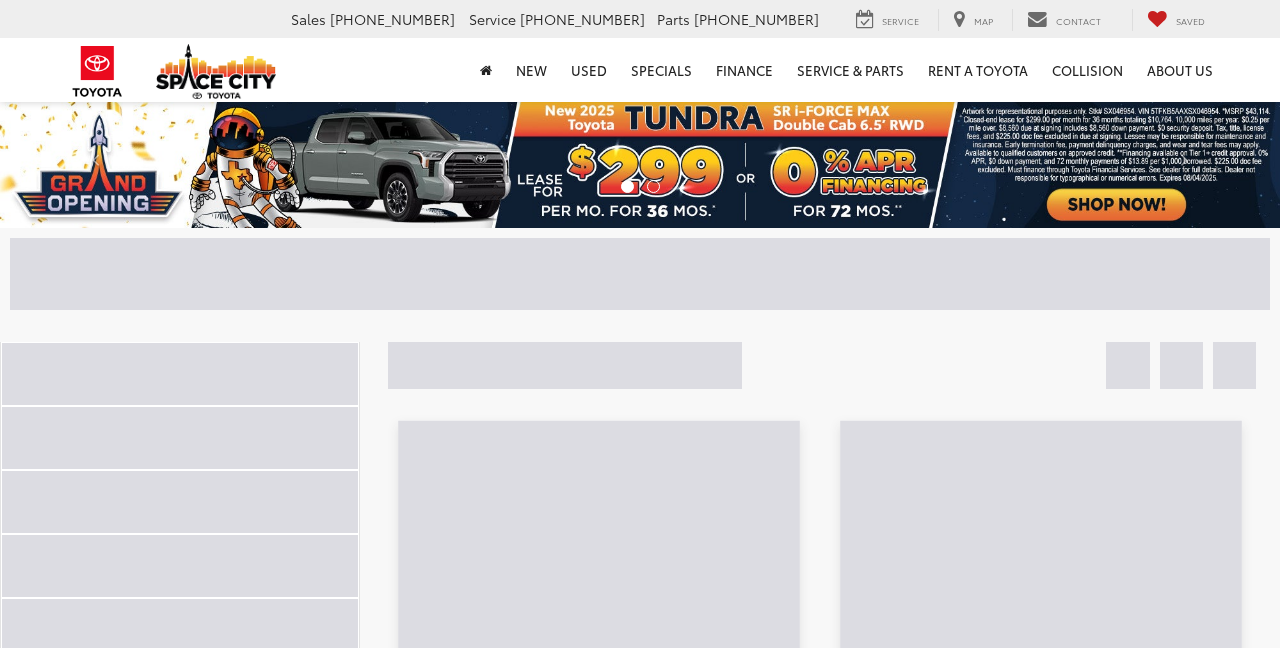 scroll, scrollTop: 0, scrollLeft: 0, axis: both 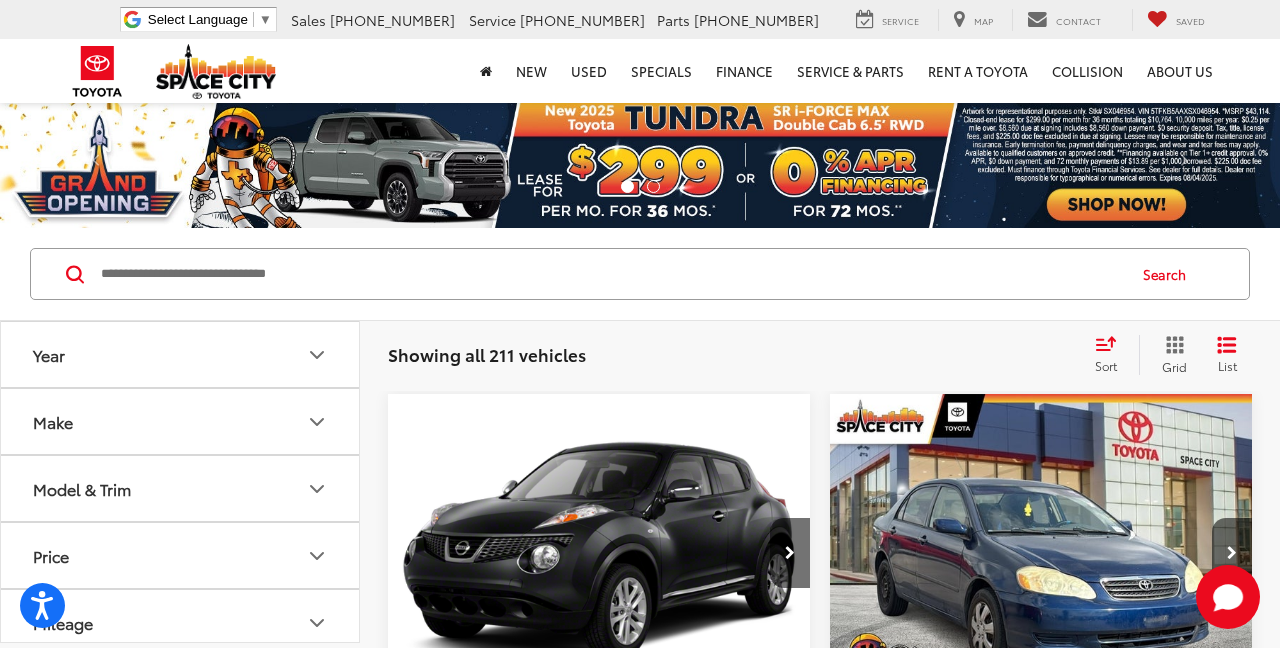 click 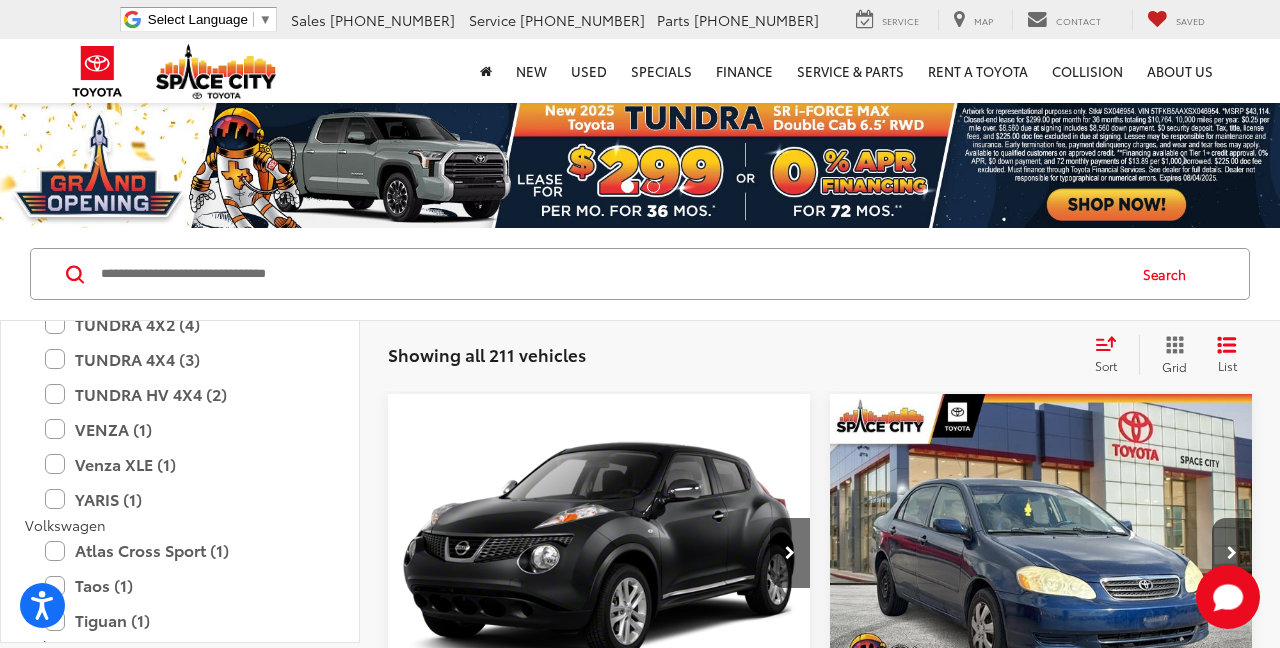 scroll, scrollTop: 3189, scrollLeft: 0, axis: vertical 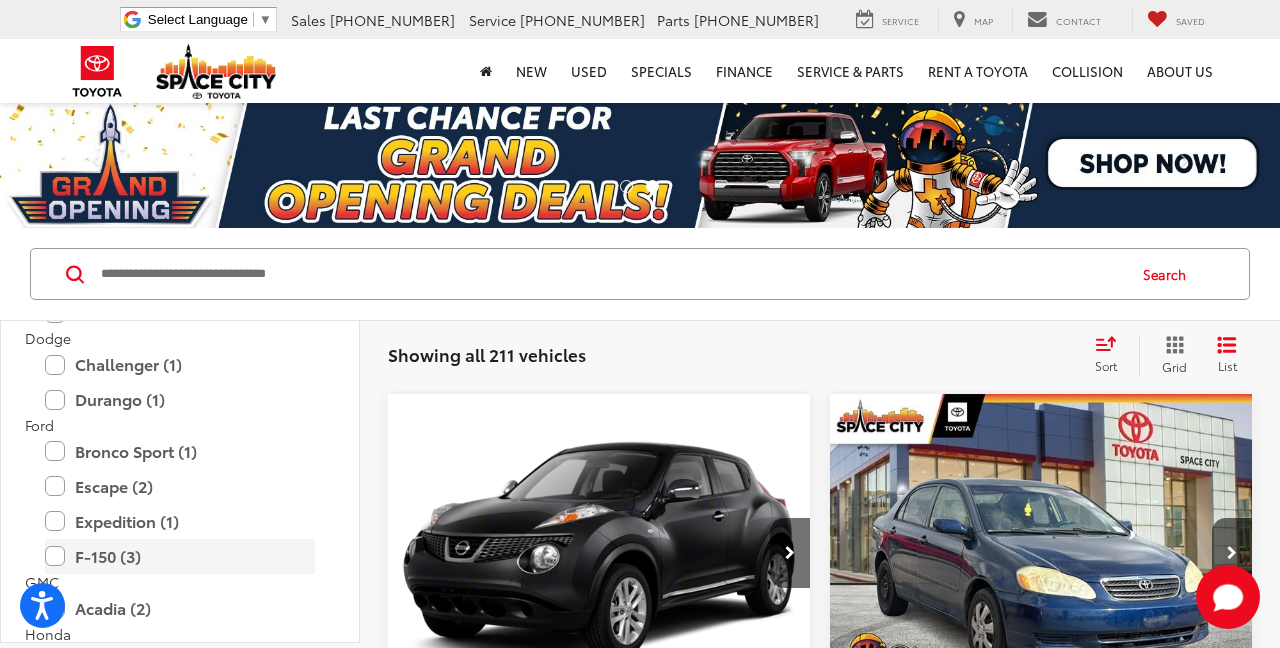 click on "F-150 (3)" at bounding box center [180, 556] 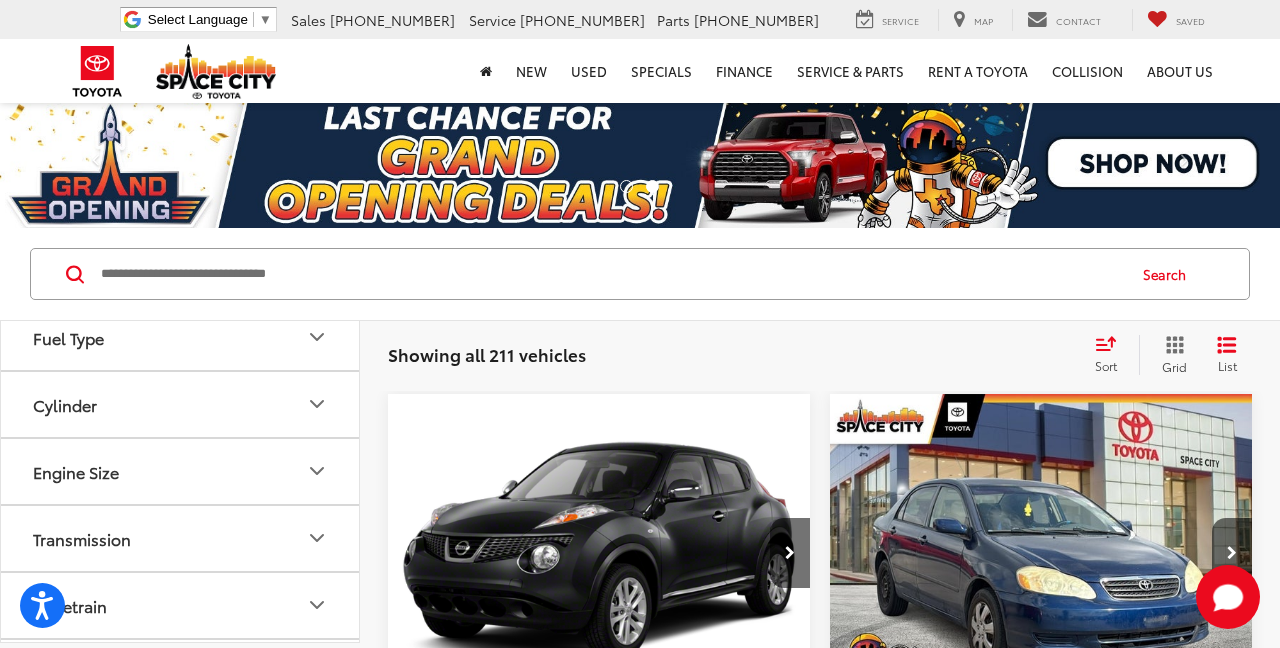 scroll, scrollTop: 4284, scrollLeft: 0, axis: vertical 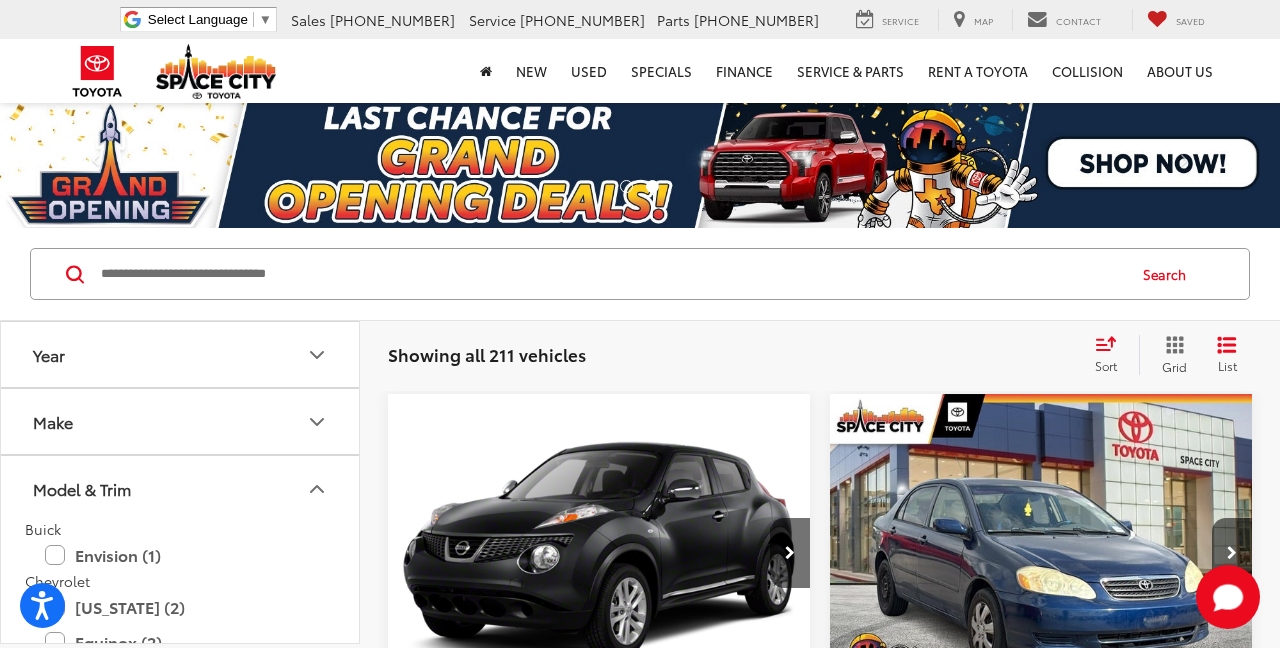 click on "Showing all 211 vehicles Clear All + 0 test Sort Price:  High to Low Price:  Low to High Year:  High to Low Year:  Low to High Mileage:  High to Low Mileage:  Low to High Distance:  Near to Far Distance:  Far to Near Featured Vehicles Grid List" at bounding box center [820, 355] 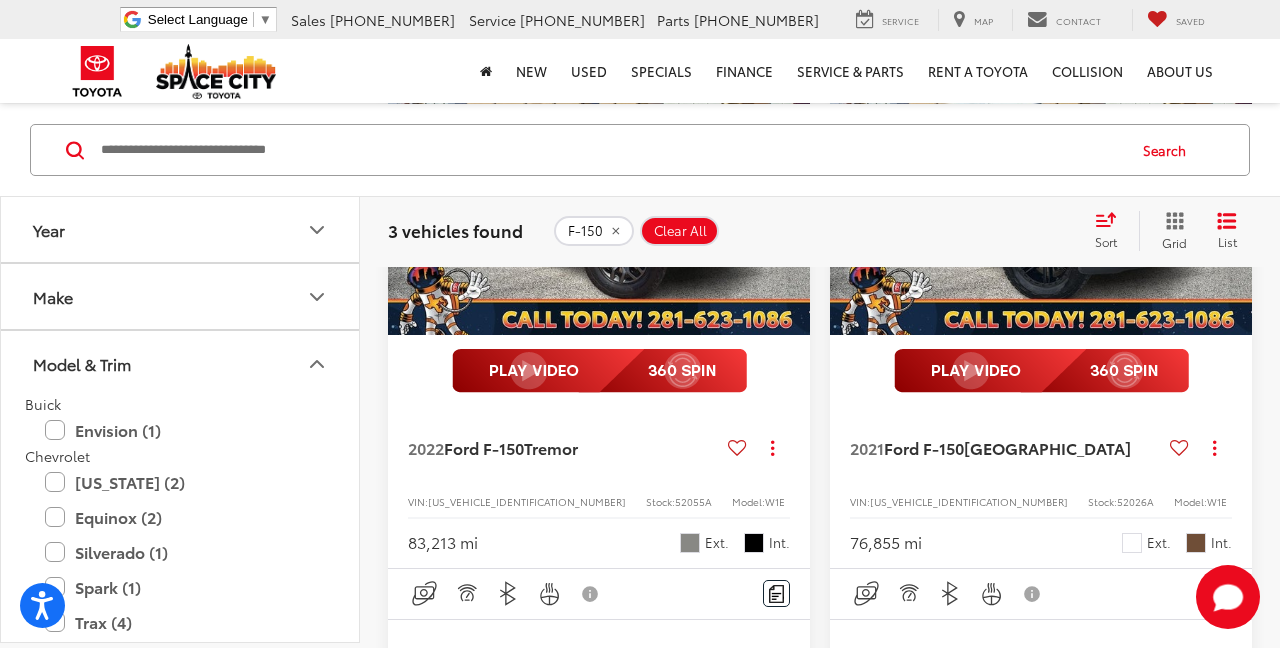 scroll, scrollTop: 379, scrollLeft: 0, axis: vertical 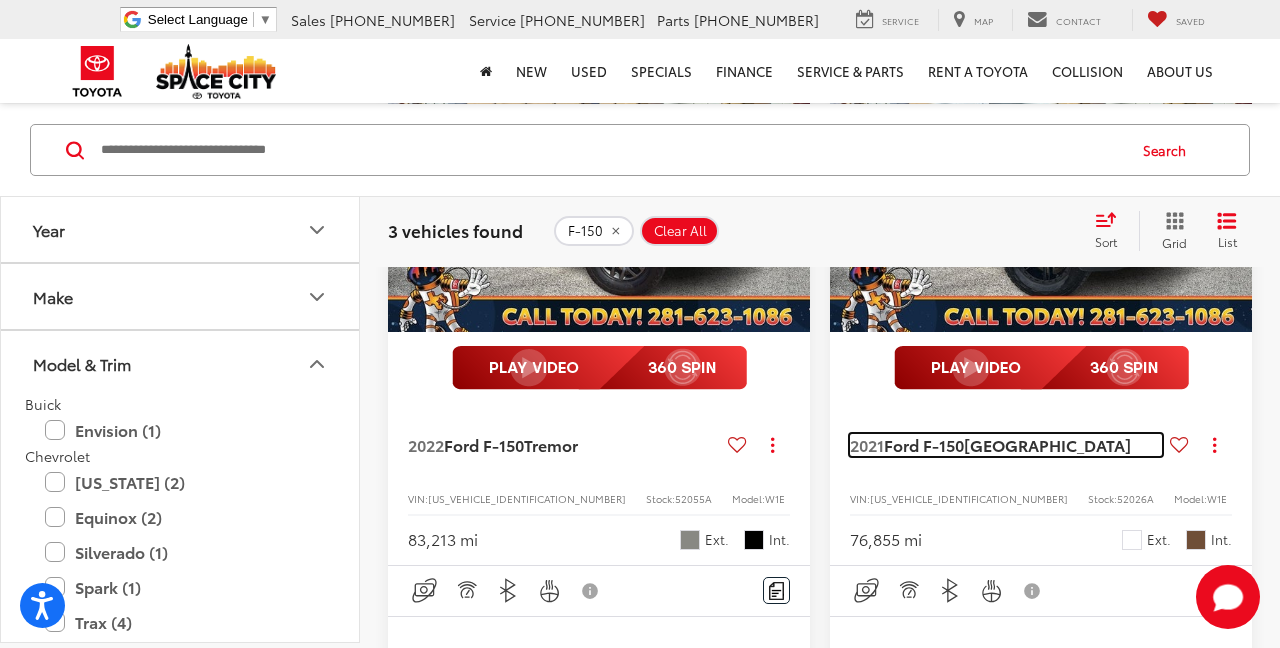 click on "King Ranch" at bounding box center [1047, 444] 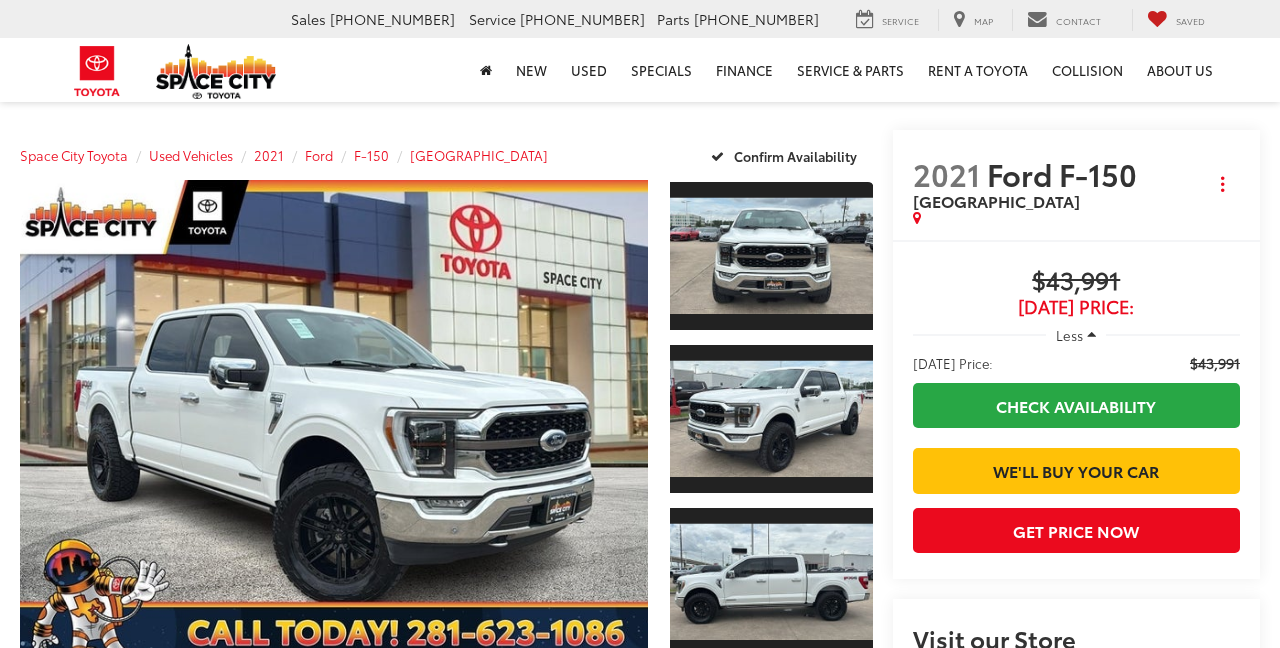 scroll, scrollTop: 0, scrollLeft: 0, axis: both 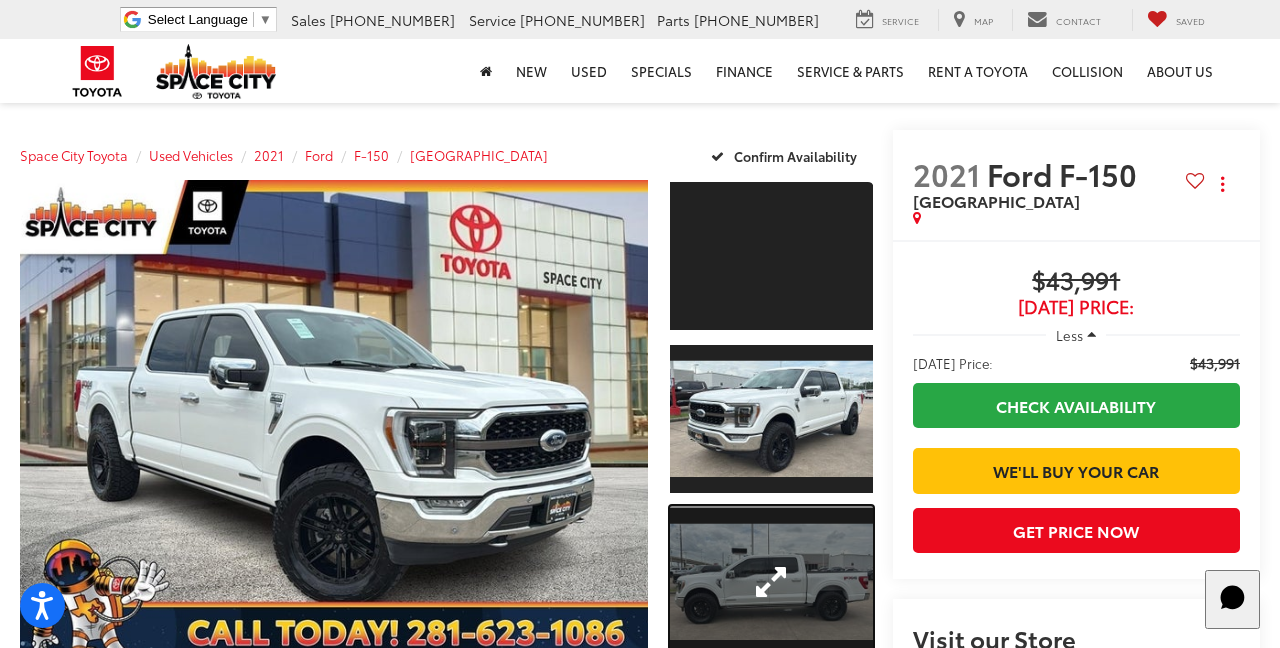 click at bounding box center (771, 582) 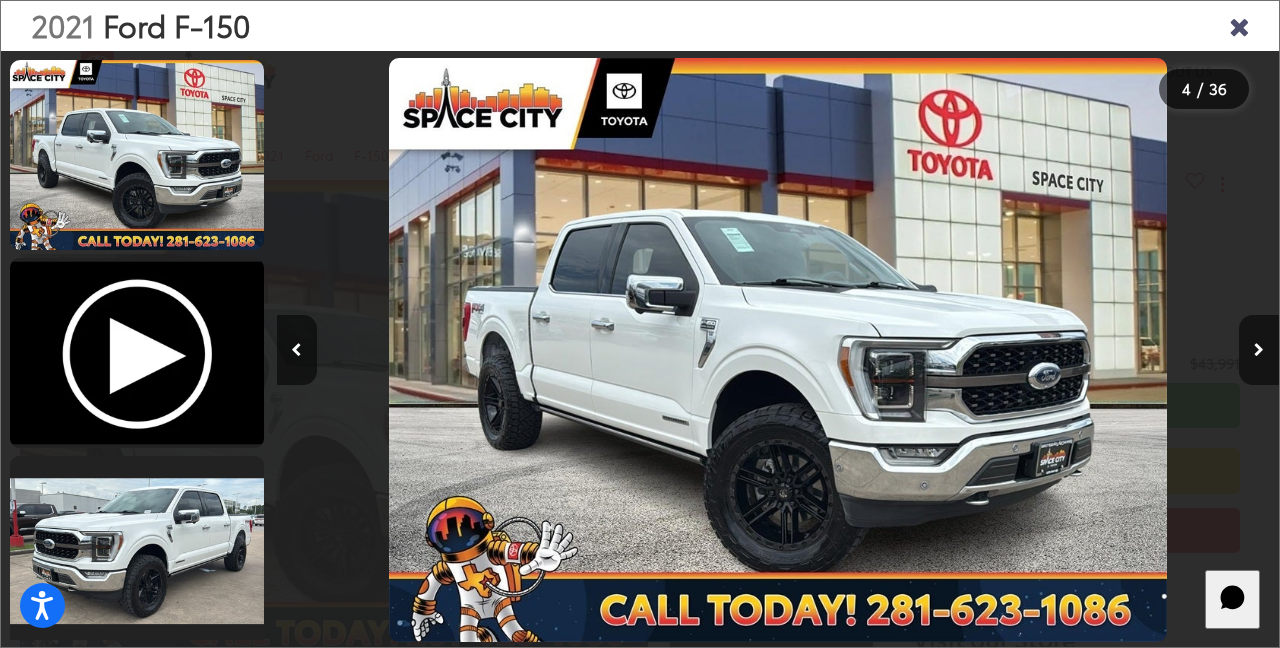 scroll, scrollTop: 435, scrollLeft: 0, axis: vertical 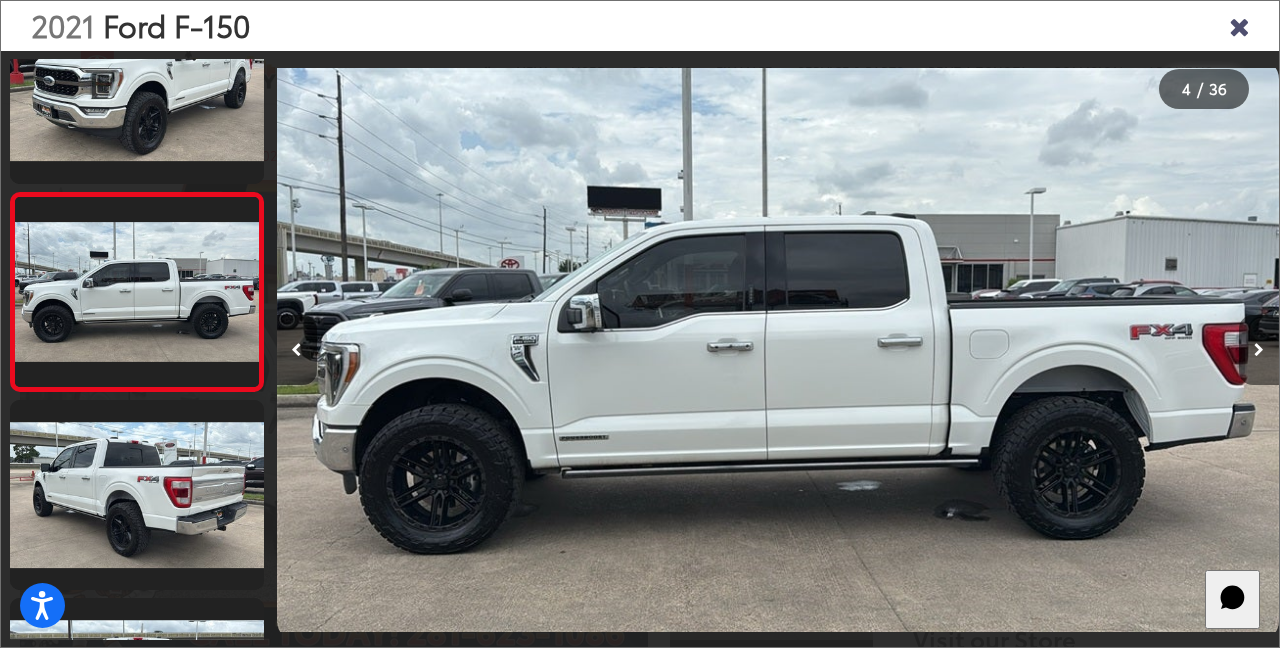 click at bounding box center (1259, 350) 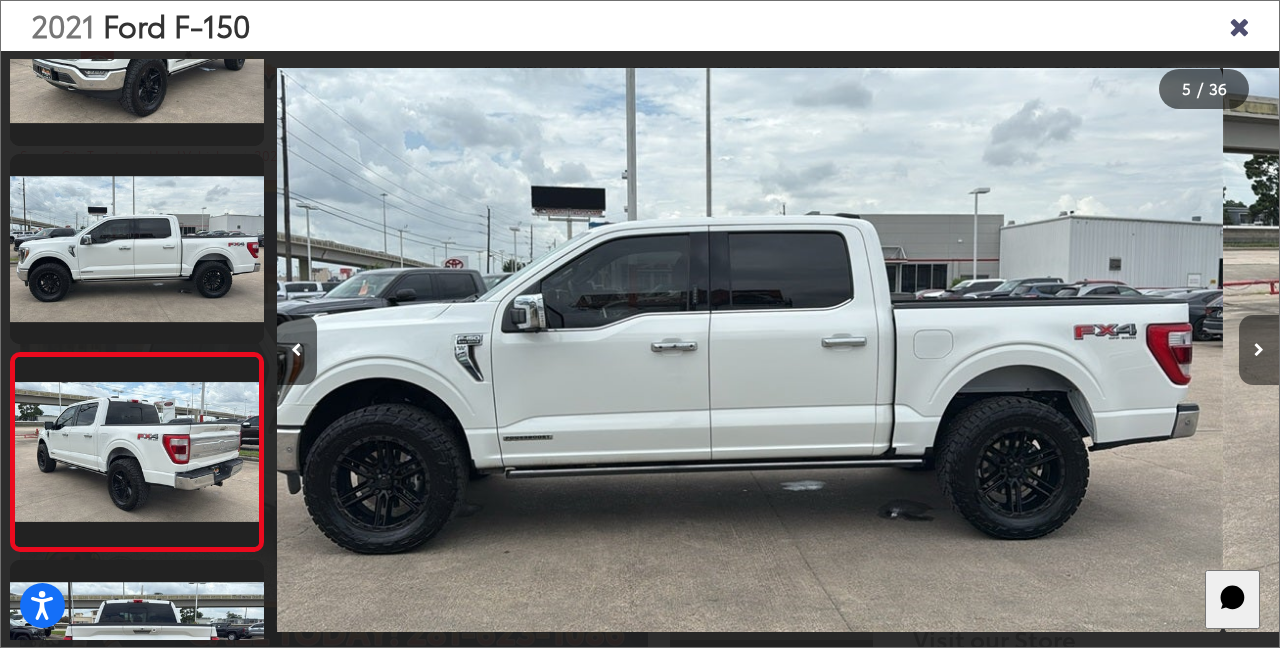 scroll, scrollTop: 612, scrollLeft: 0, axis: vertical 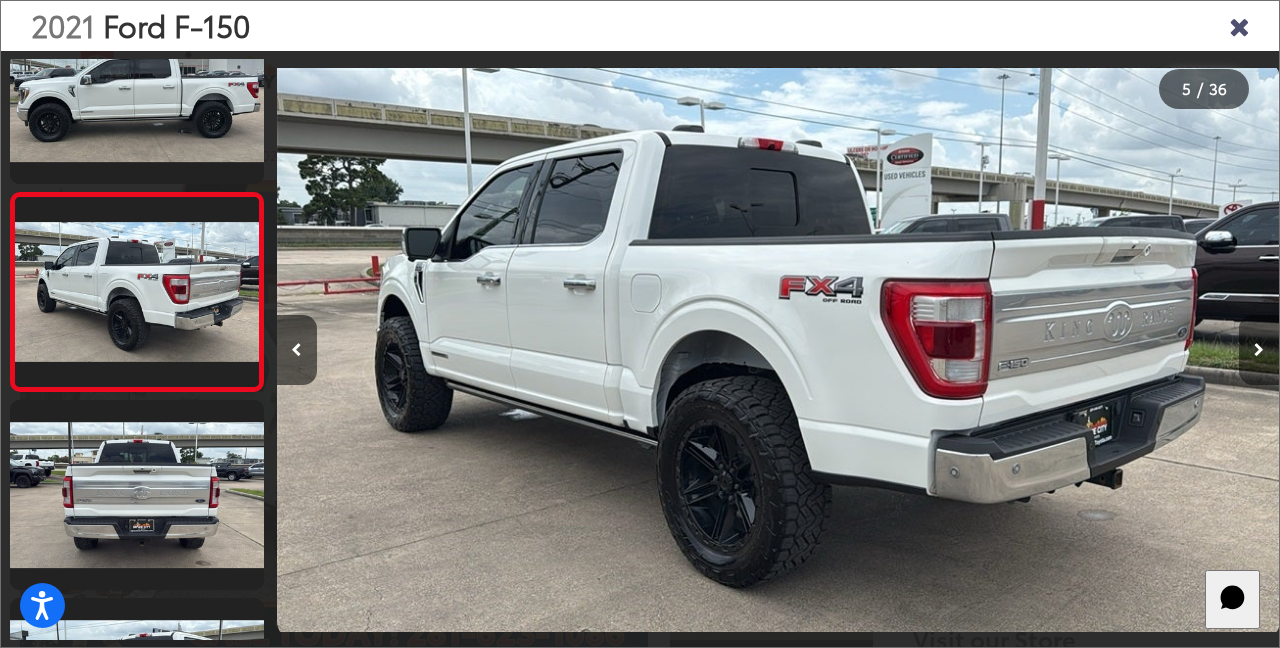 click at bounding box center [1259, 350] 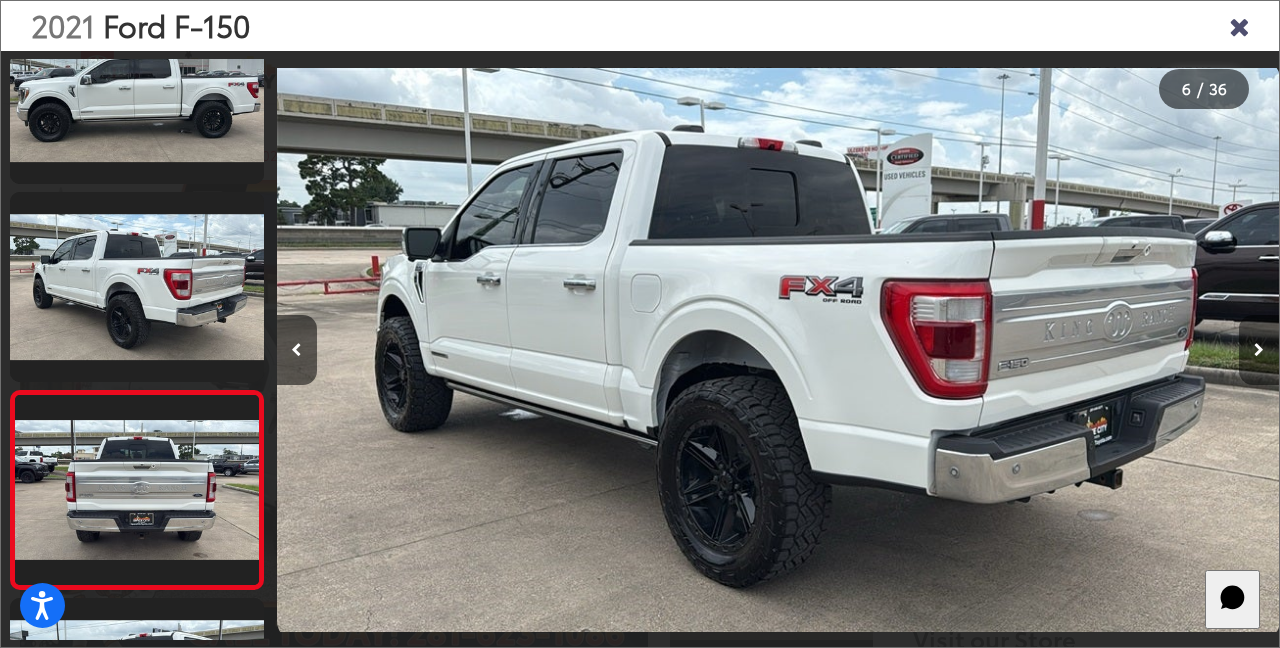 scroll, scrollTop: 0, scrollLeft: 4242, axis: horizontal 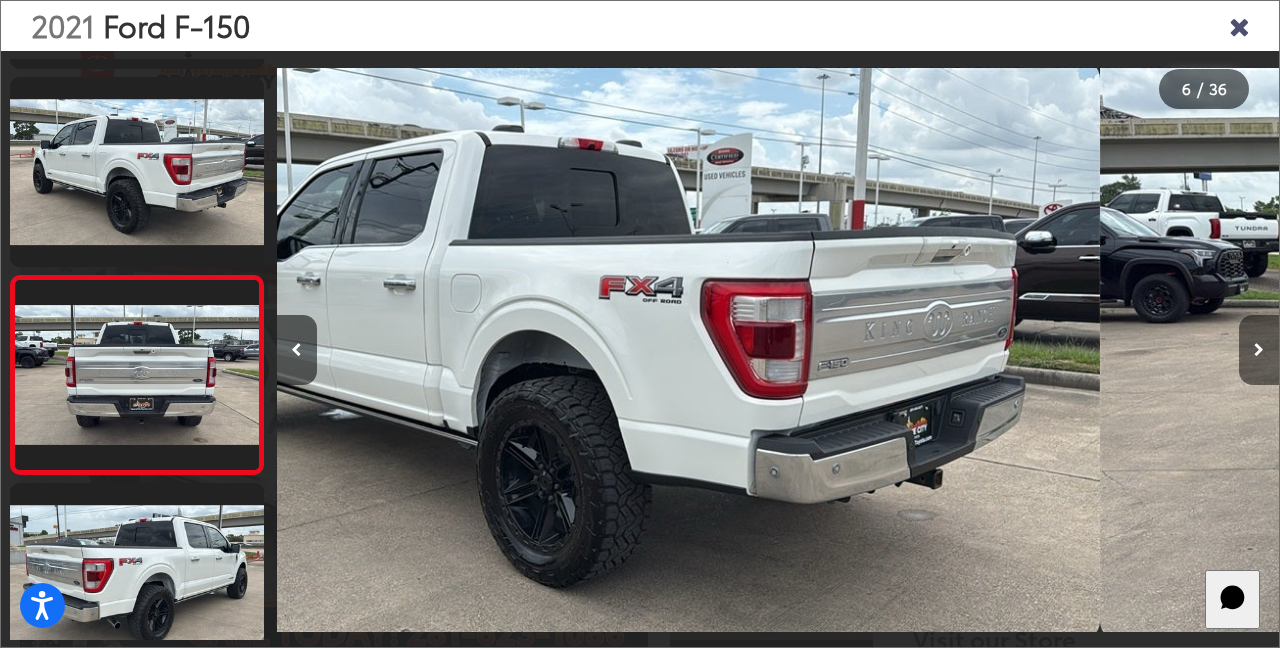 click at bounding box center (1259, 350) 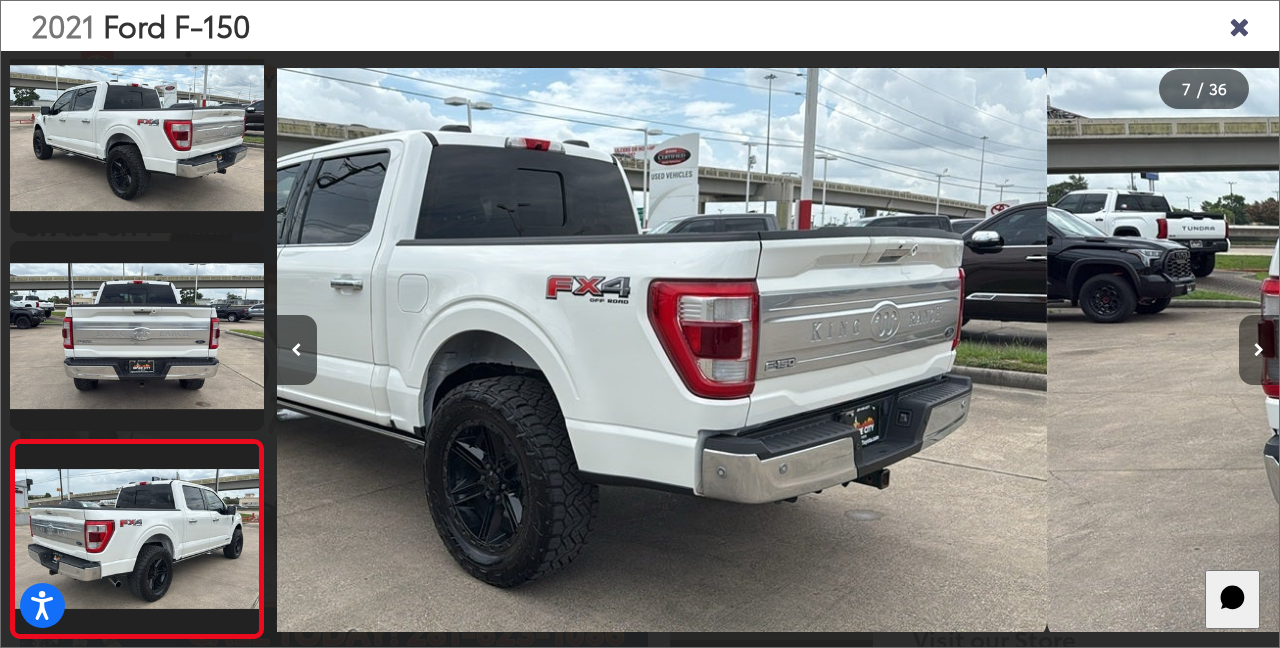 scroll, scrollTop: 973, scrollLeft: 0, axis: vertical 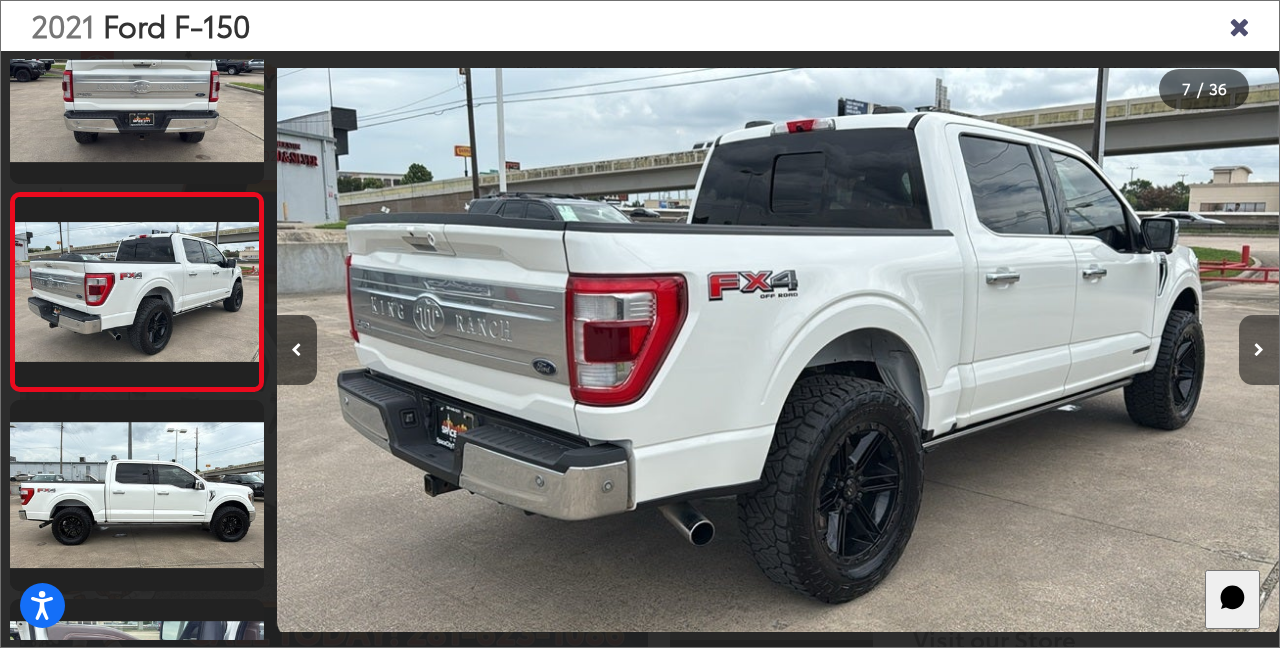 click at bounding box center [1259, 350] 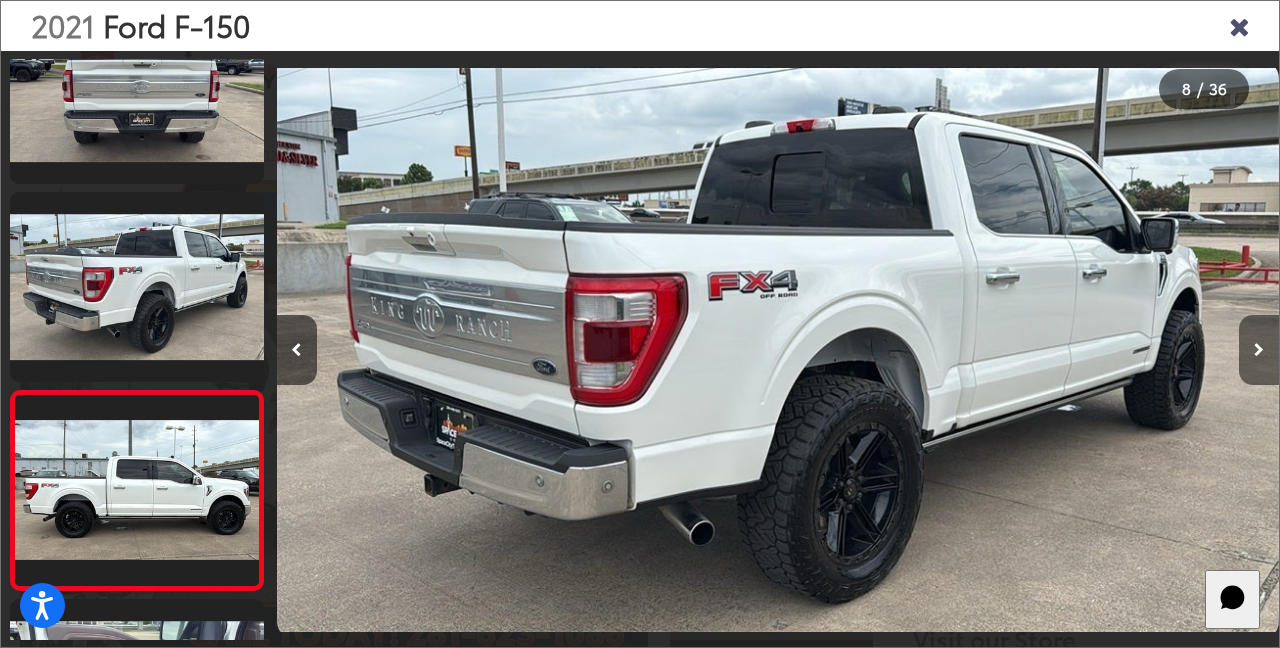 scroll, scrollTop: 0, scrollLeft: 6247, axis: horizontal 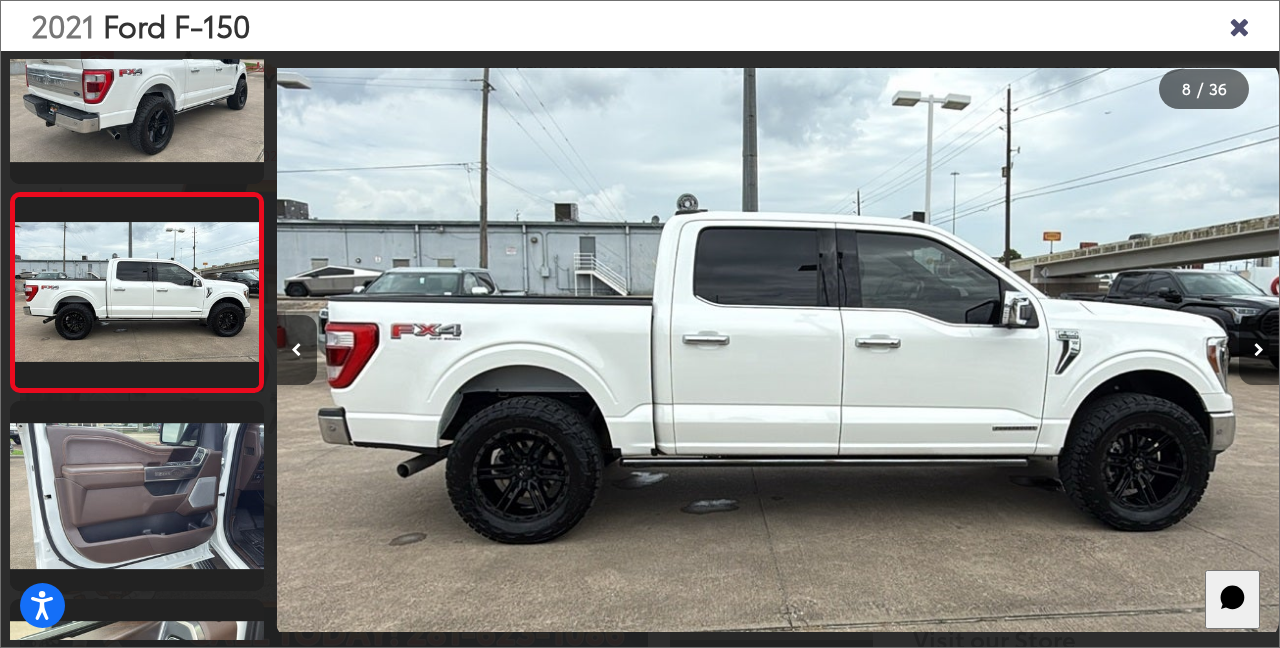 click at bounding box center [1259, 350] 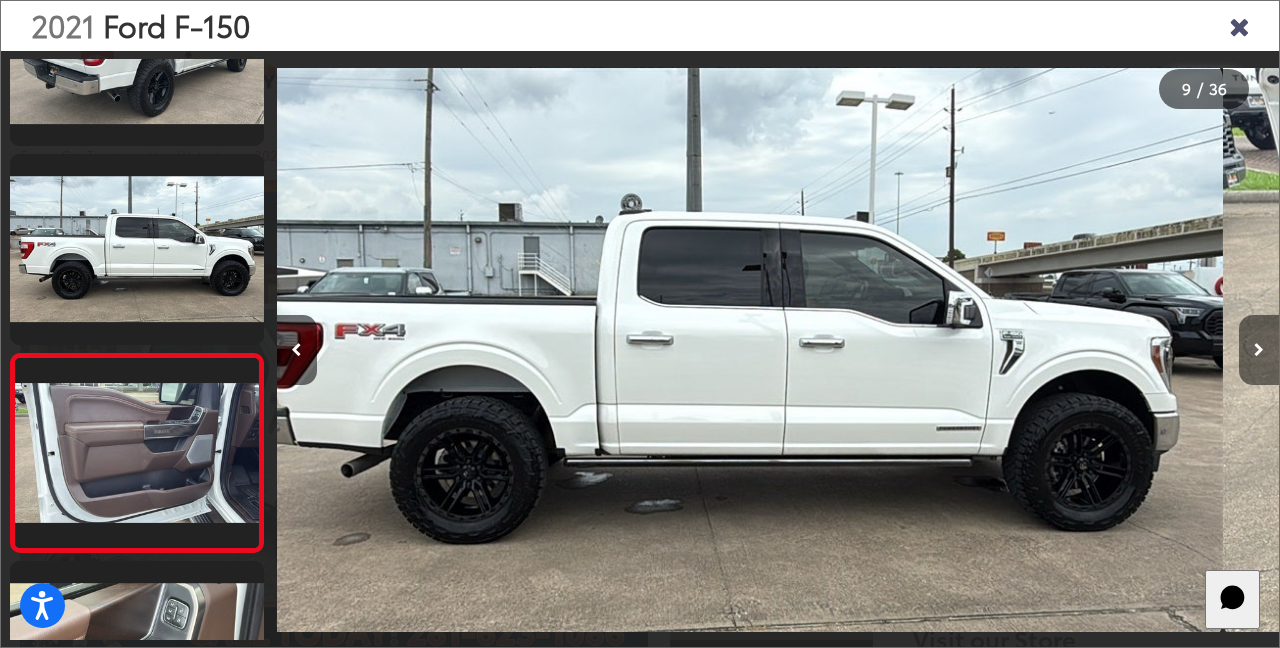 scroll, scrollTop: 1404, scrollLeft: 0, axis: vertical 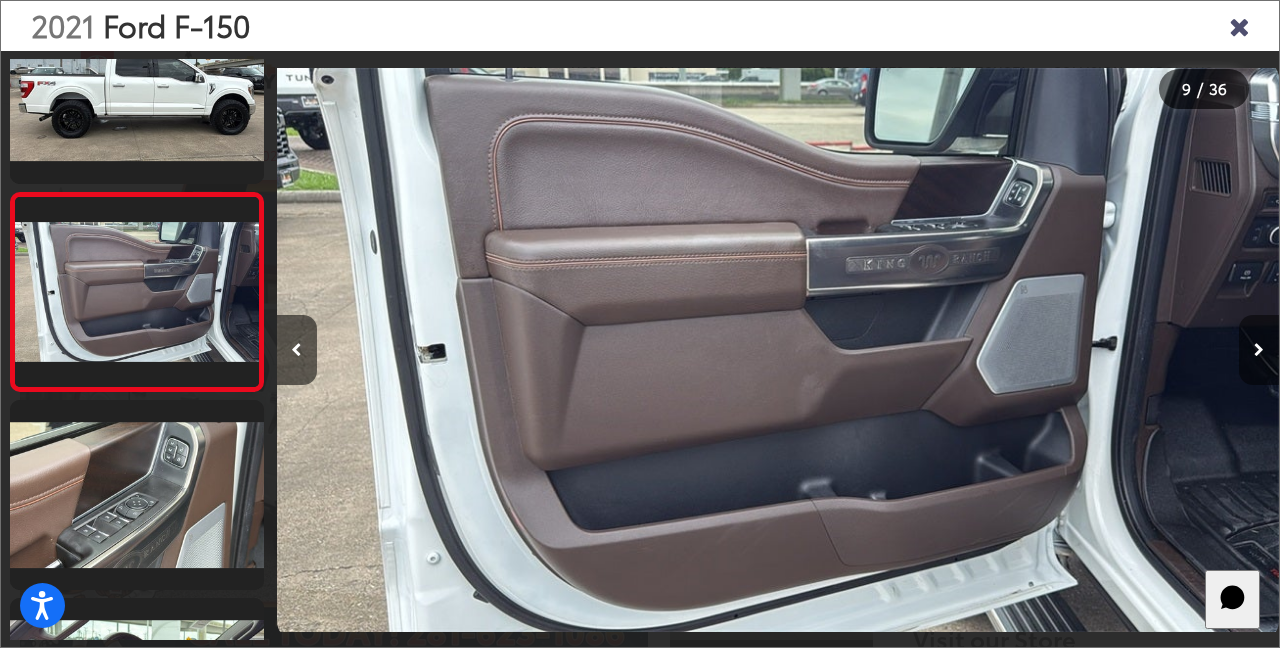 click at bounding box center (1259, 350) 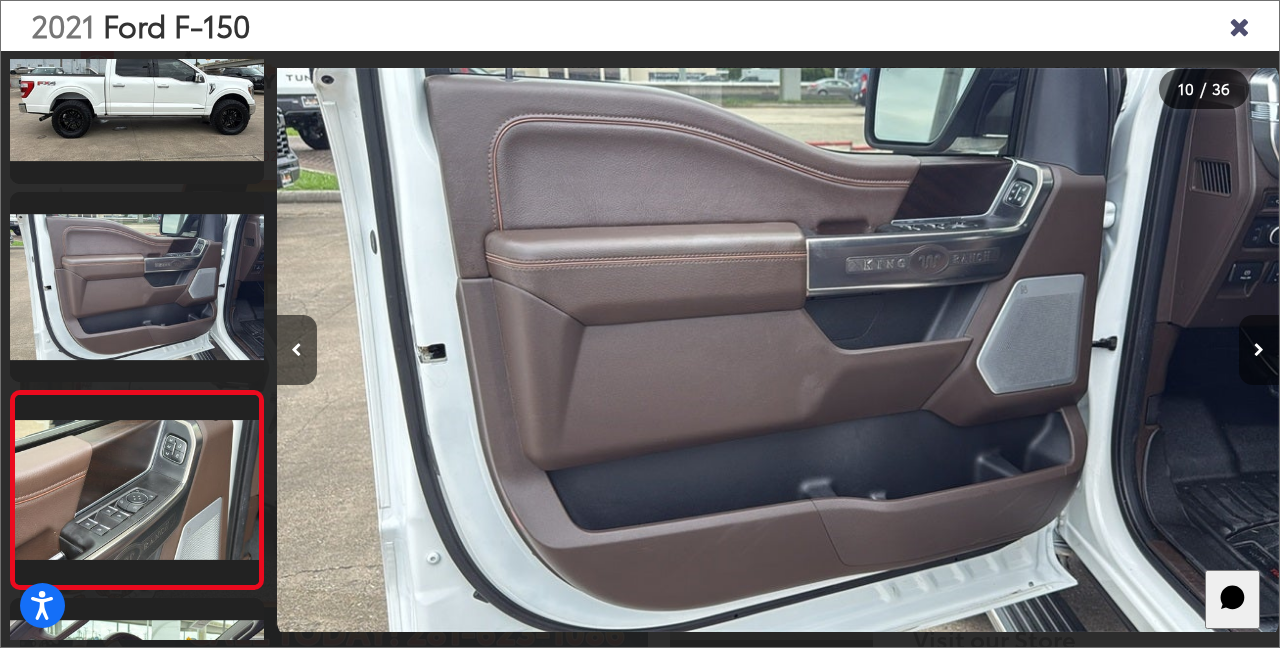 scroll, scrollTop: 0, scrollLeft: 8251, axis: horizontal 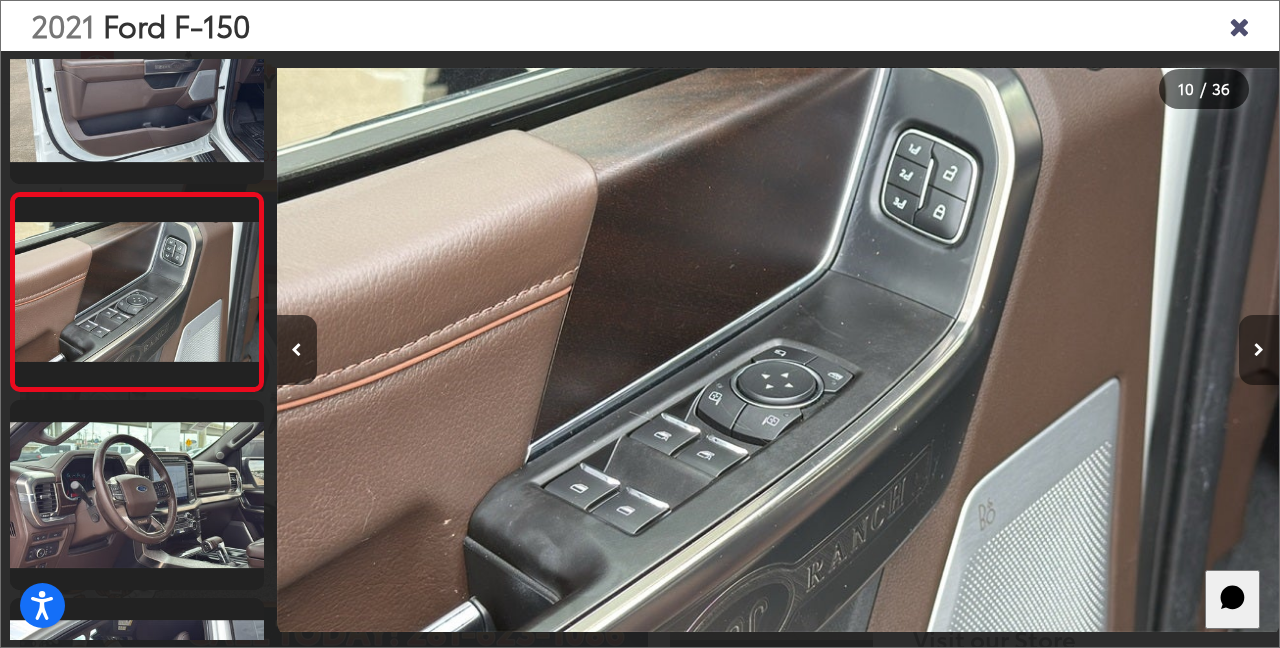 click at bounding box center [1259, 350] 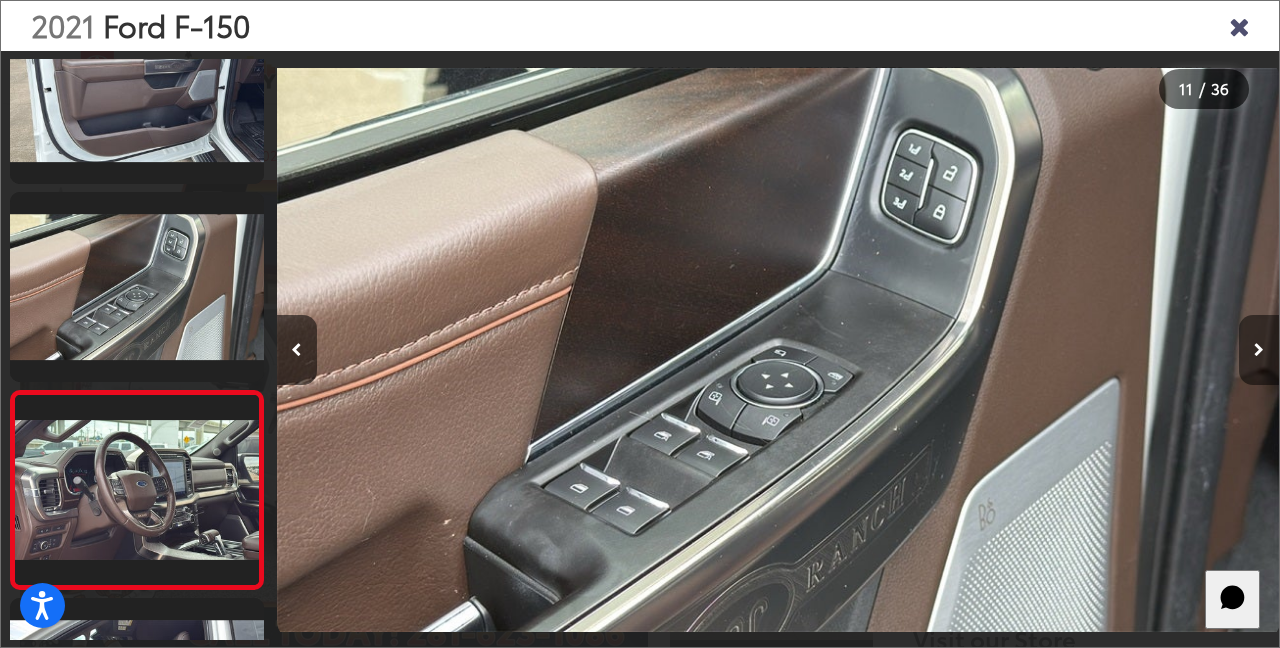 scroll, scrollTop: 0, scrollLeft: 9221, axis: horizontal 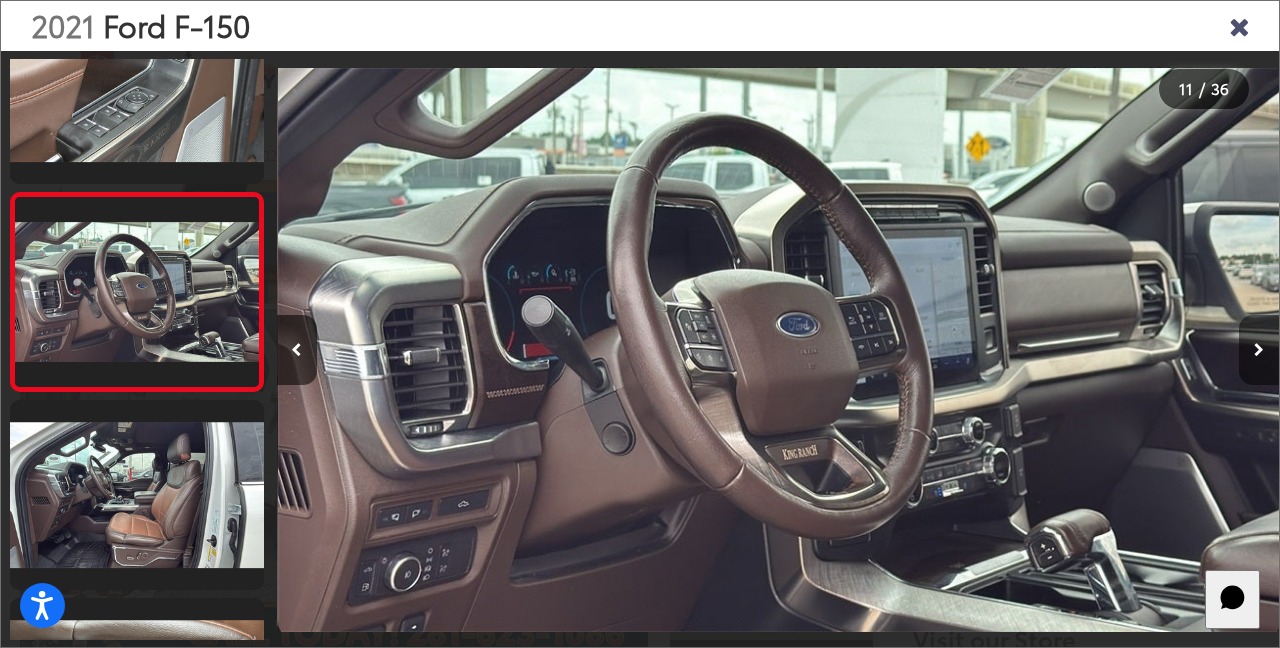 click at bounding box center (1259, 350) 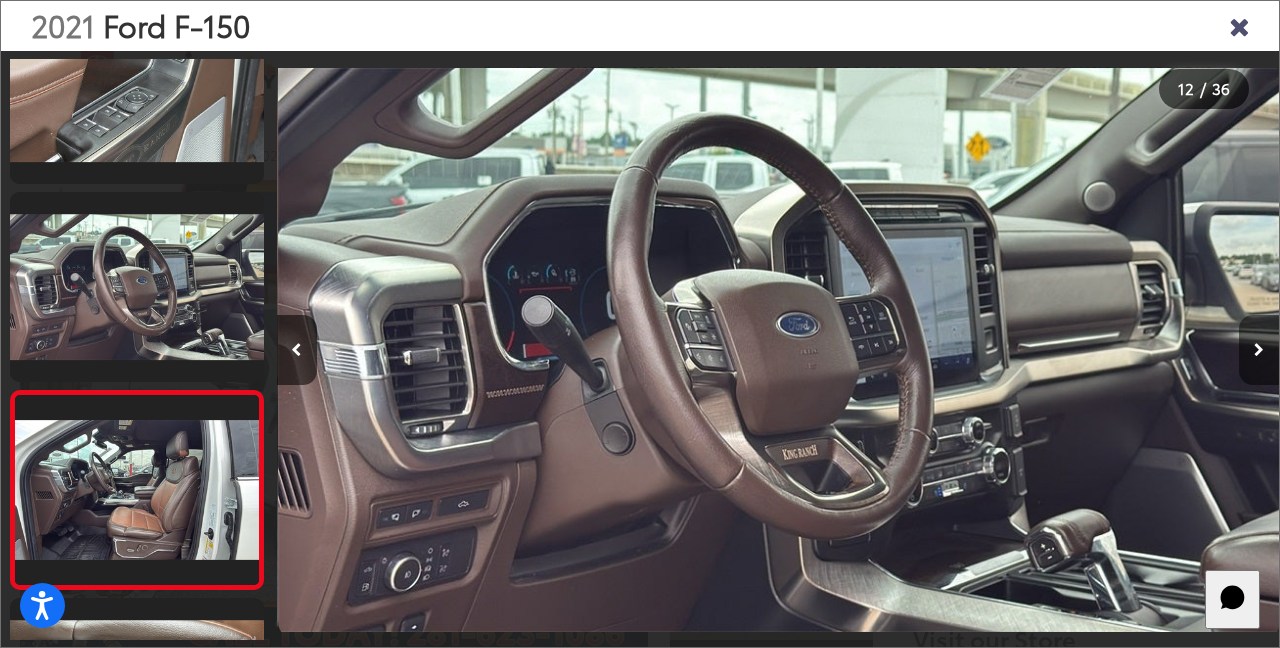 scroll, scrollTop: 0, scrollLeft: 10098, axis: horizontal 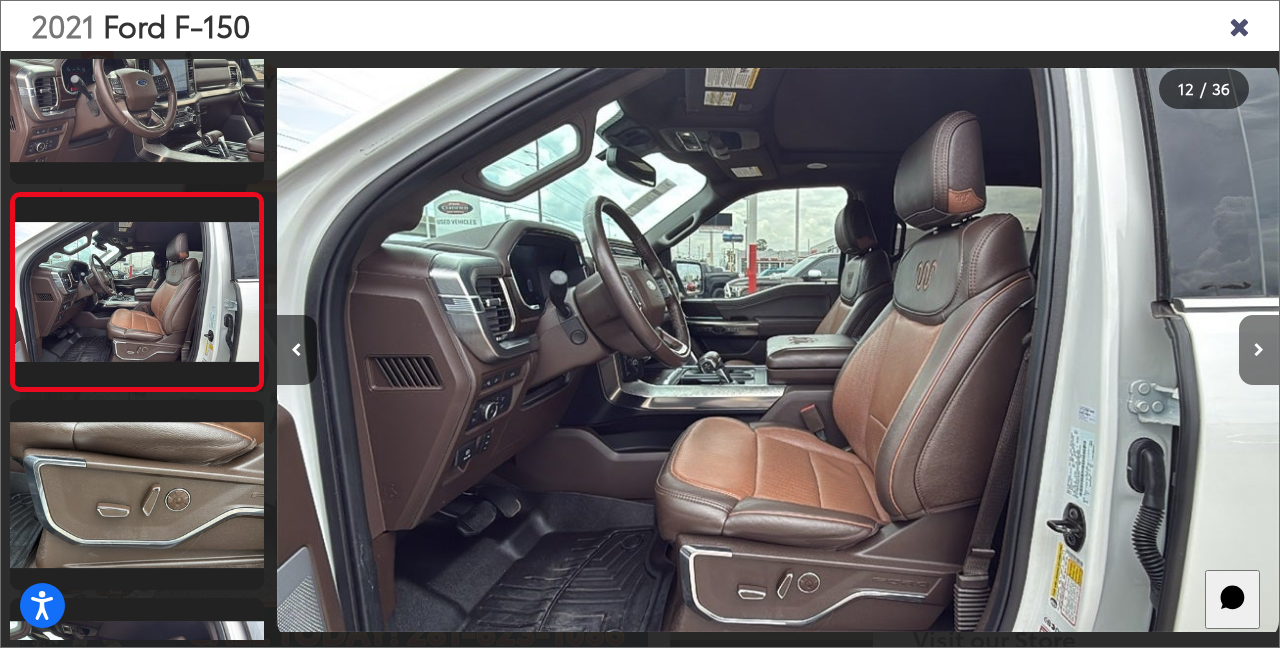 click at bounding box center (1259, 350) 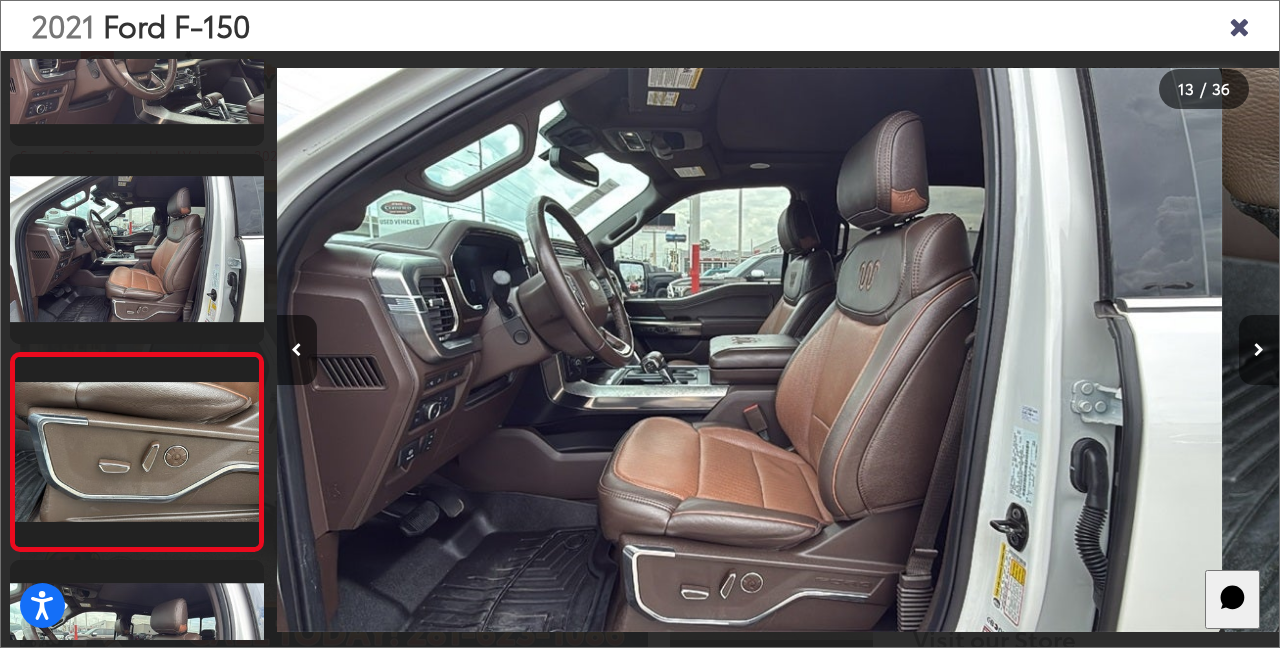 scroll, scrollTop: 2197, scrollLeft: 0, axis: vertical 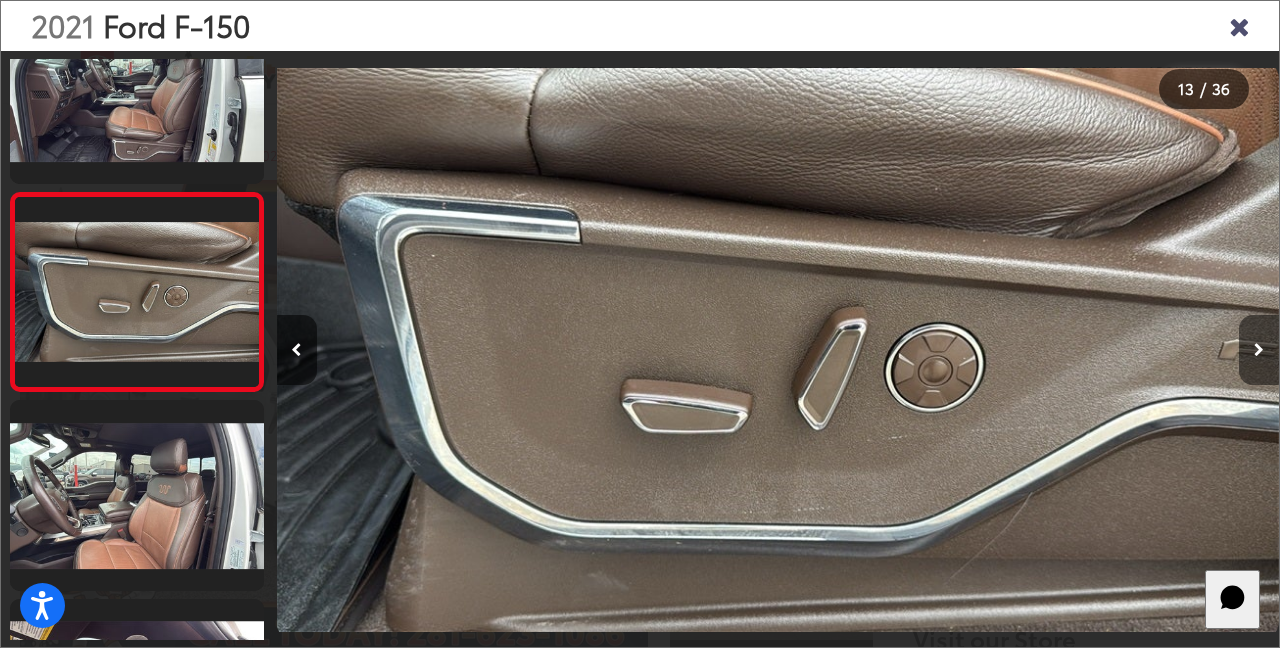 click at bounding box center (1259, 350) 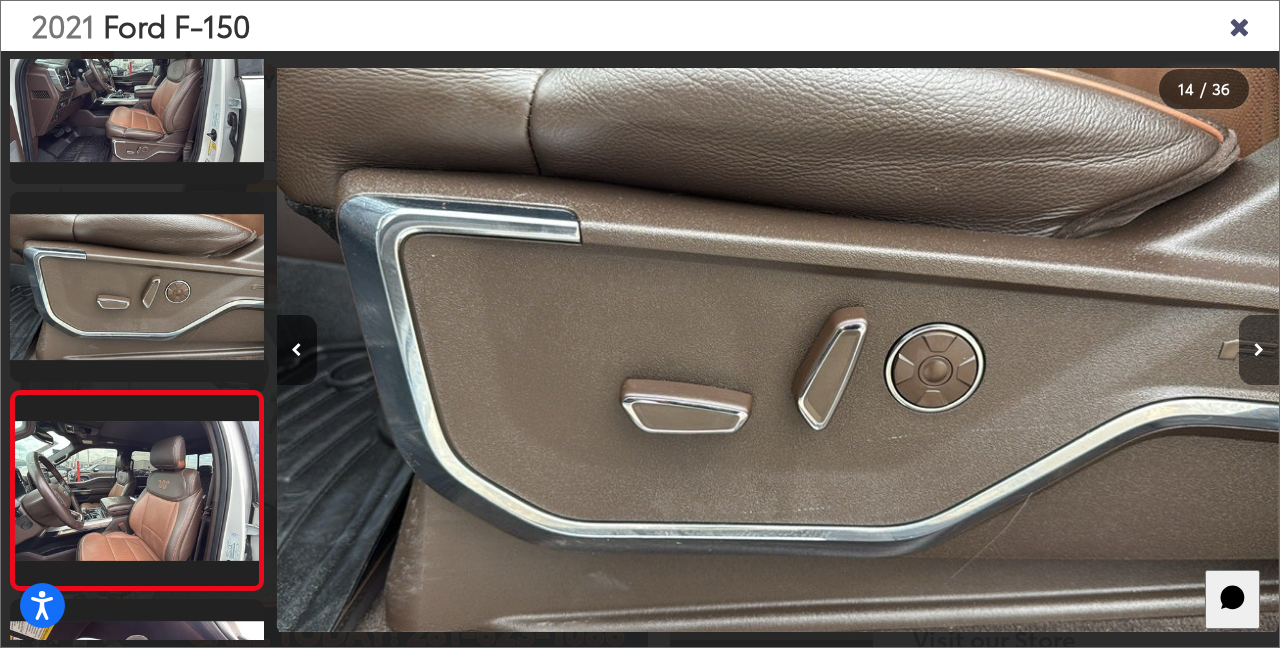 scroll, scrollTop: 0, scrollLeft: 12085, axis: horizontal 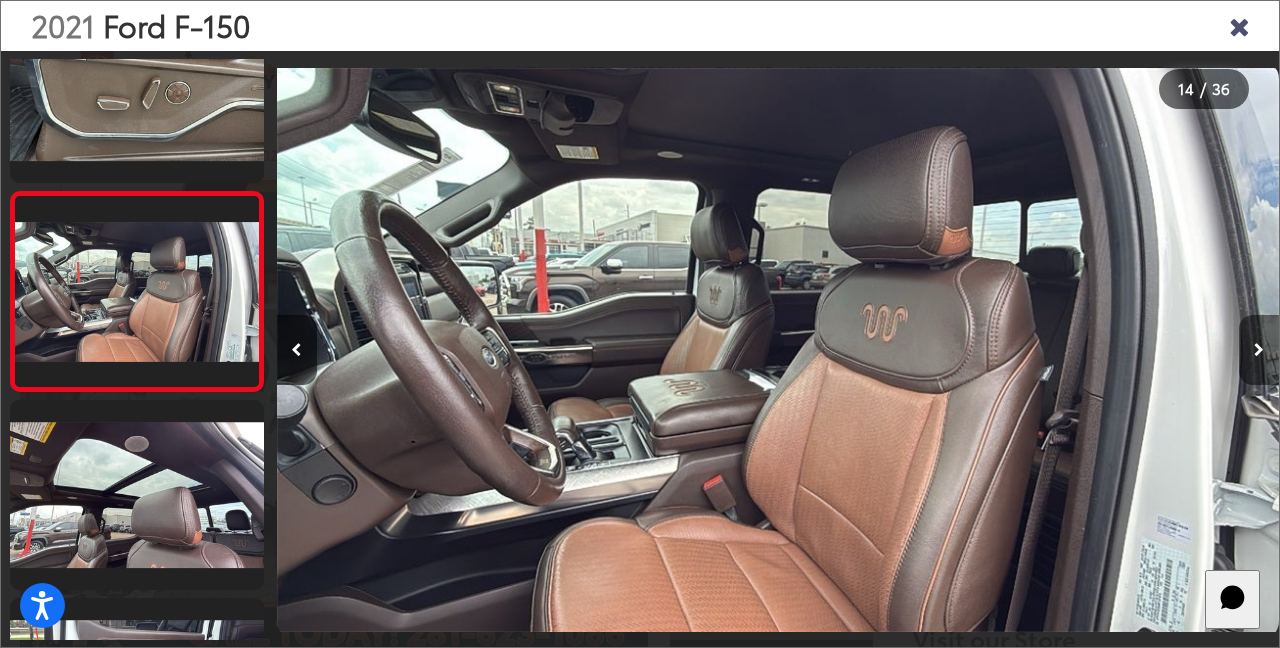 click at bounding box center [1259, 350] 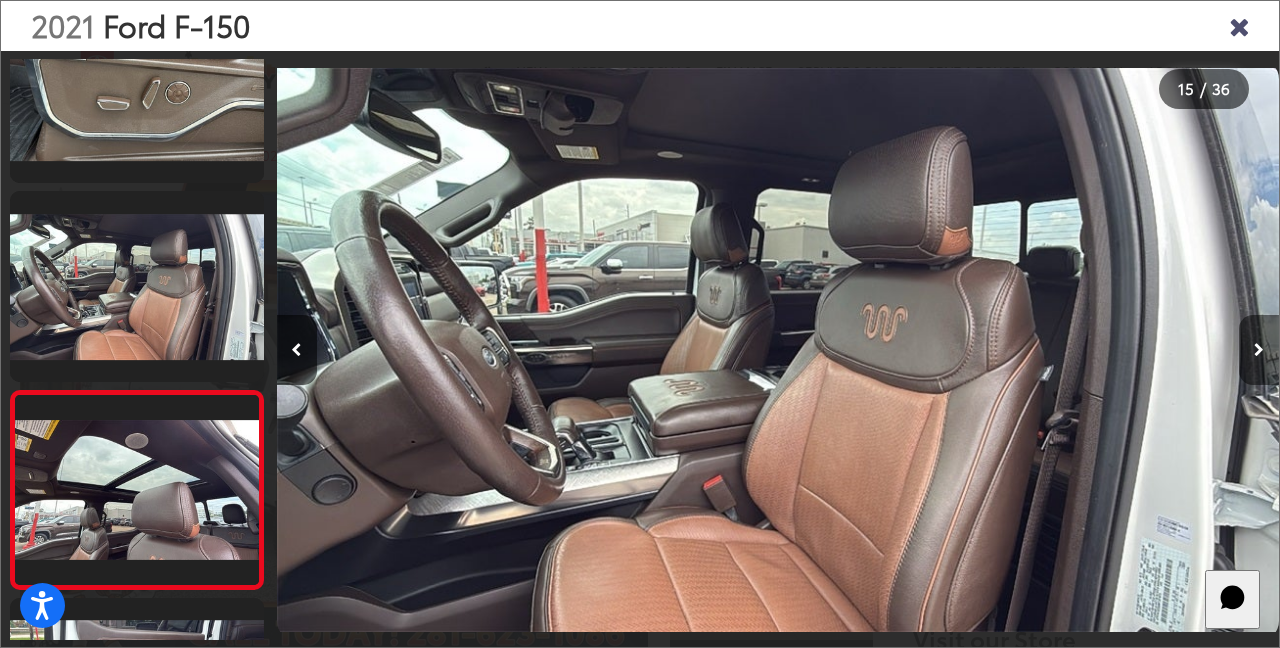 scroll, scrollTop: 0, scrollLeft: 13264, axis: horizontal 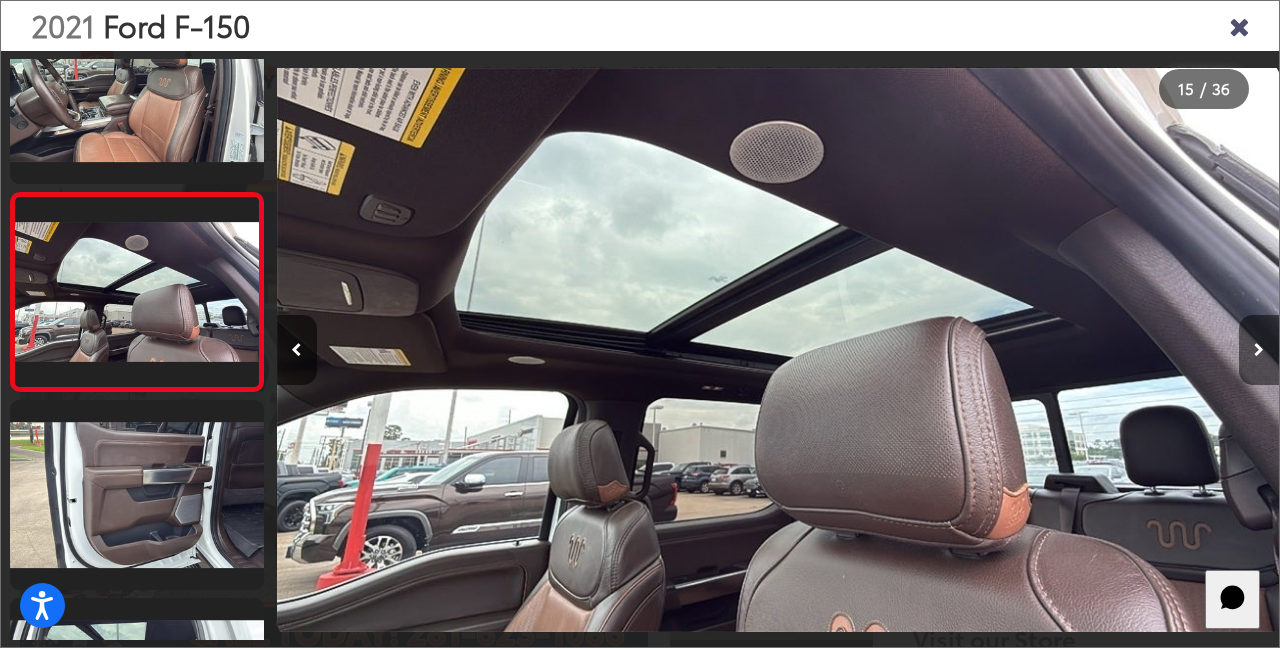 click at bounding box center [1259, 350] 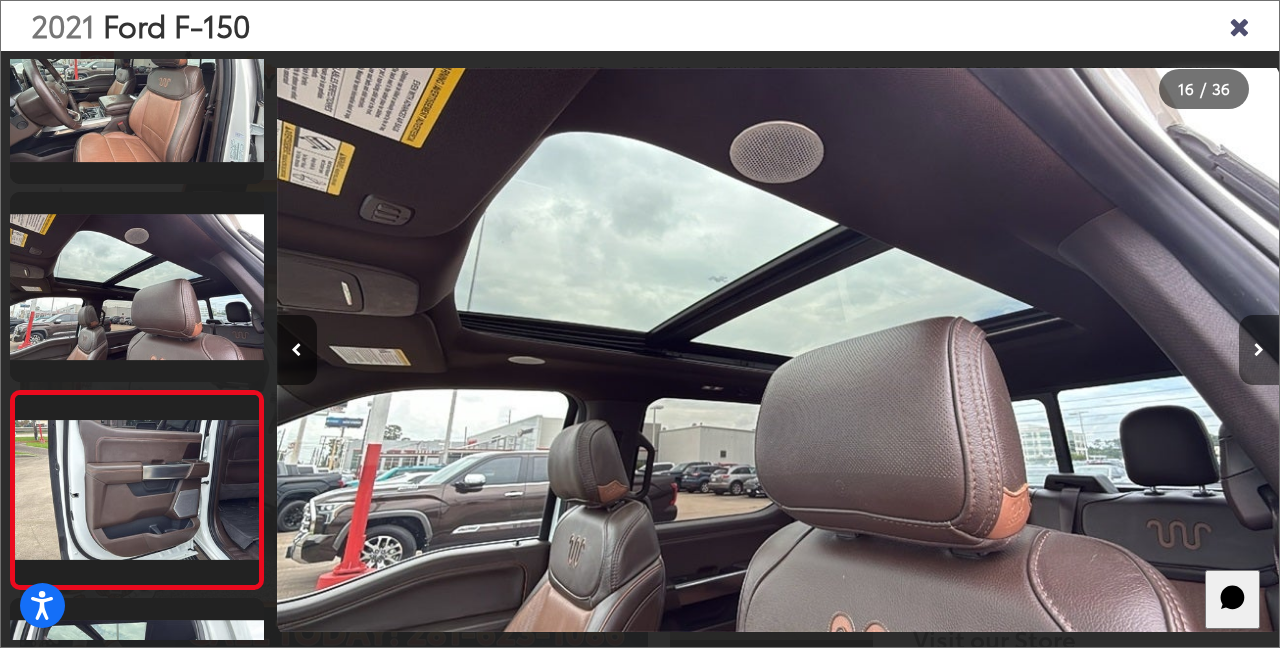 scroll, scrollTop: 0, scrollLeft: 14266, axis: horizontal 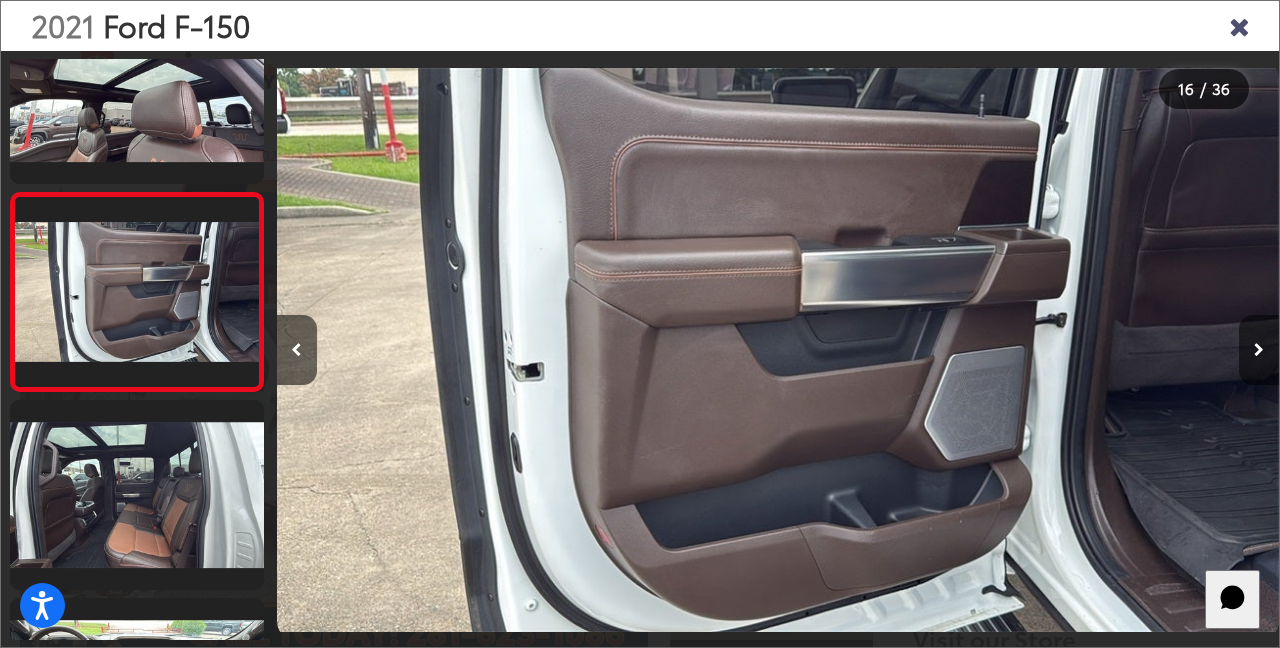 click at bounding box center (1259, 350) 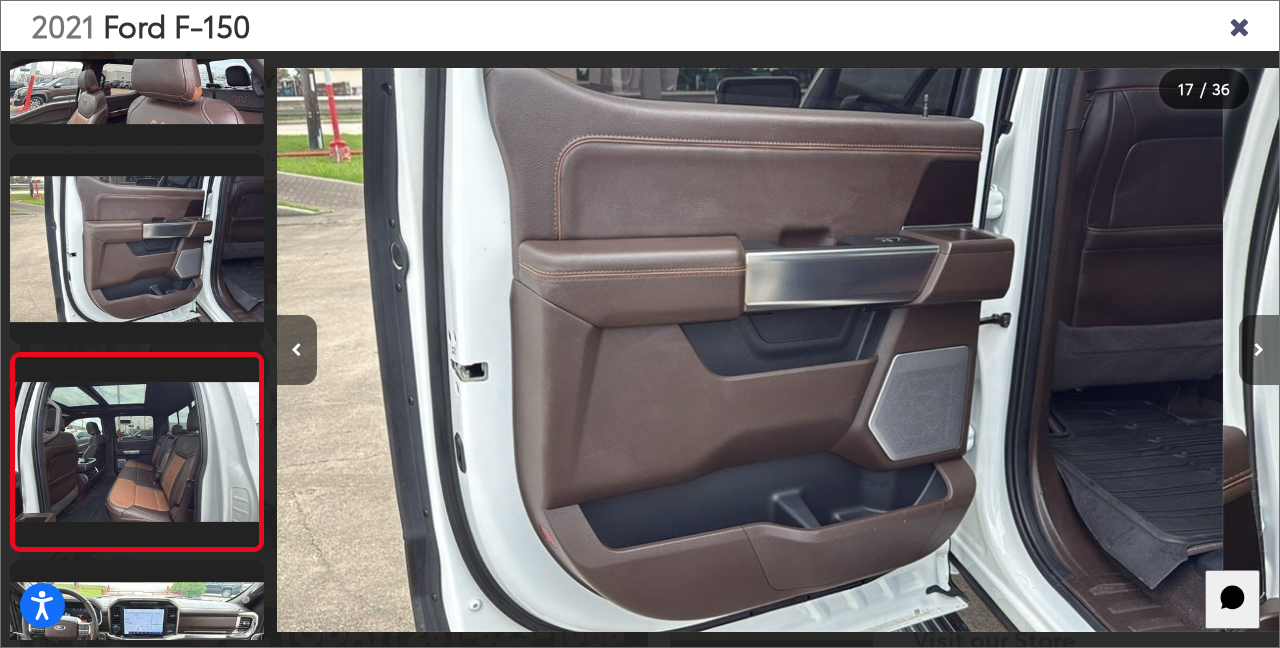 scroll, scrollTop: 2941, scrollLeft: 0, axis: vertical 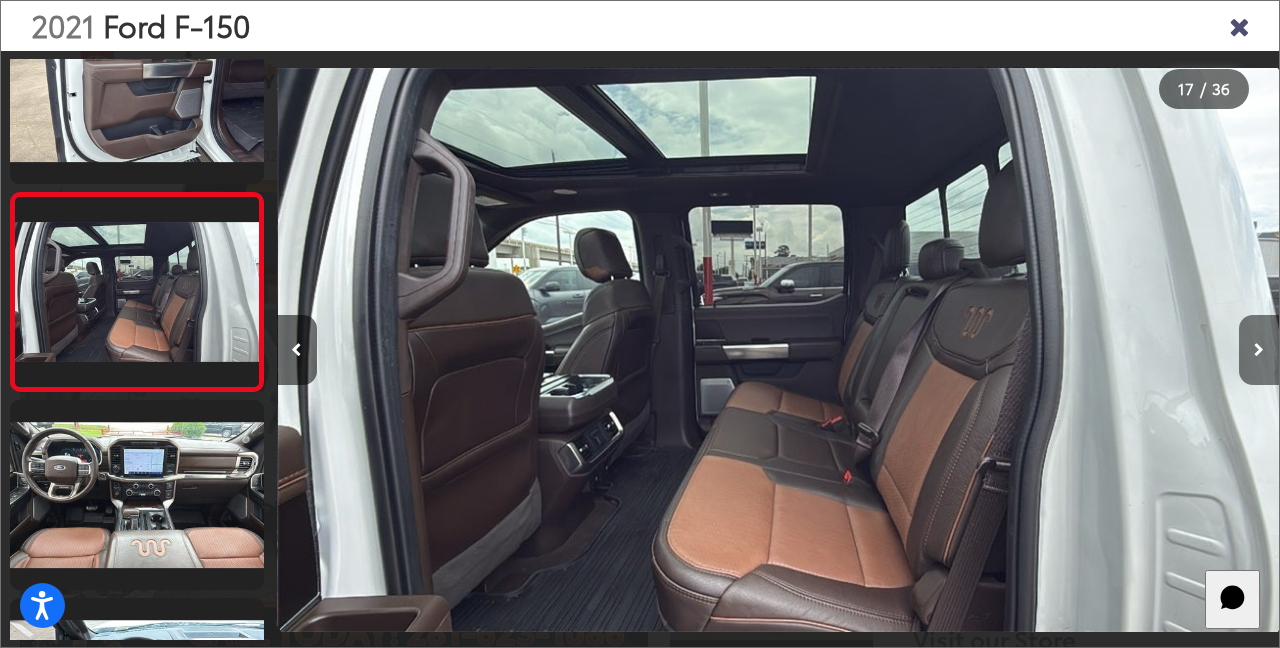 click at bounding box center (1259, 350) 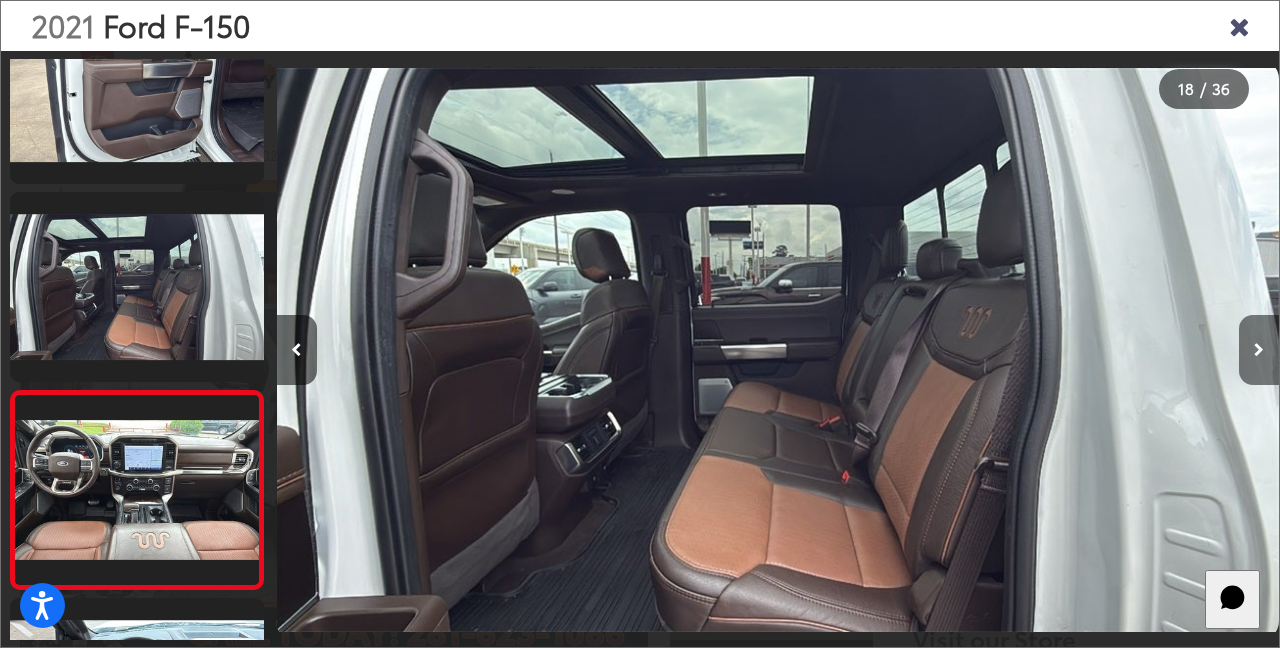 scroll, scrollTop: 3077, scrollLeft: 0, axis: vertical 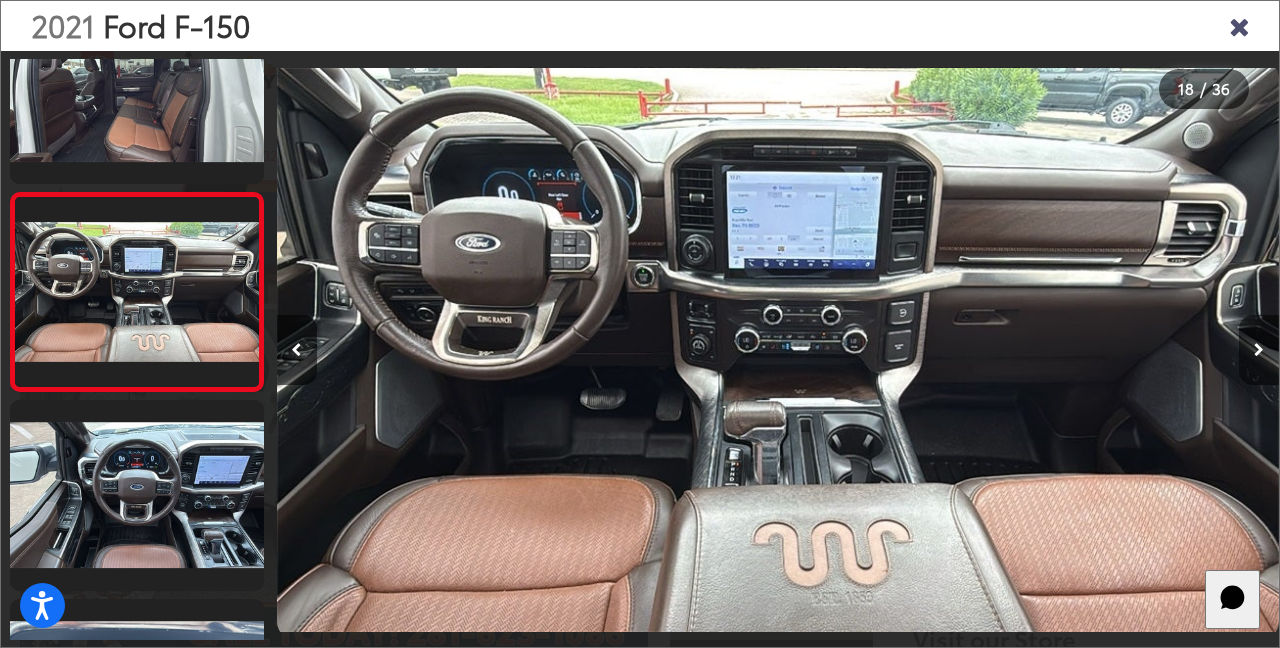 click at bounding box center [1259, 350] 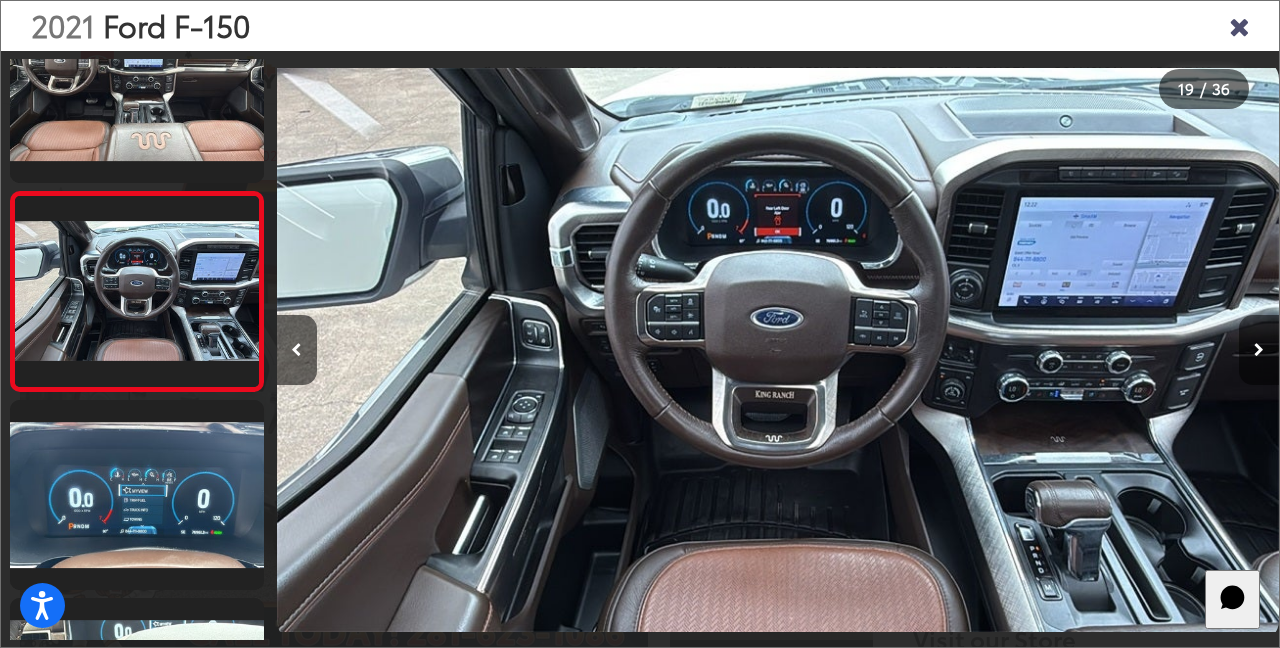 click at bounding box center (1259, 350) 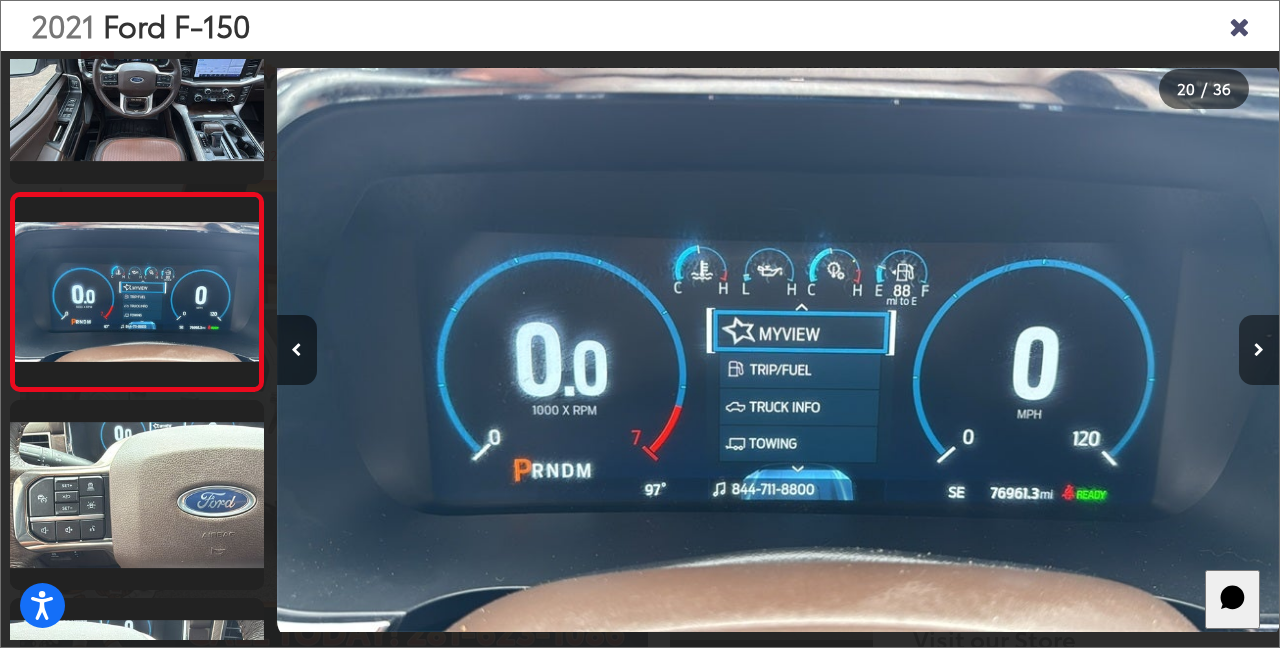click at bounding box center [1259, 350] 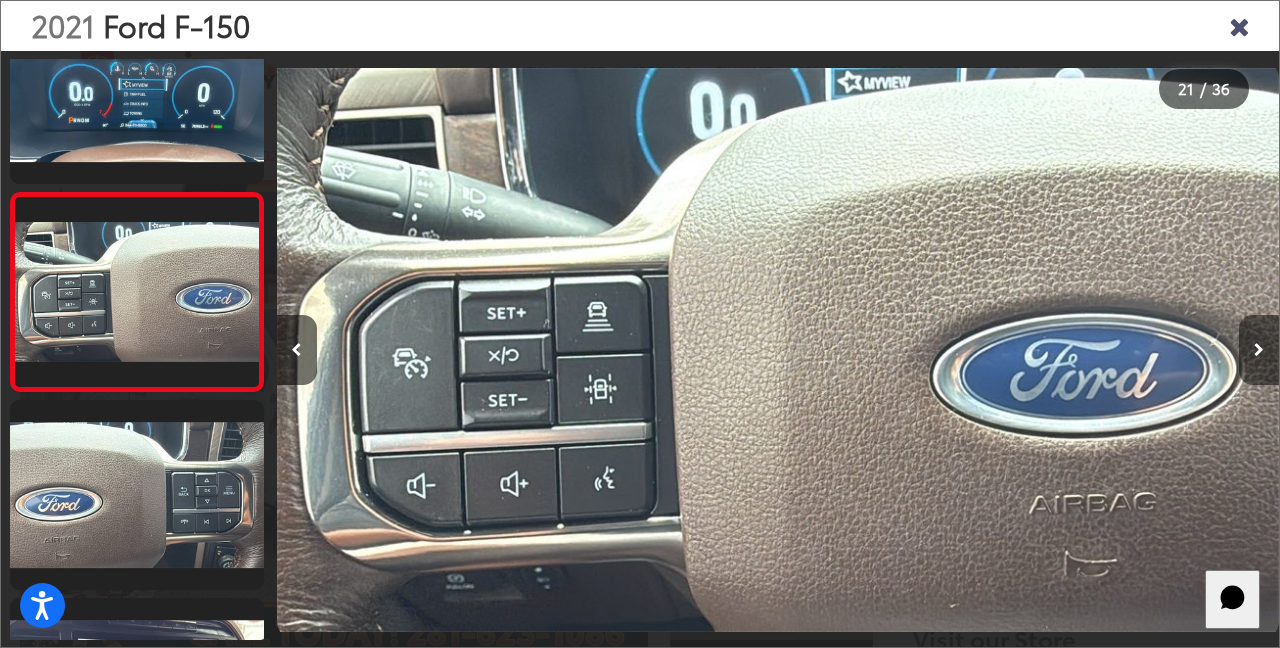 click at bounding box center (1259, 350) 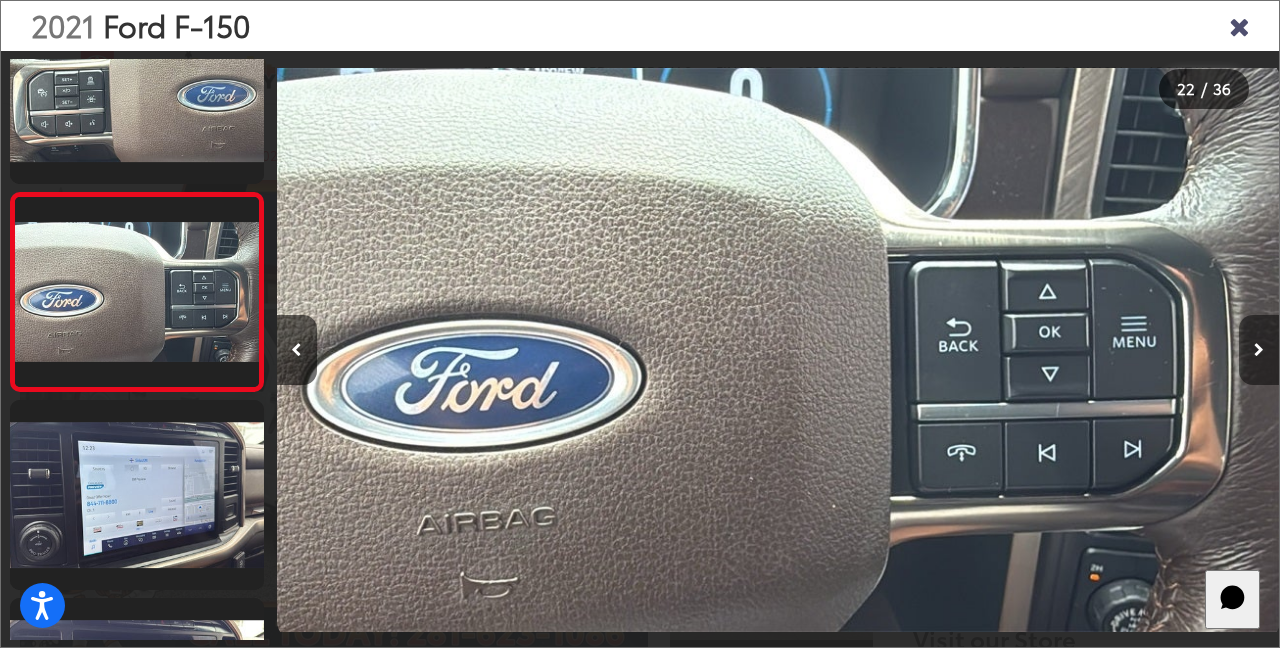 click at bounding box center (1259, 350) 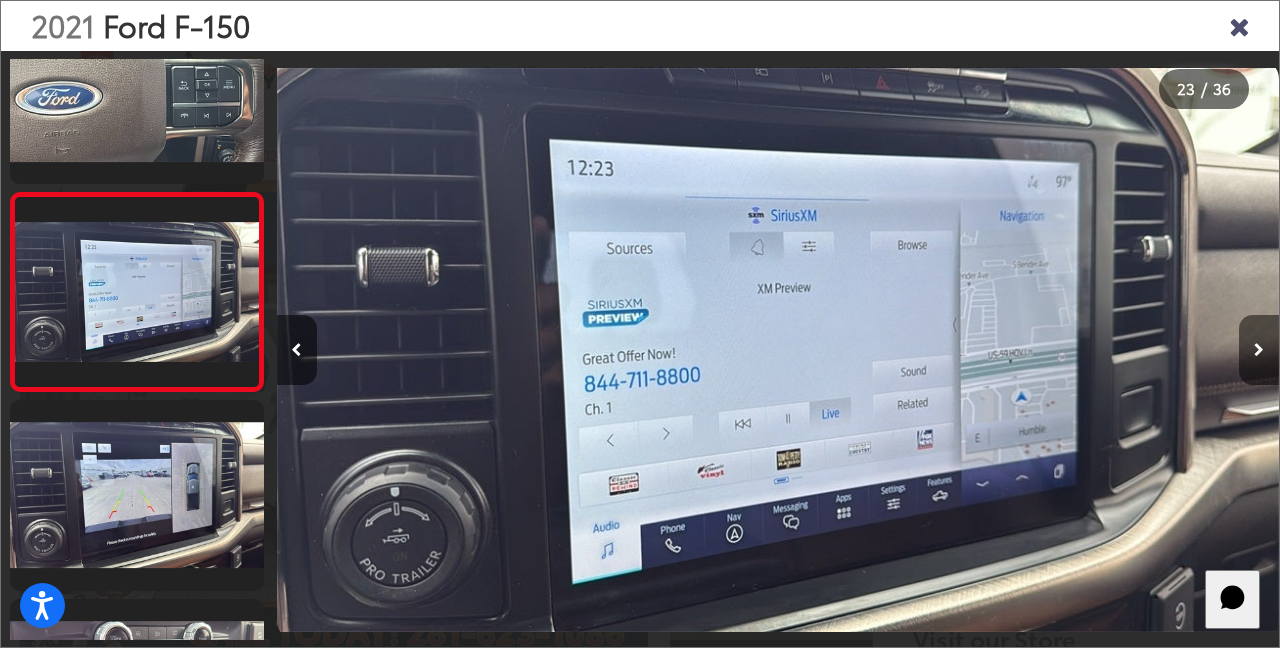click at bounding box center (1259, 350) 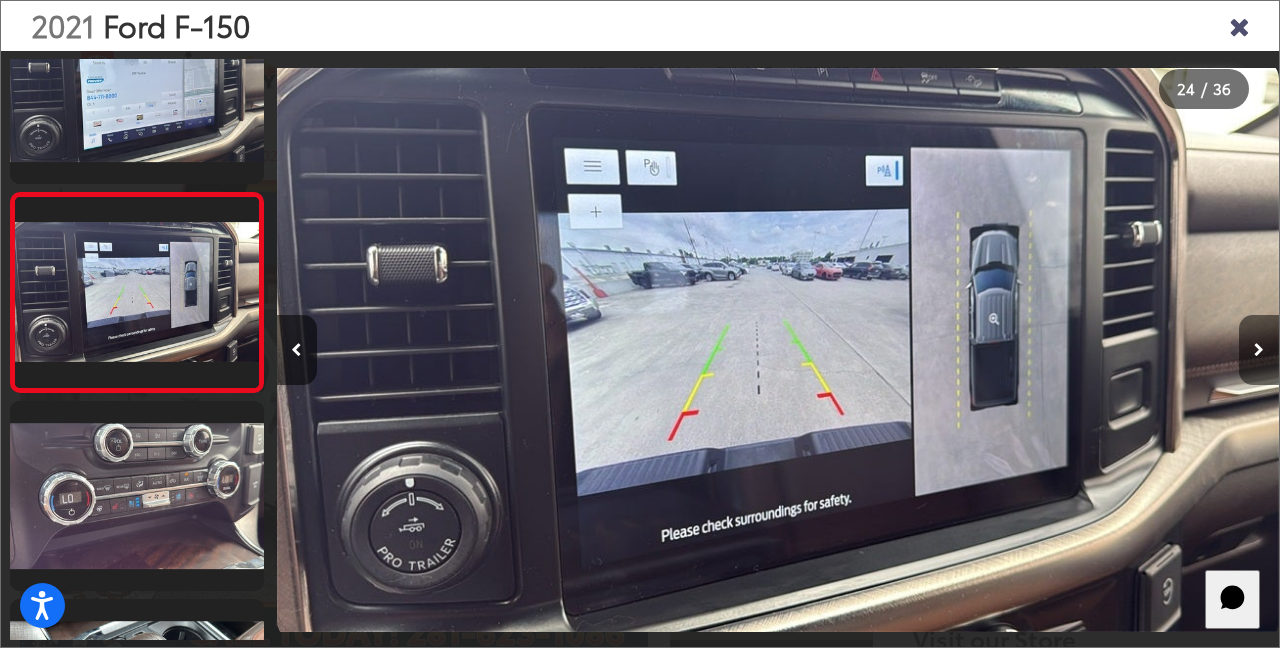 click at bounding box center (1259, 350) 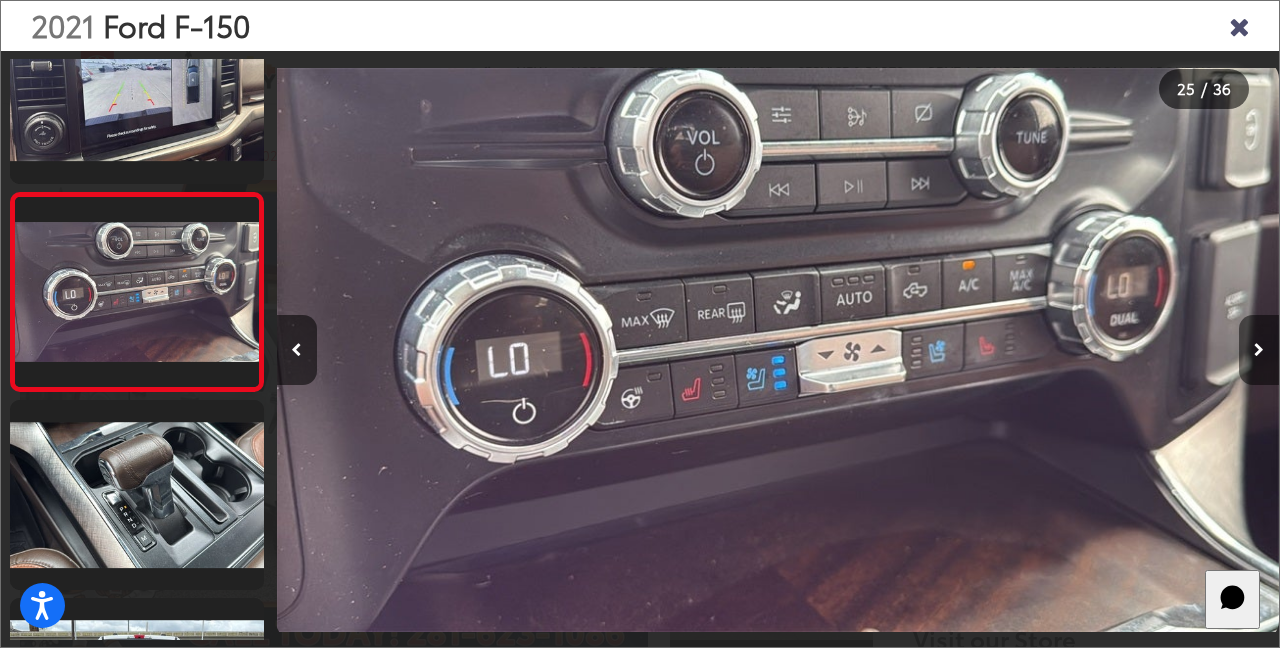 click at bounding box center (1259, 350) 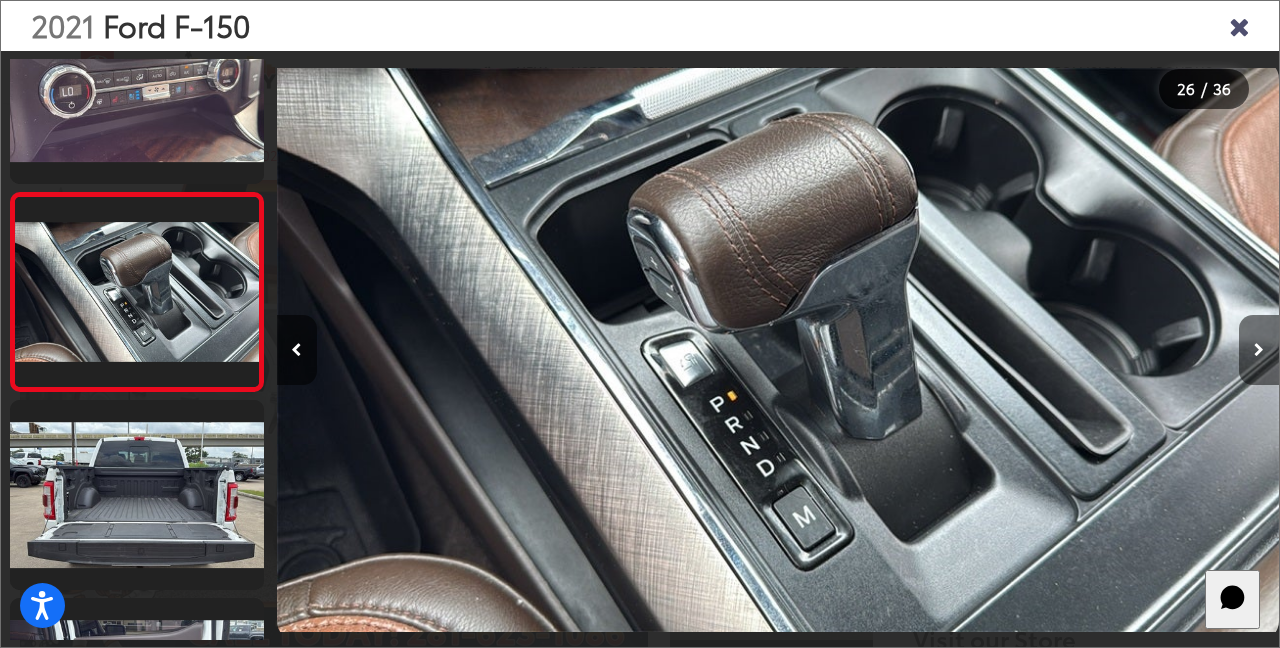 click at bounding box center [1259, 350] 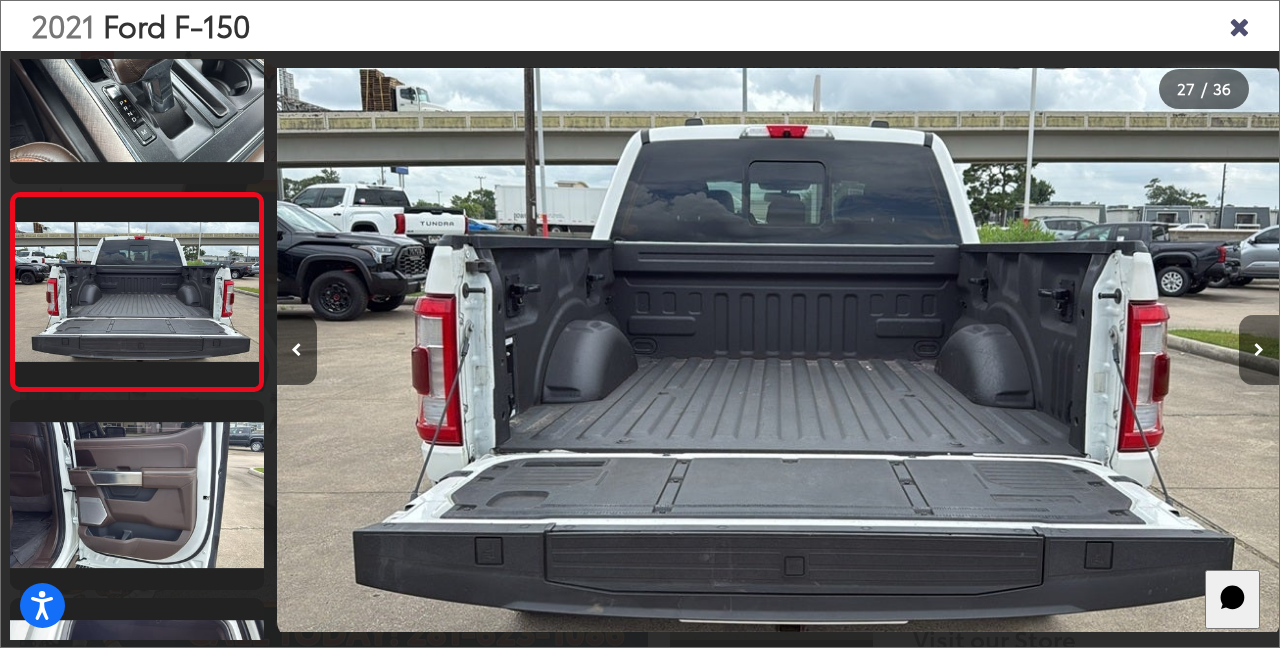 click at bounding box center (1259, 350) 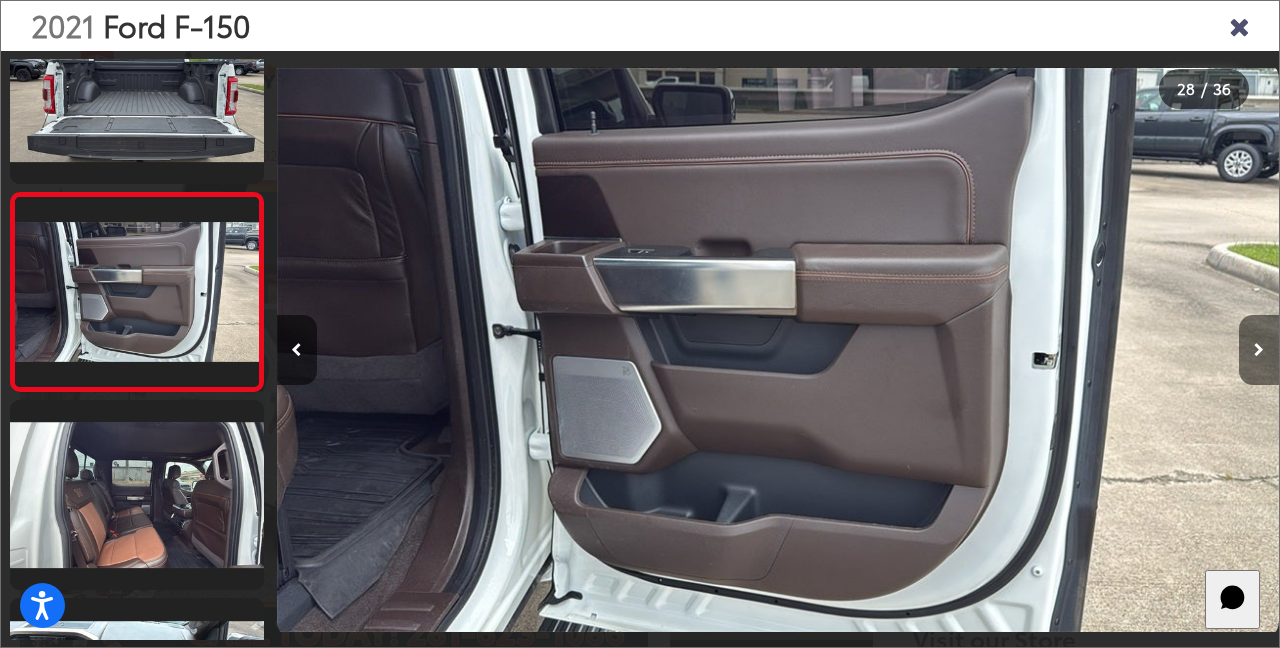 click at bounding box center (1259, 350) 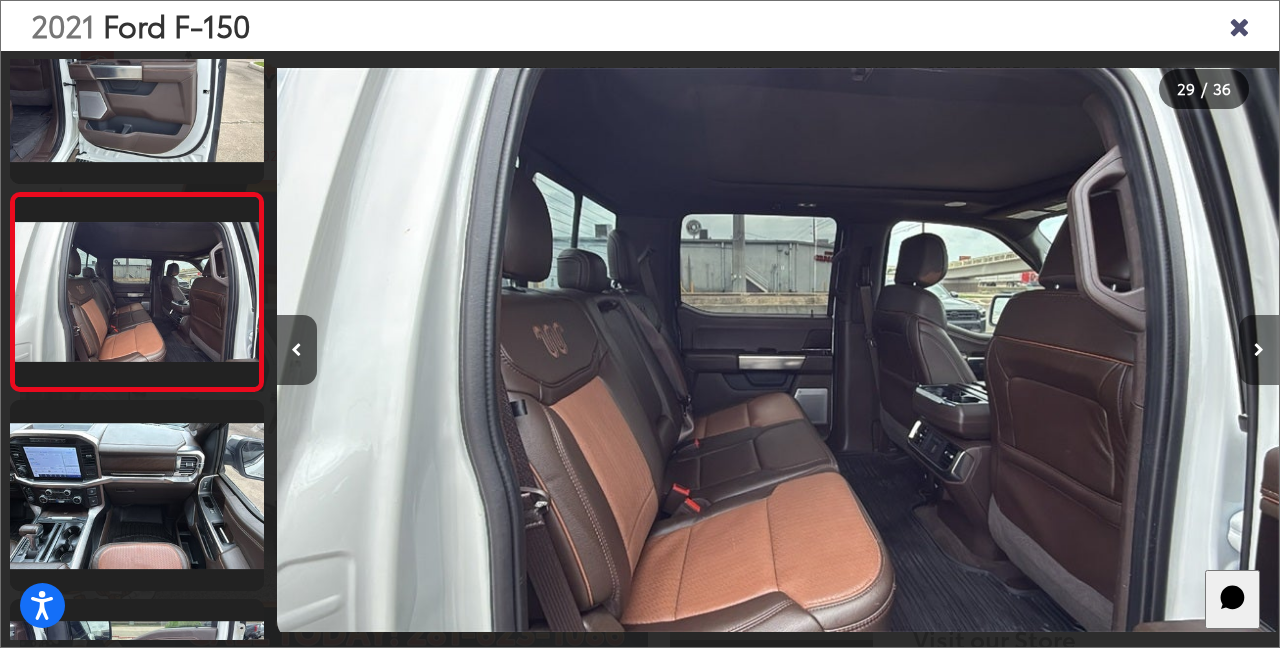 click at bounding box center [1259, 350] 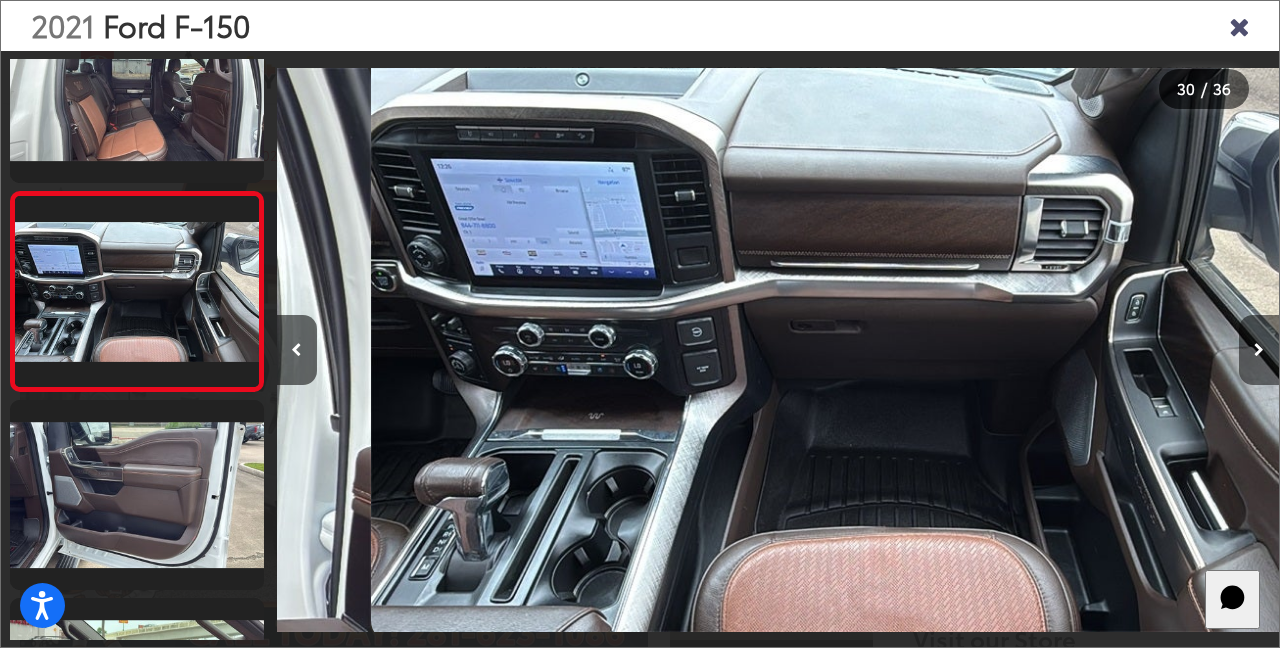 click at bounding box center (1259, 350) 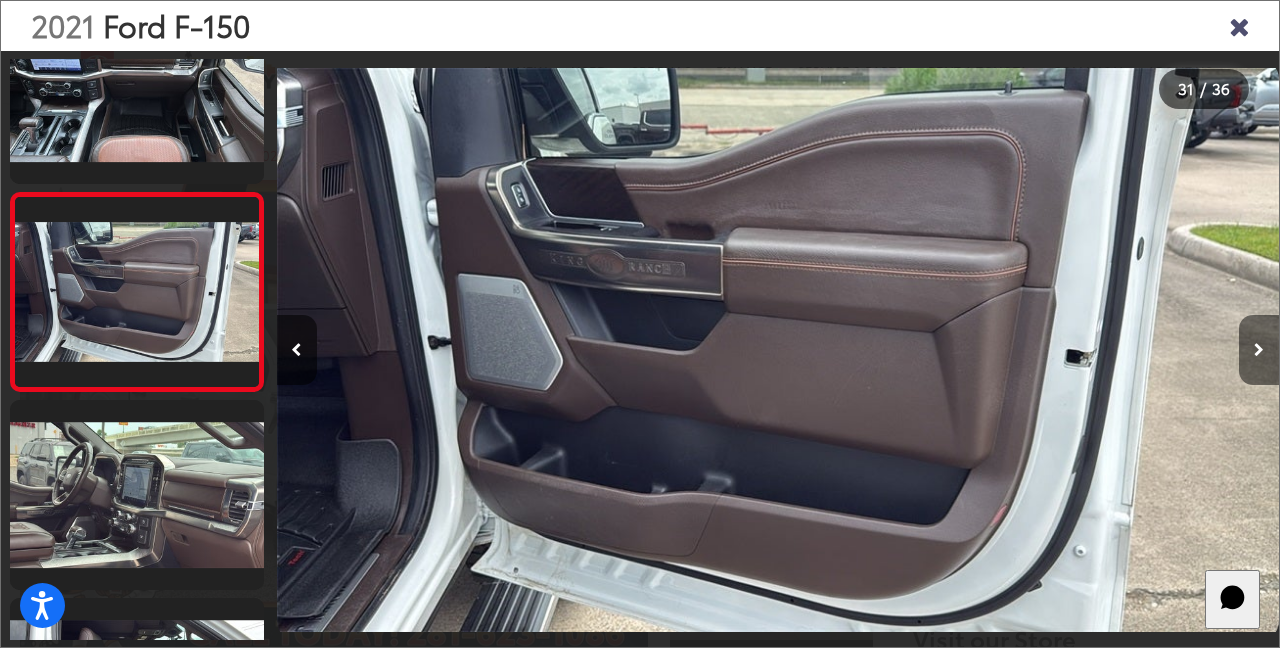 click at bounding box center [1259, 350] 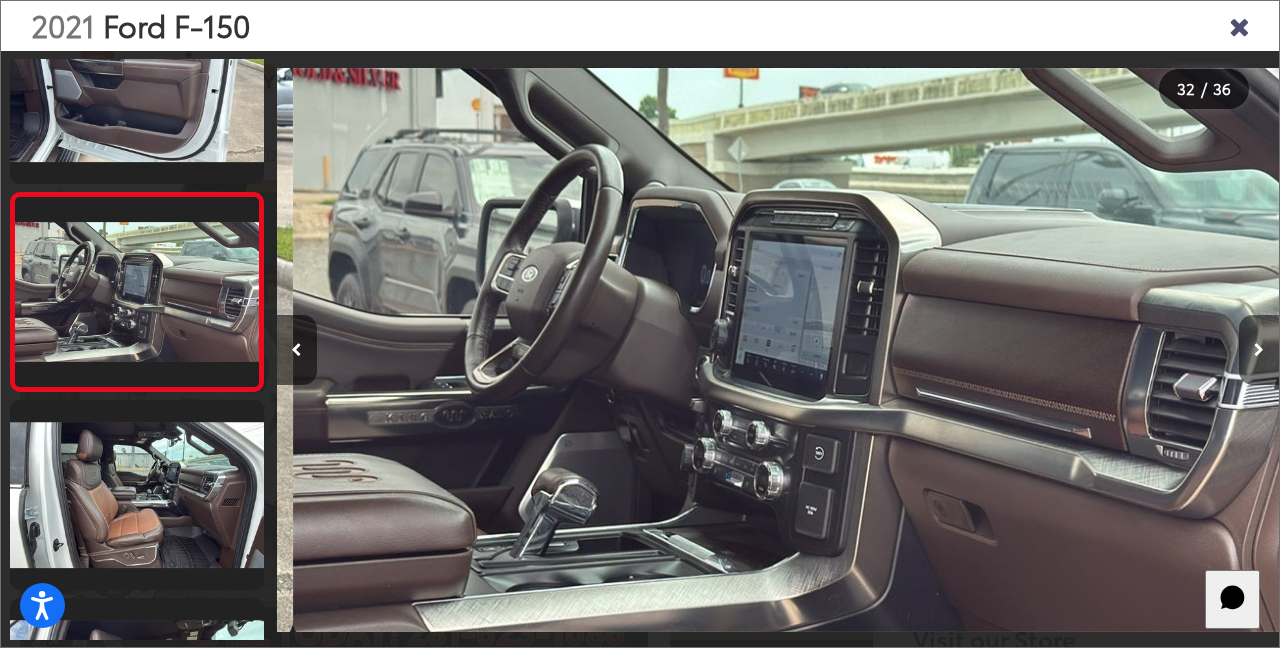 click at bounding box center (1259, 350) 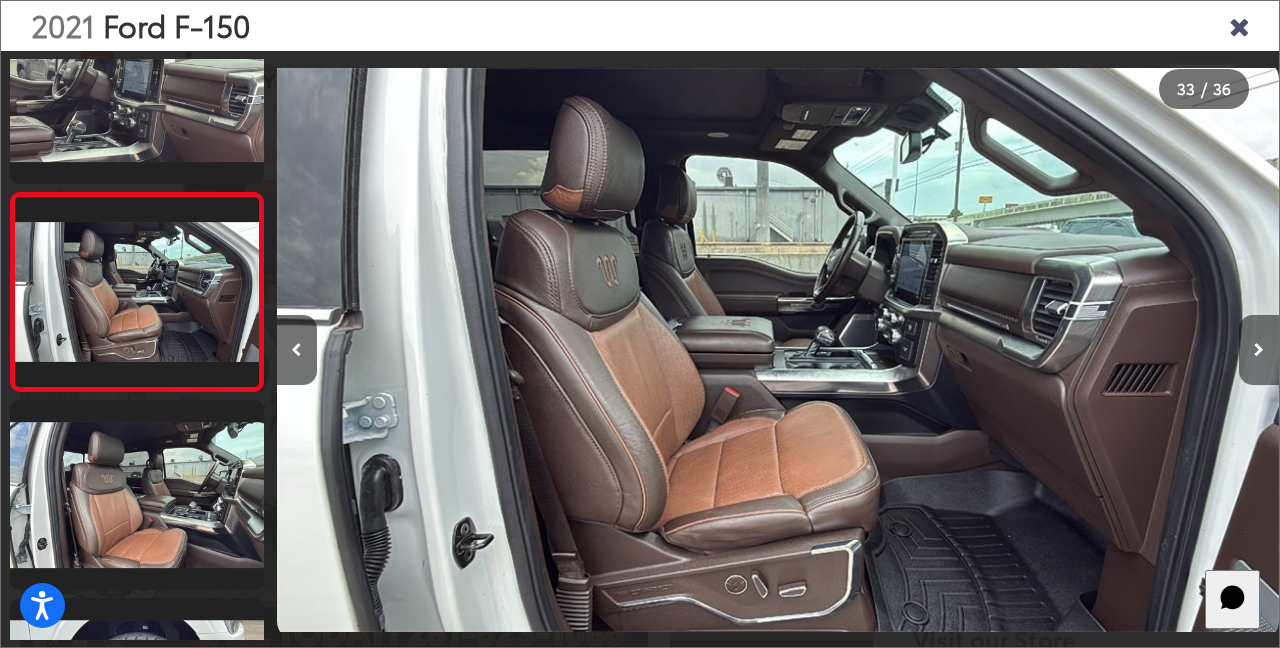 click at bounding box center [1259, 350] 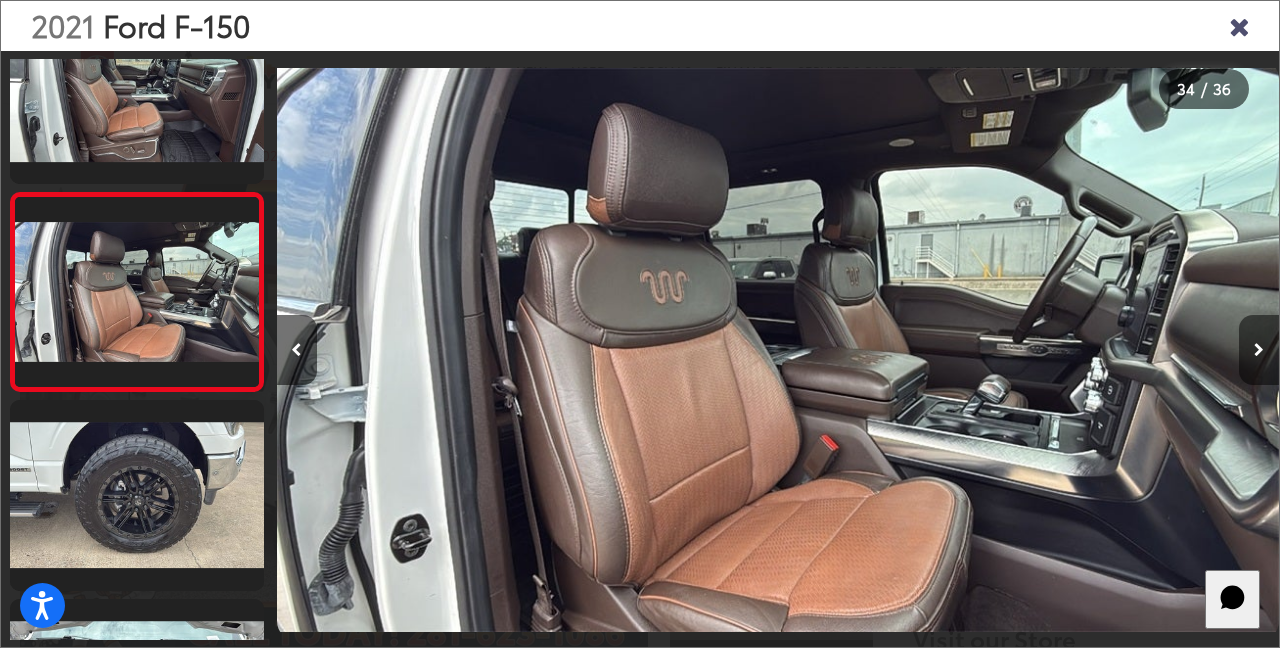 click at bounding box center (1259, 350) 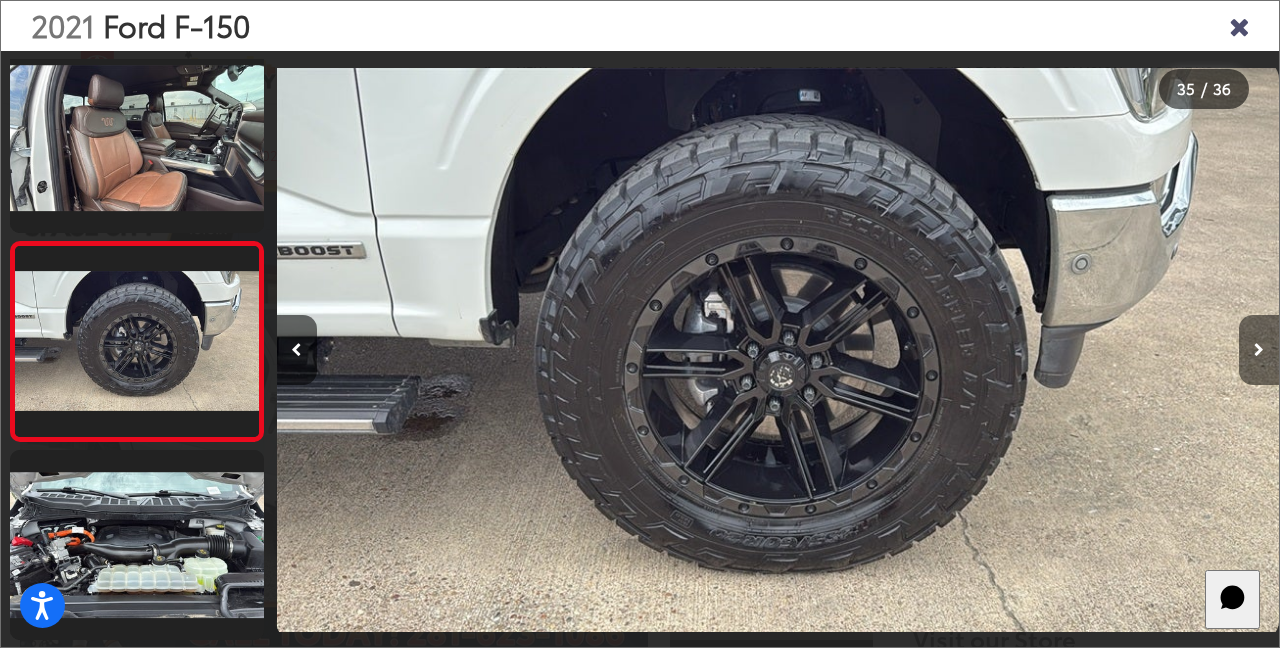 click at bounding box center (1259, 350) 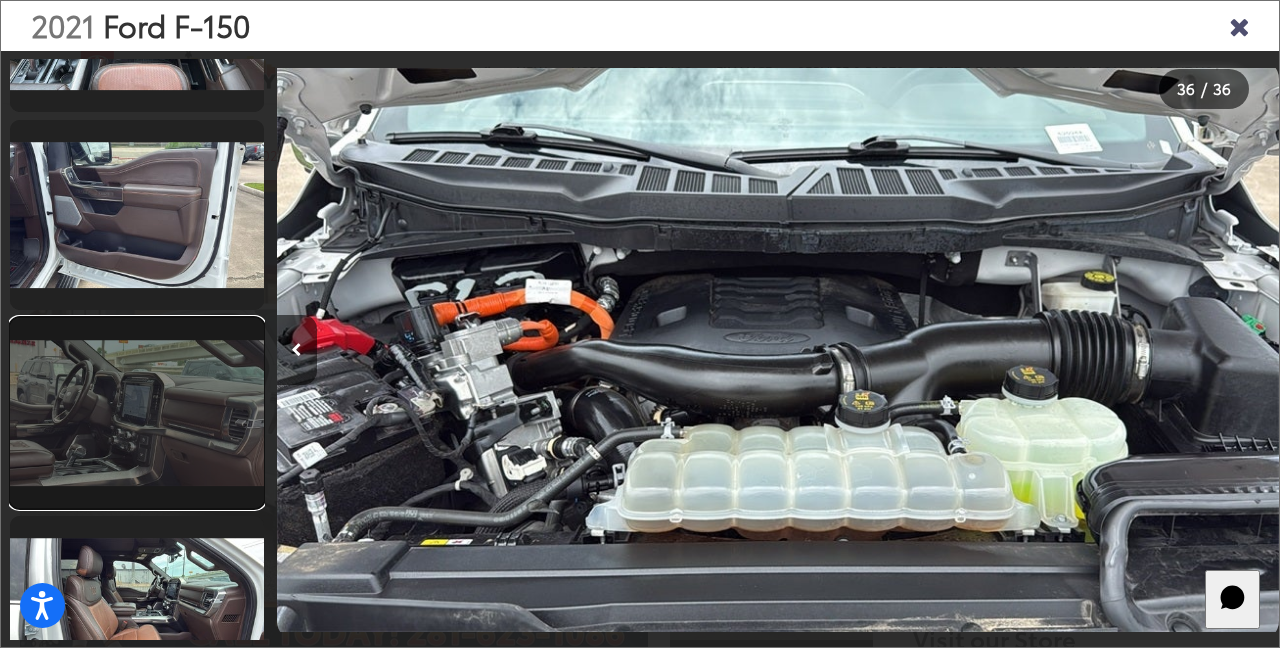 click at bounding box center (137, 413) 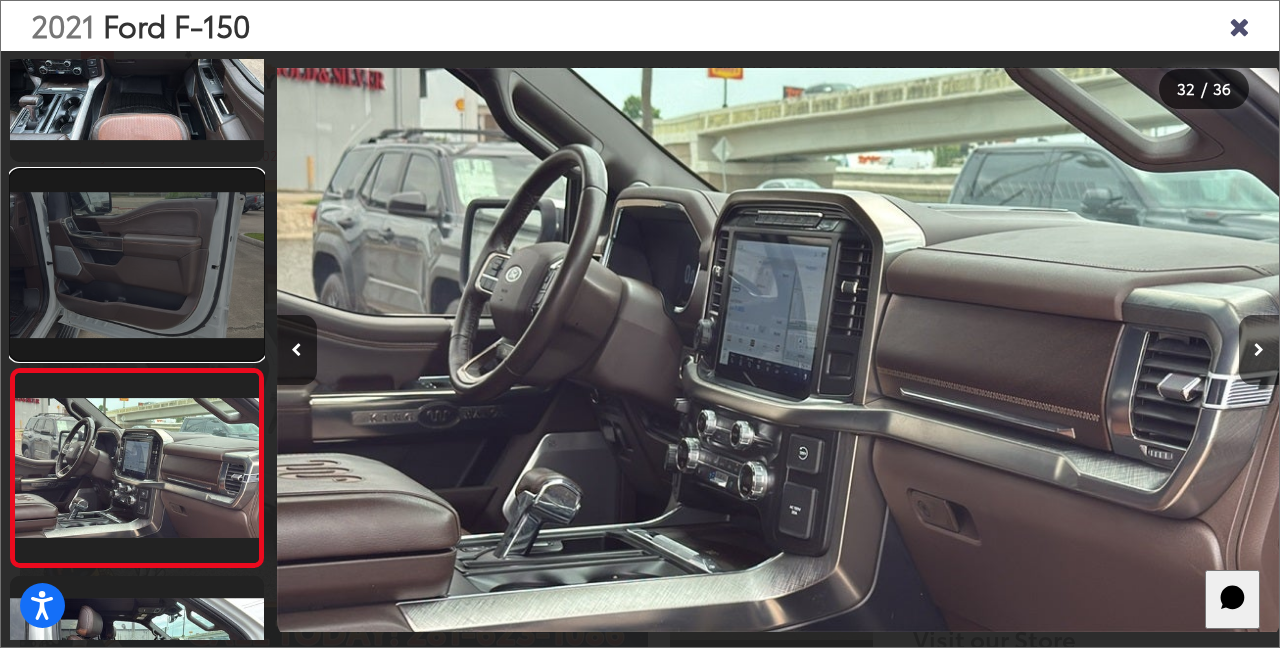 click at bounding box center (137, 265) 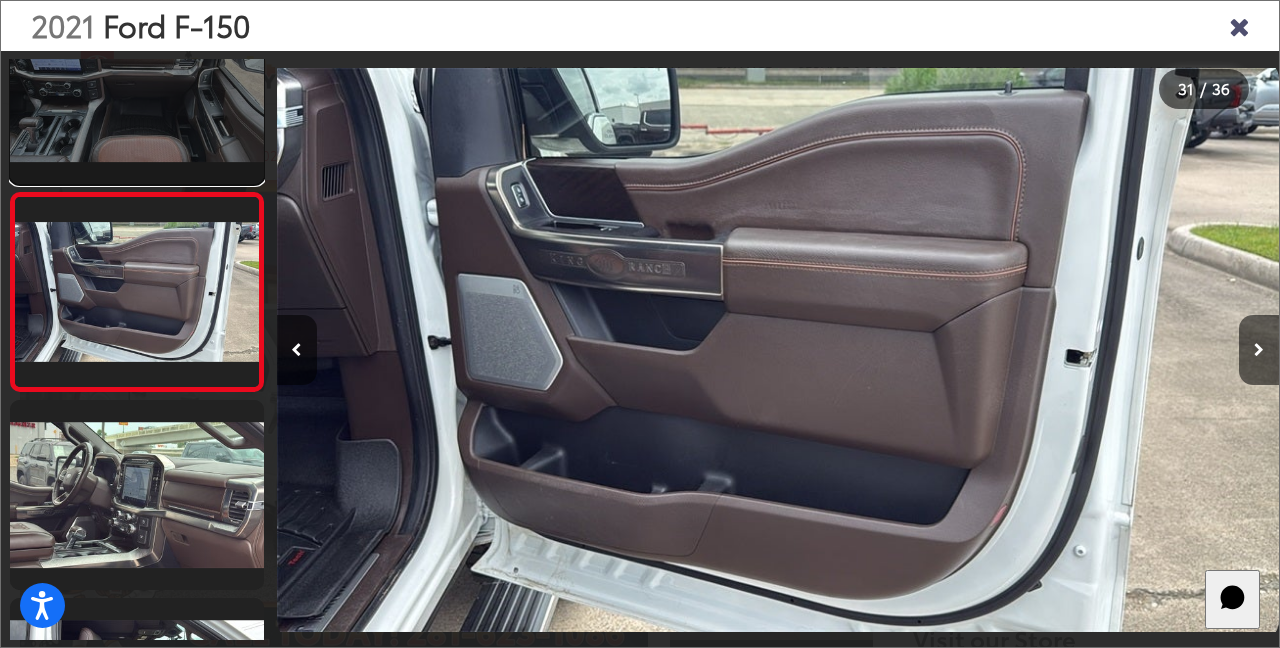 click at bounding box center [137, 88] 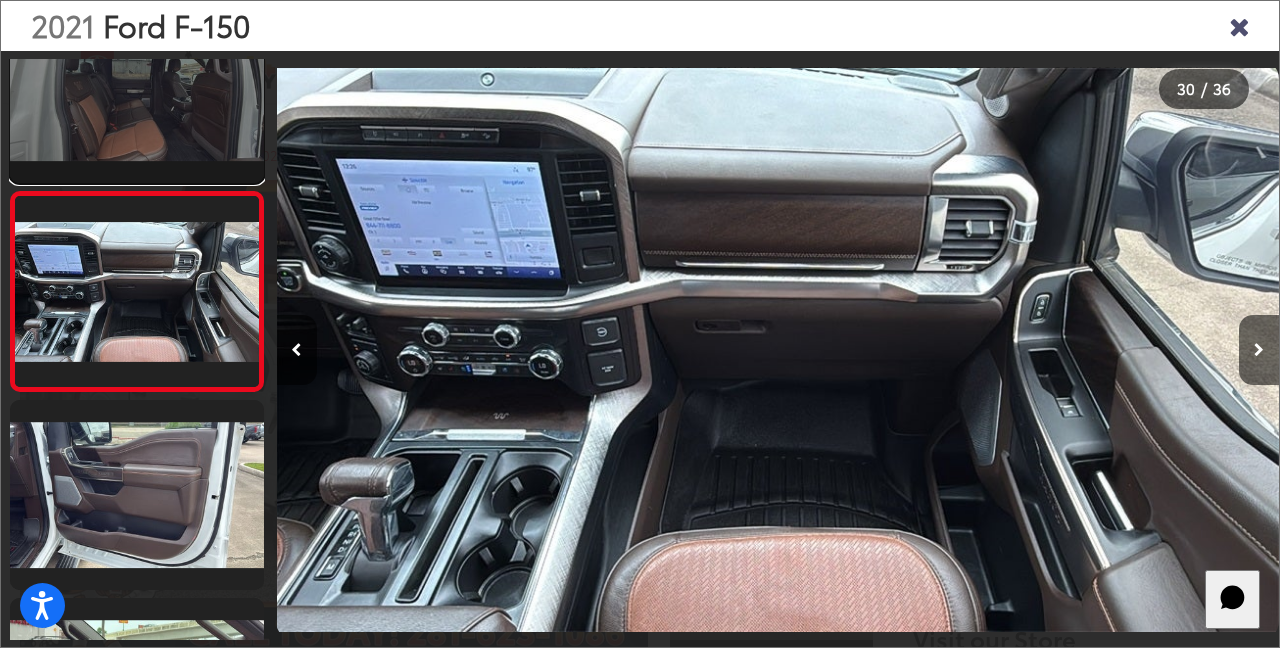 click at bounding box center [137, 88] 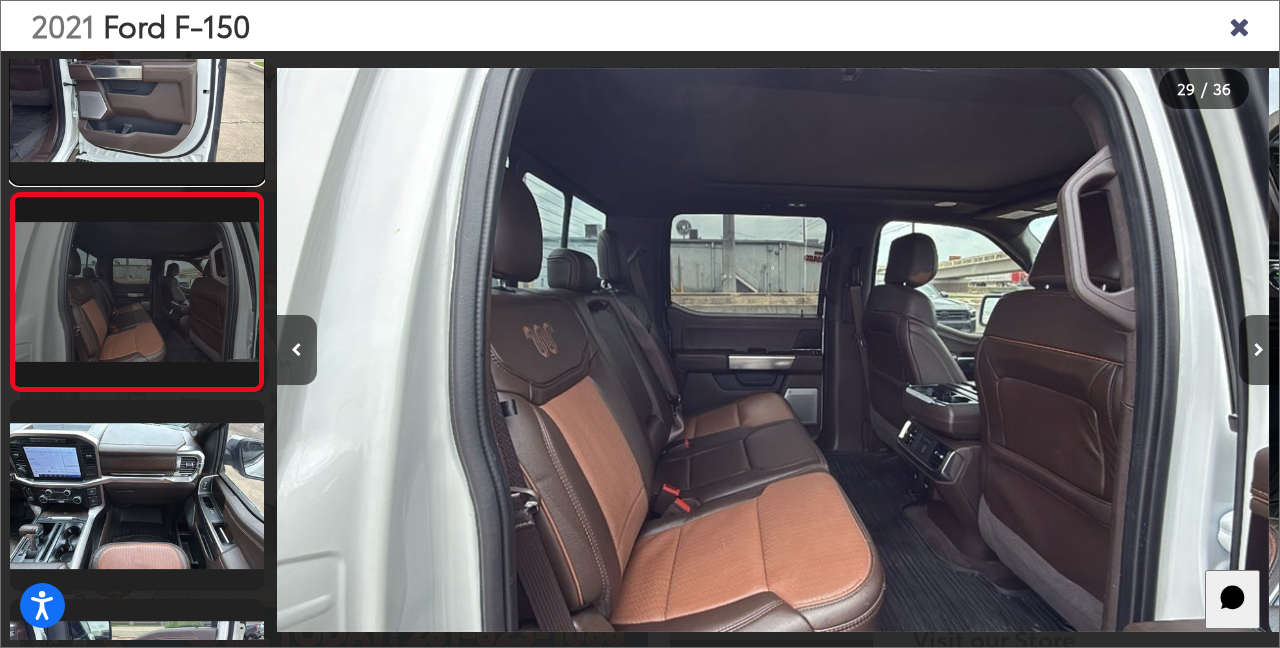 click at bounding box center (137, 89) 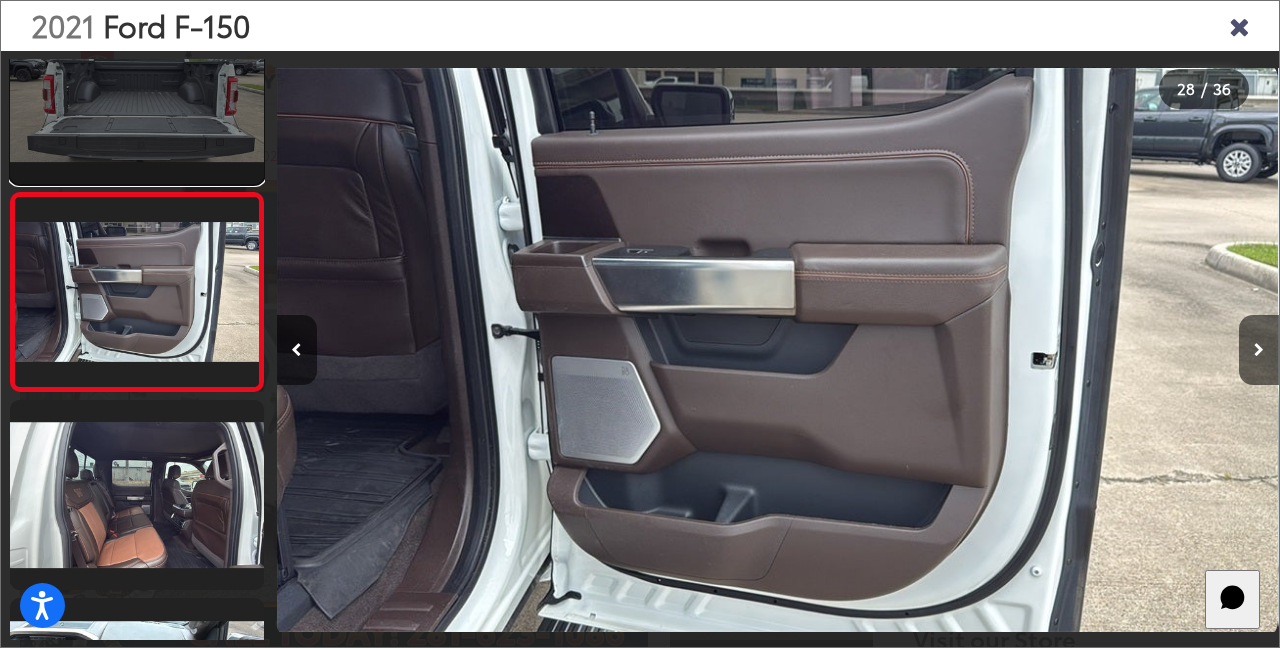 click at bounding box center (137, 89) 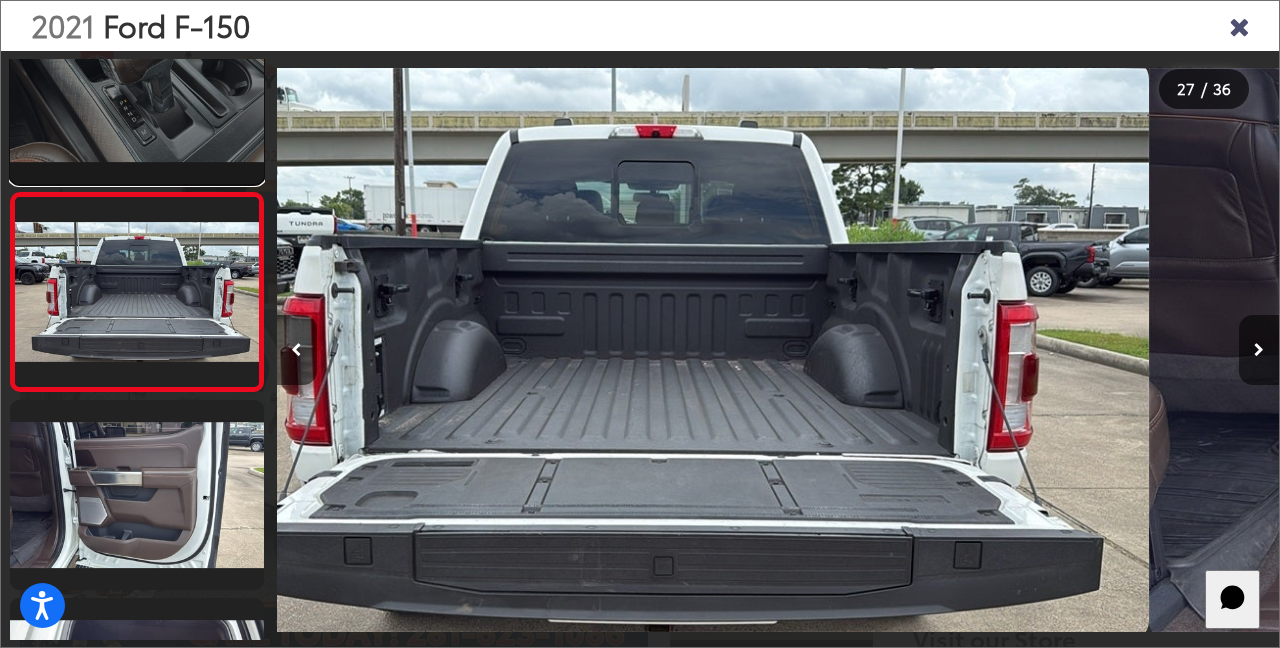 click at bounding box center (137, 89) 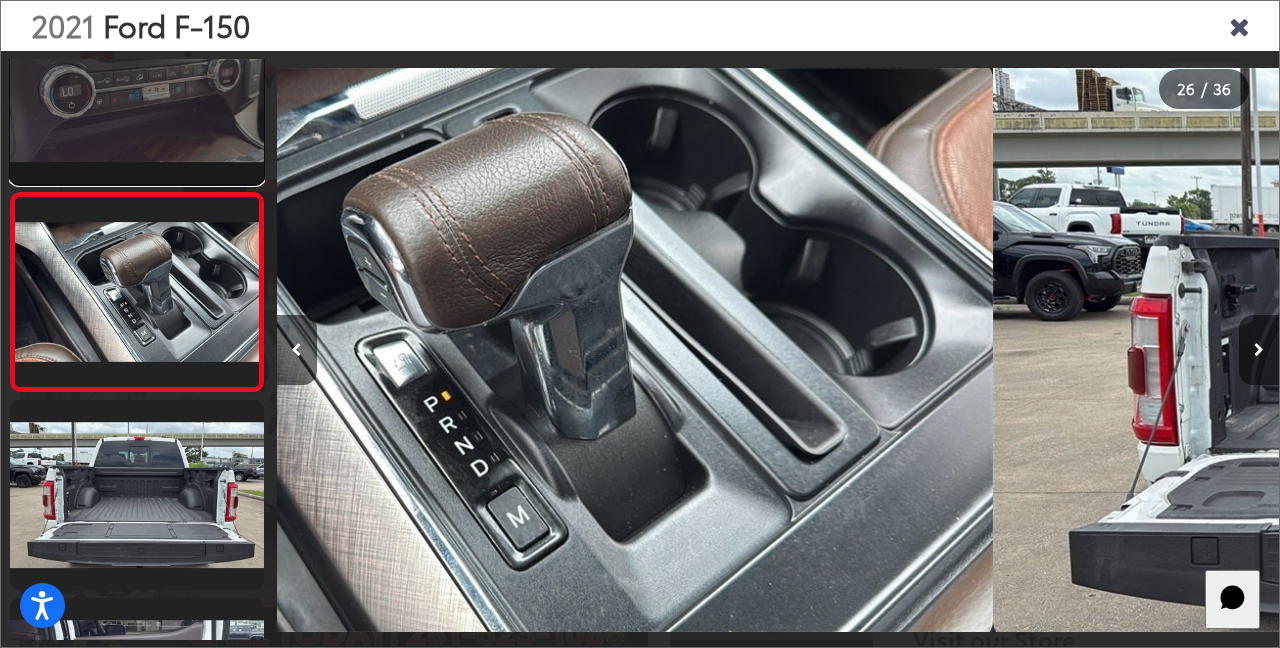 click at bounding box center [137, 89] 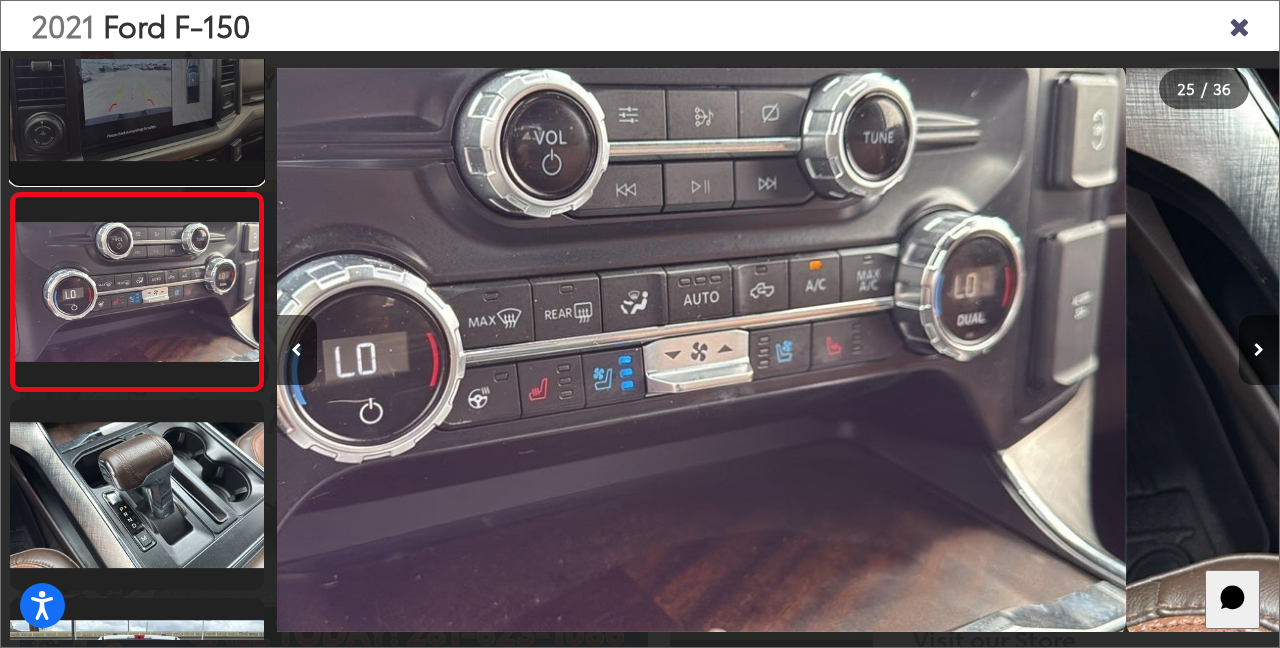 click at bounding box center (137, 88) 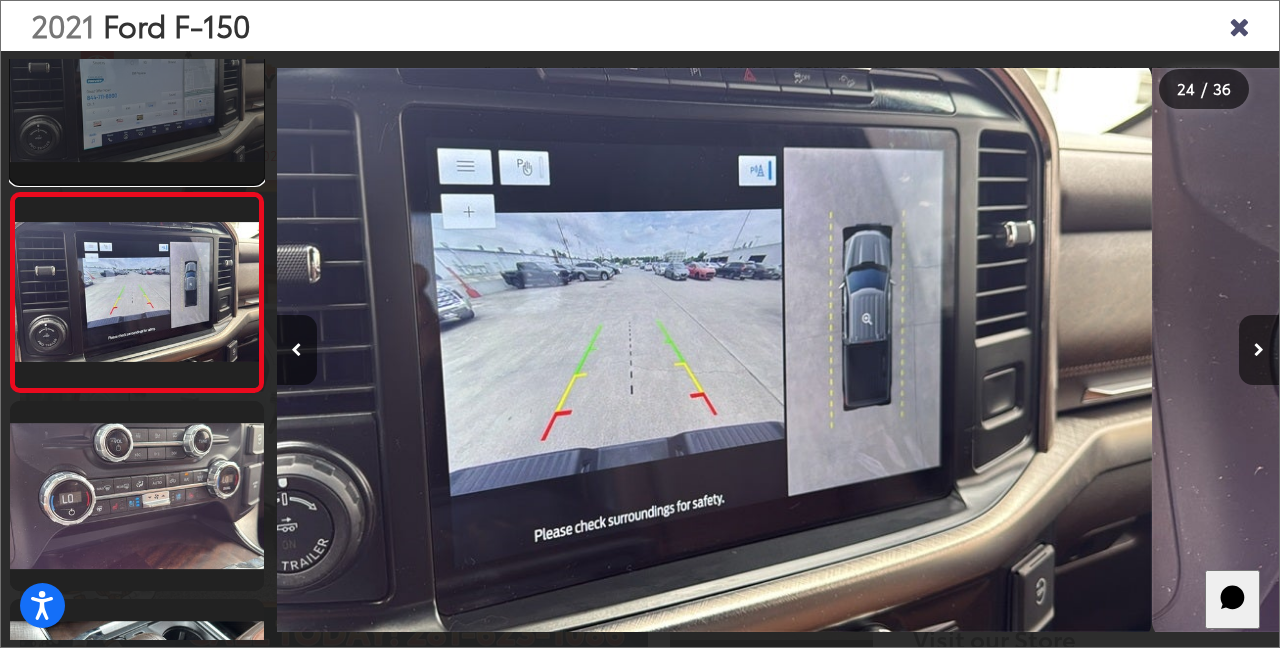click at bounding box center (137, 89) 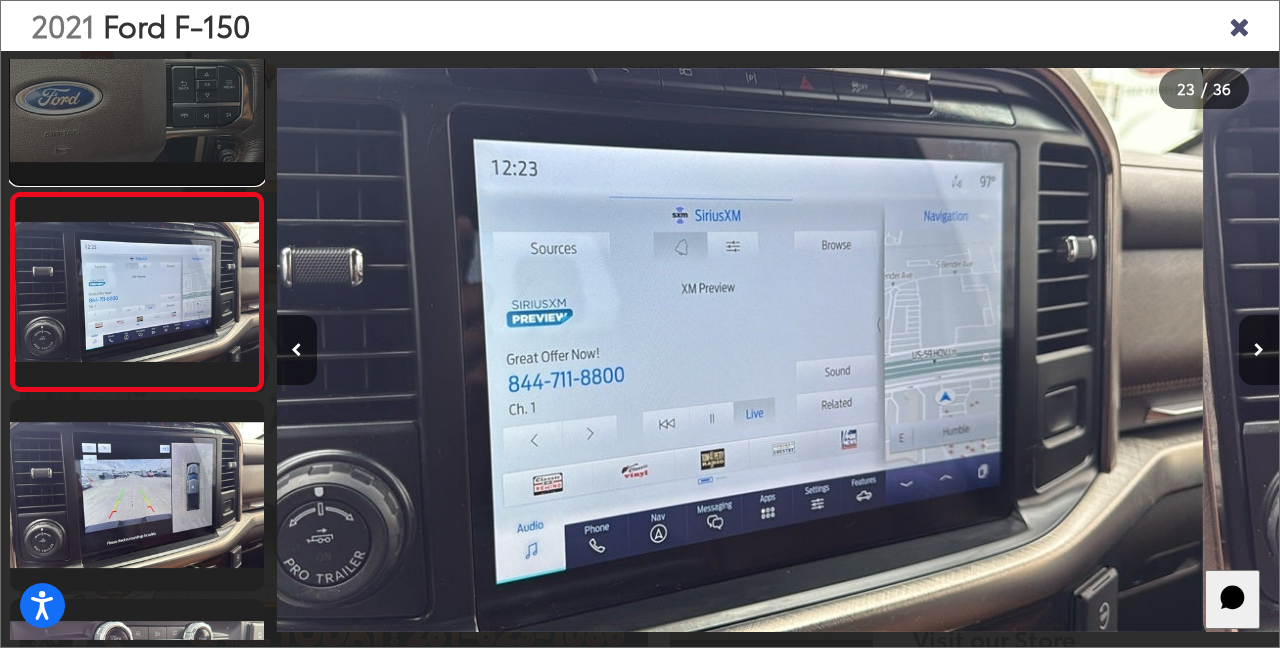 click at bounding box center (137, 89) 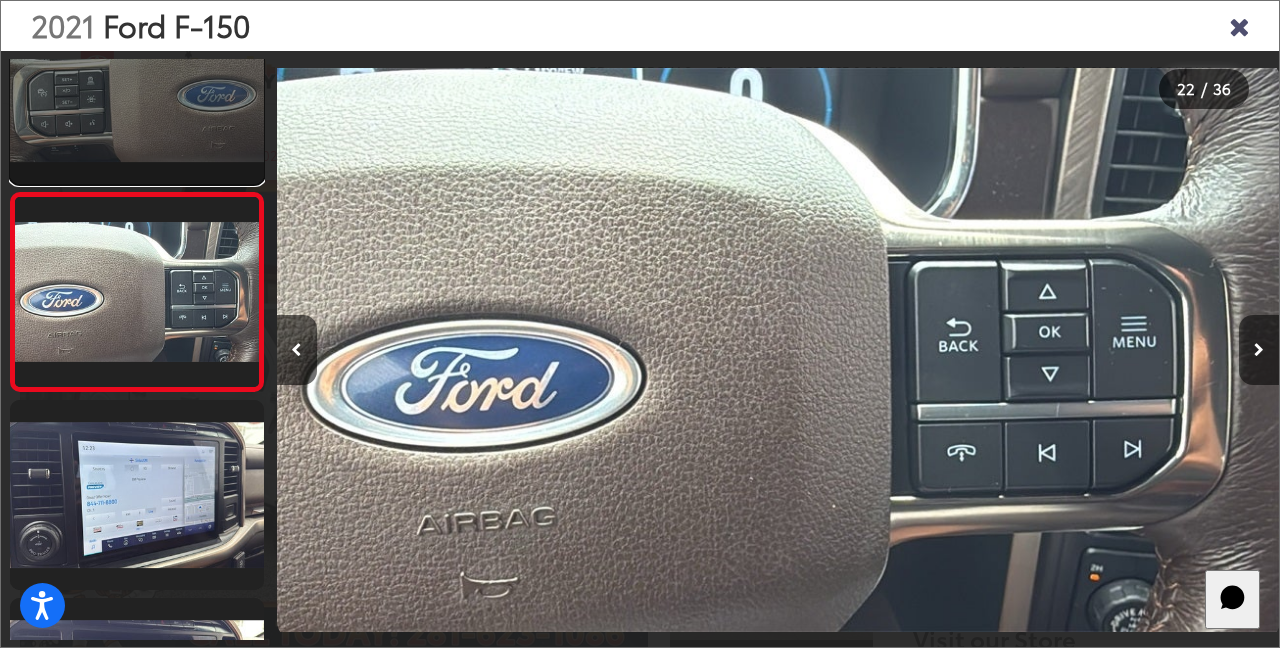click at bounding box center (137, 89) 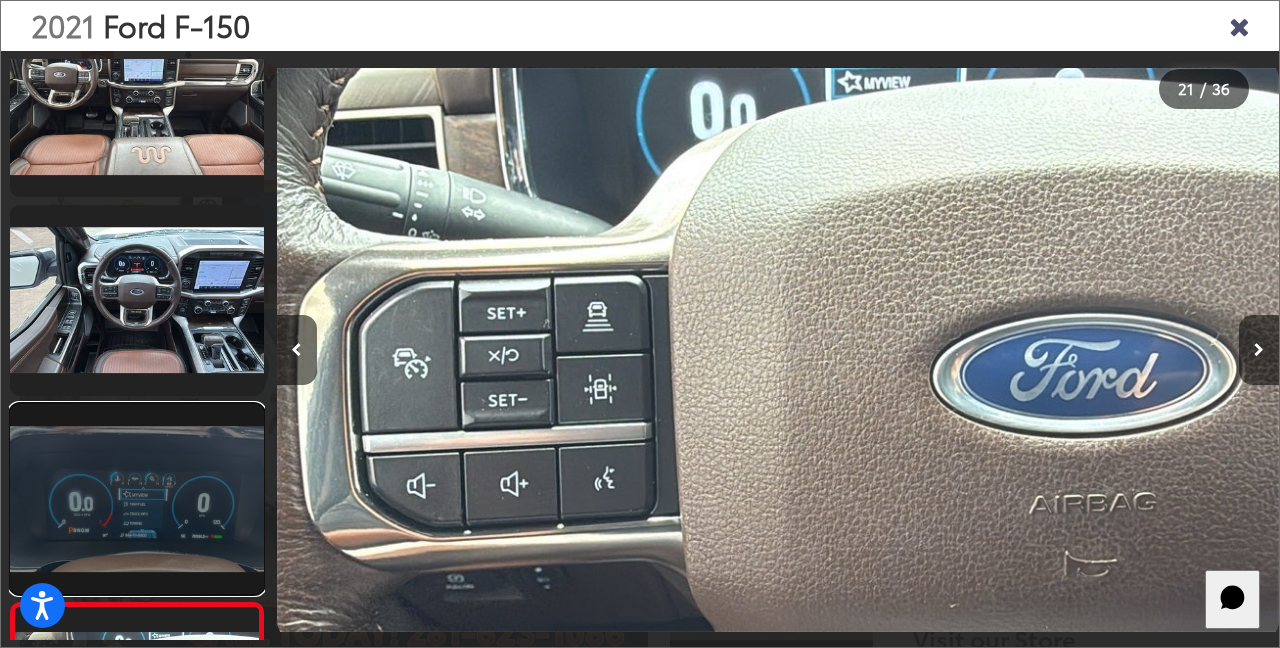 click at bounding box center [137, 499] 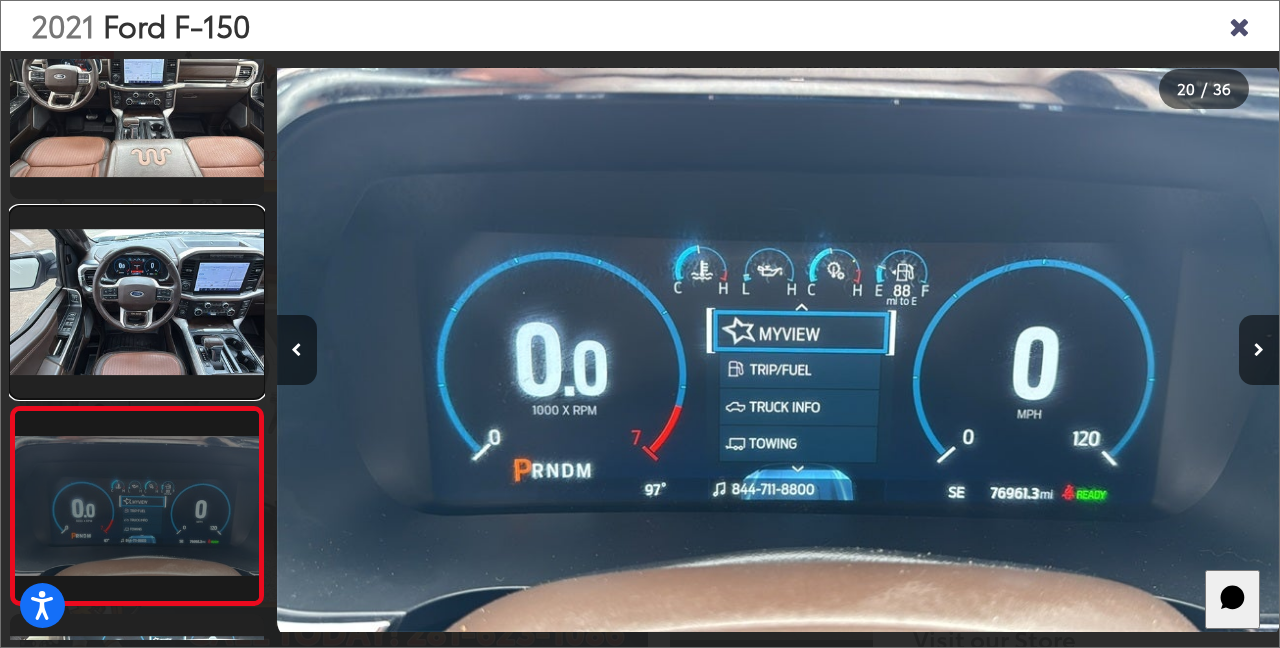 click at bounding box center [137, 302] 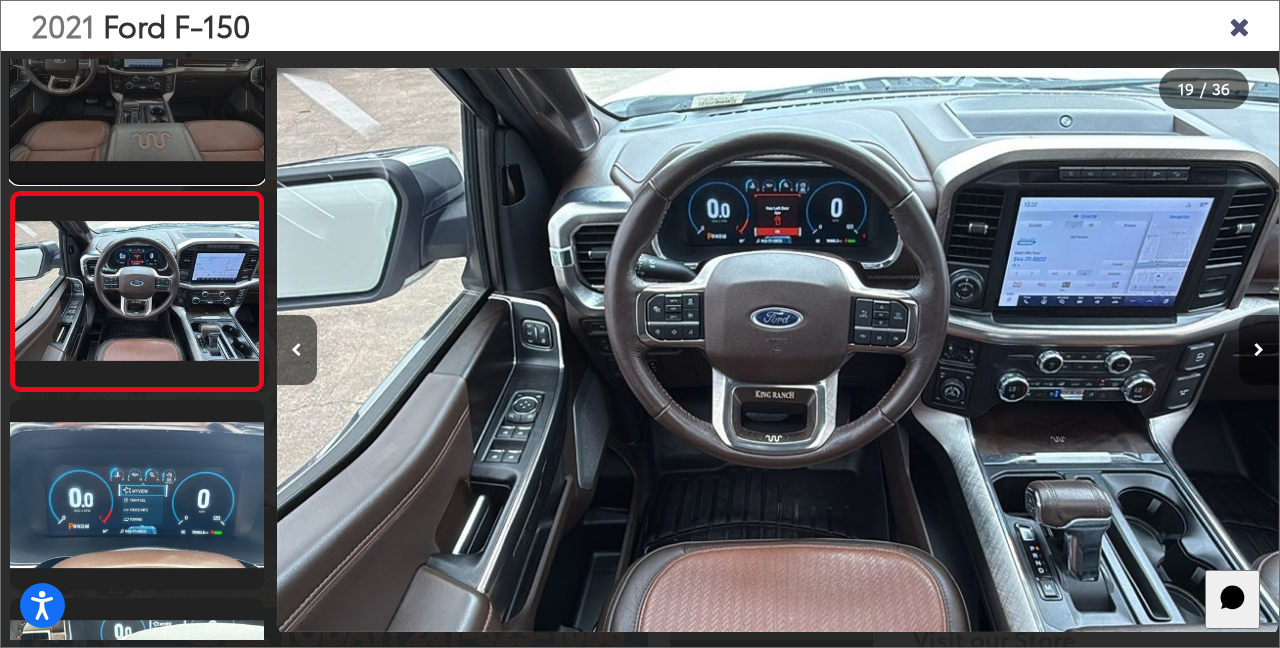 click at bounding box center [137, 88] 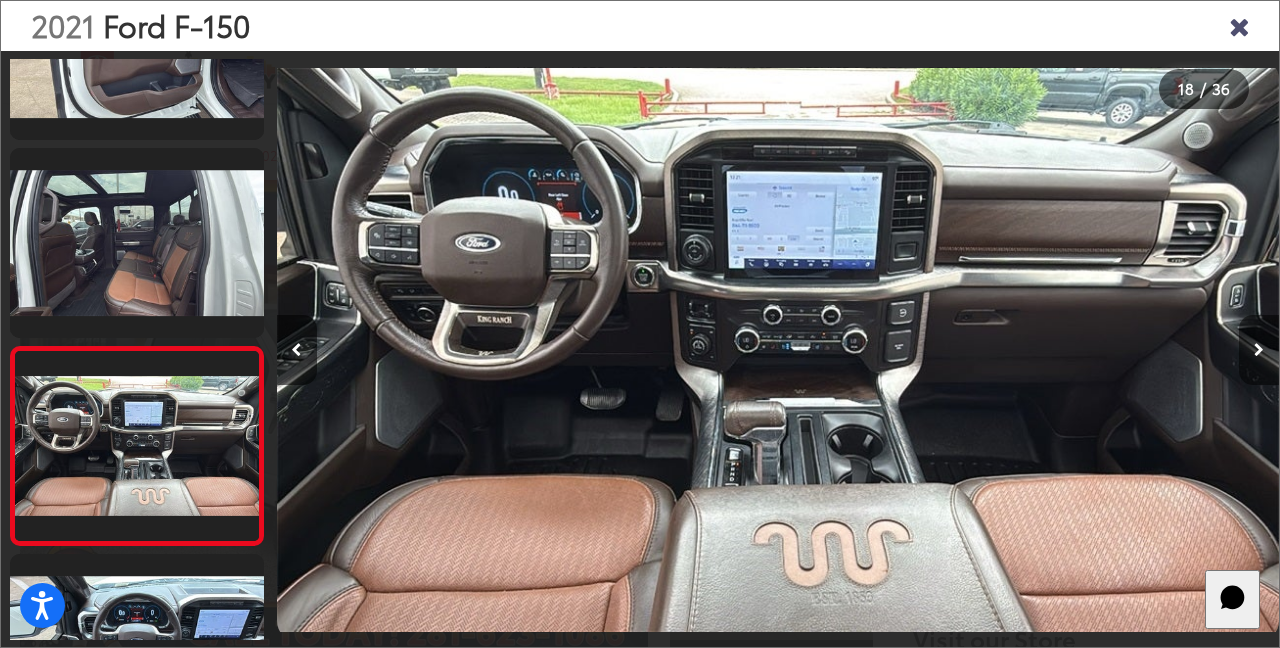 click at bounding box center (1259, 350) 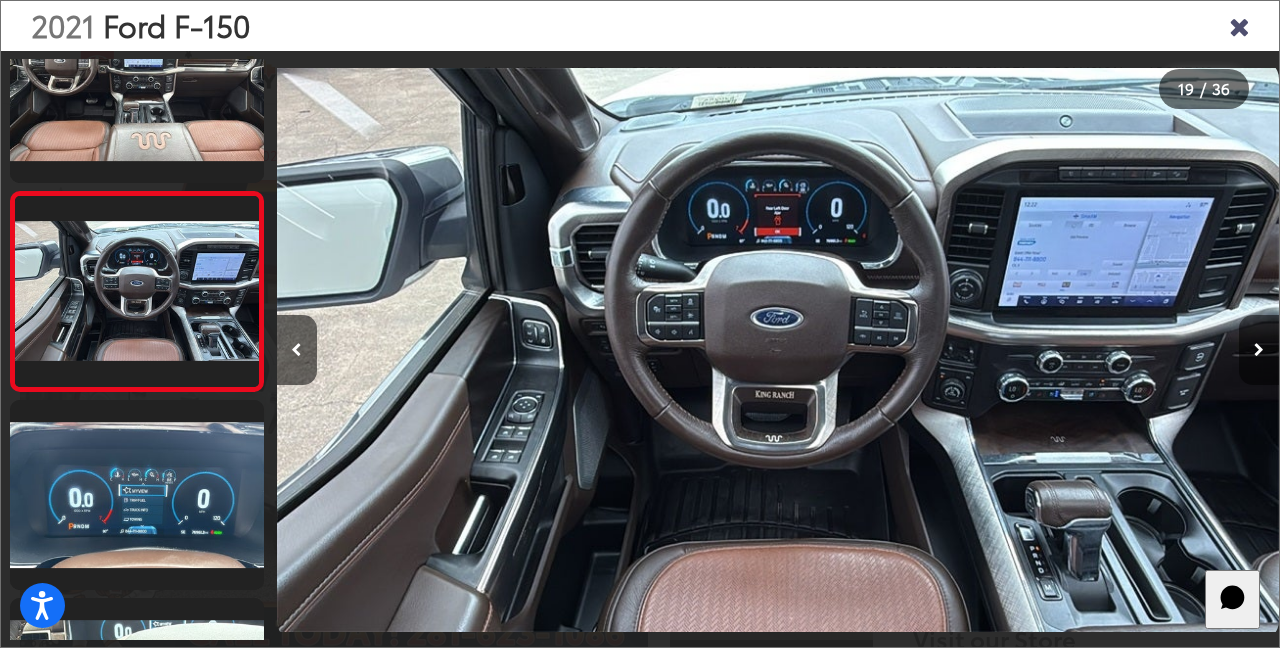 click at bounding box center [1259, 350] 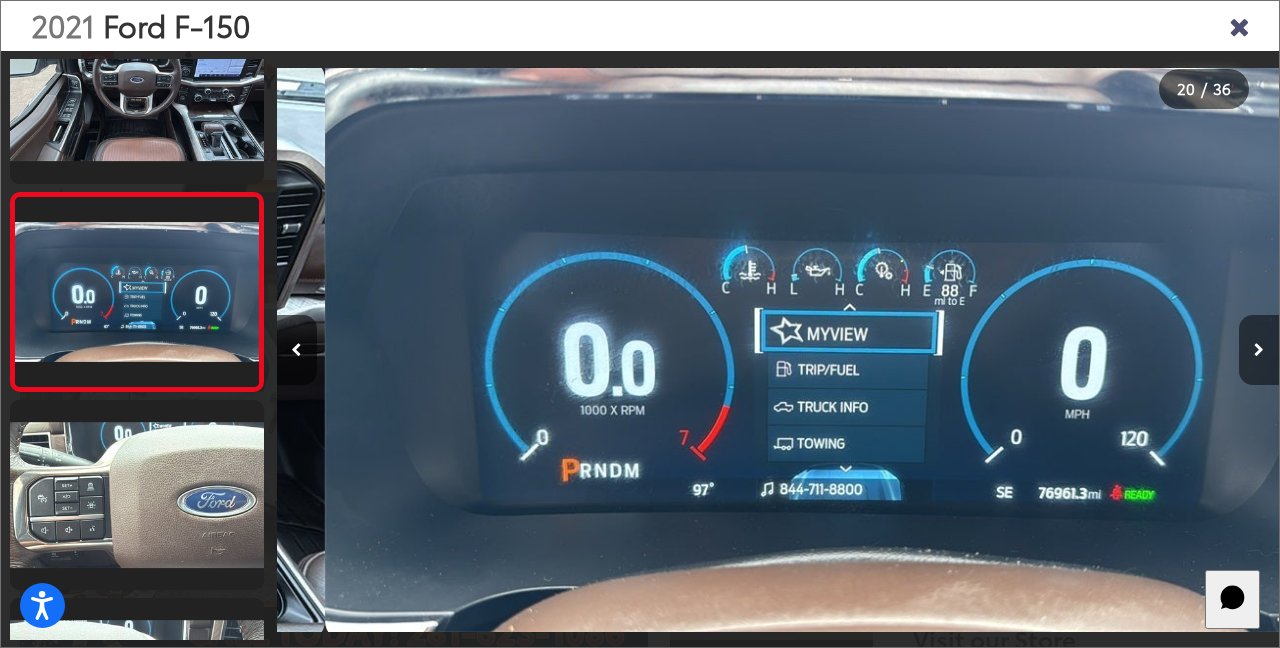 click at bounding box center [1259, 350] 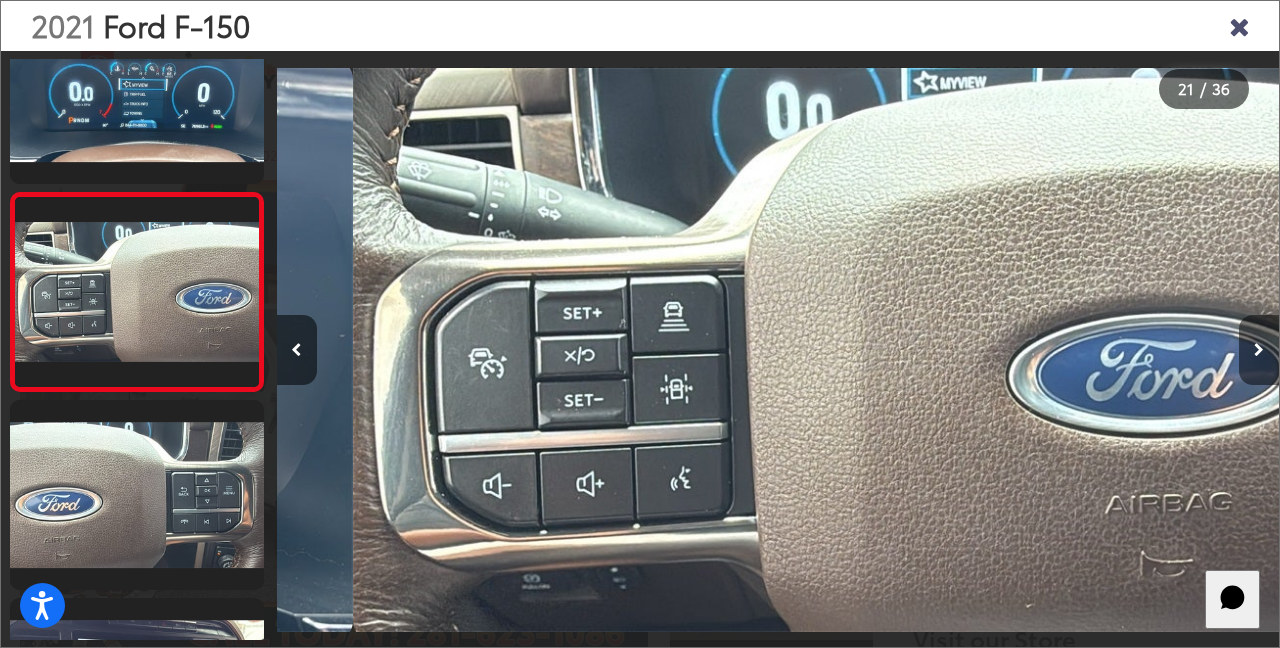 click at bounding box center (1259, 350) 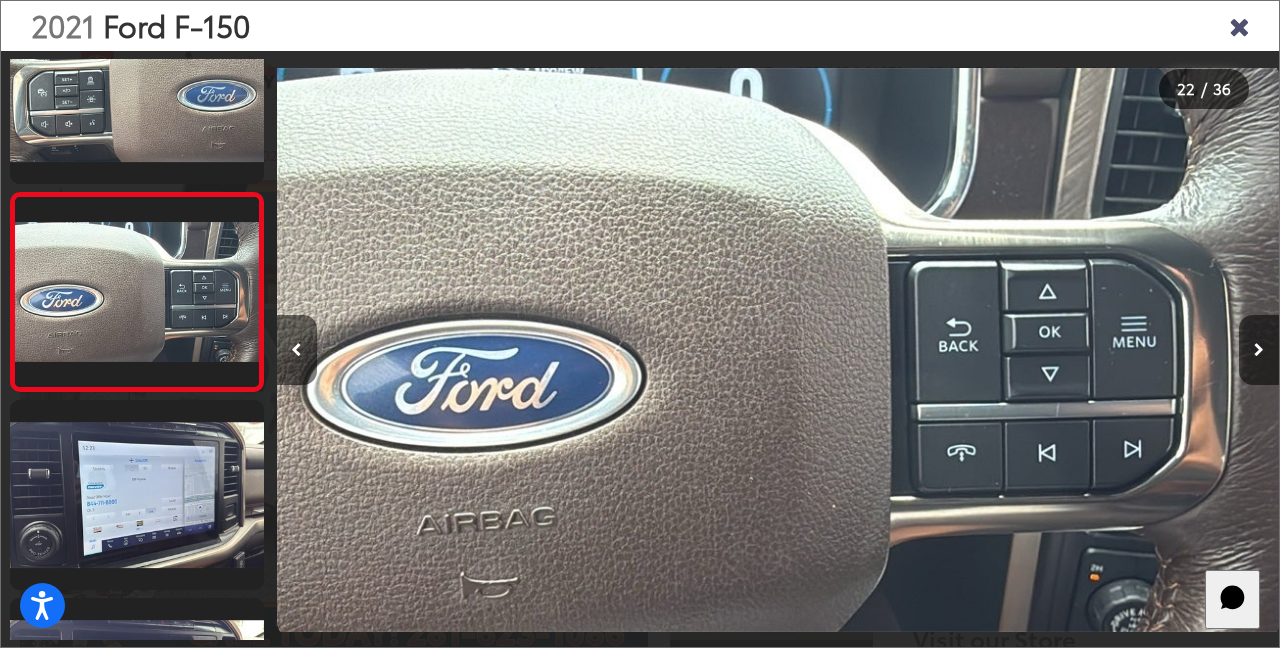 click at bounding box center [297, 350] 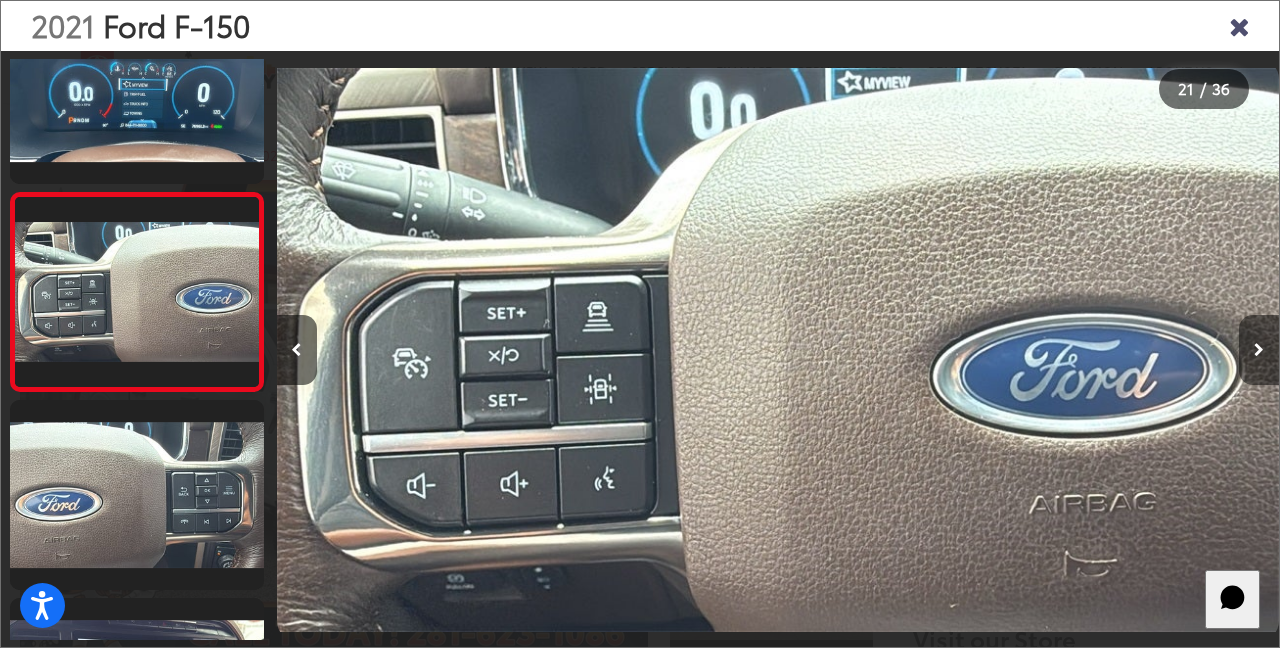 click at bounding box center (1259, 350) 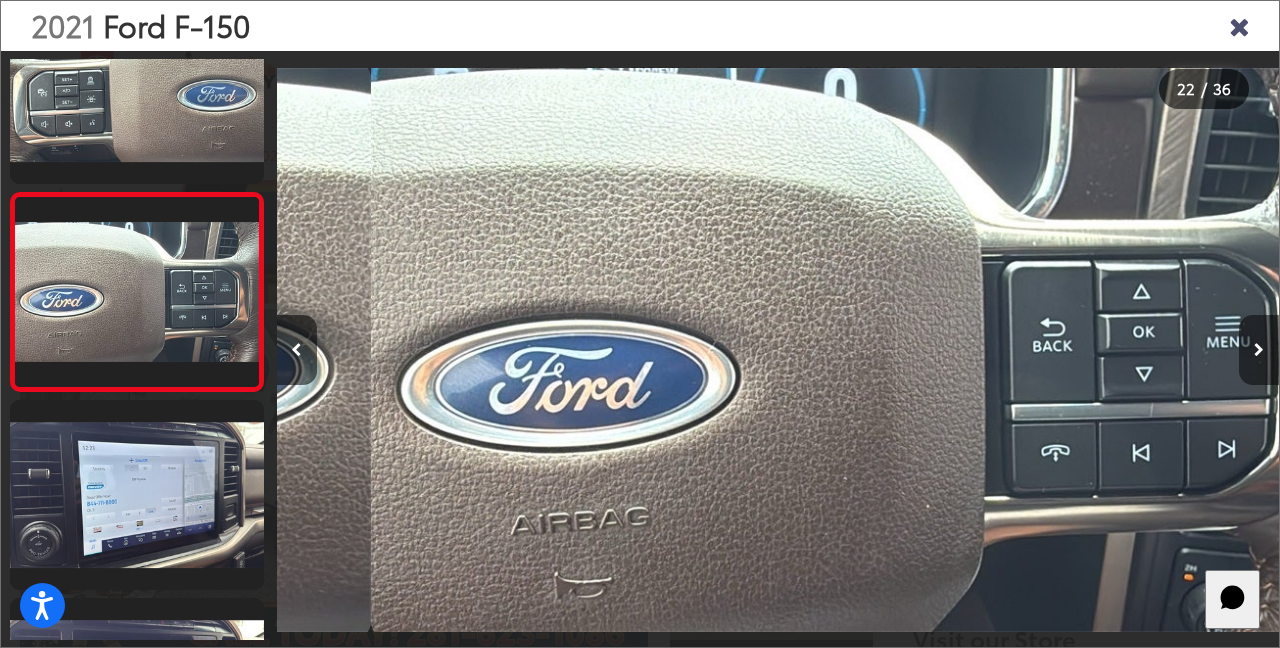 click at bounding box center (1259, 350) 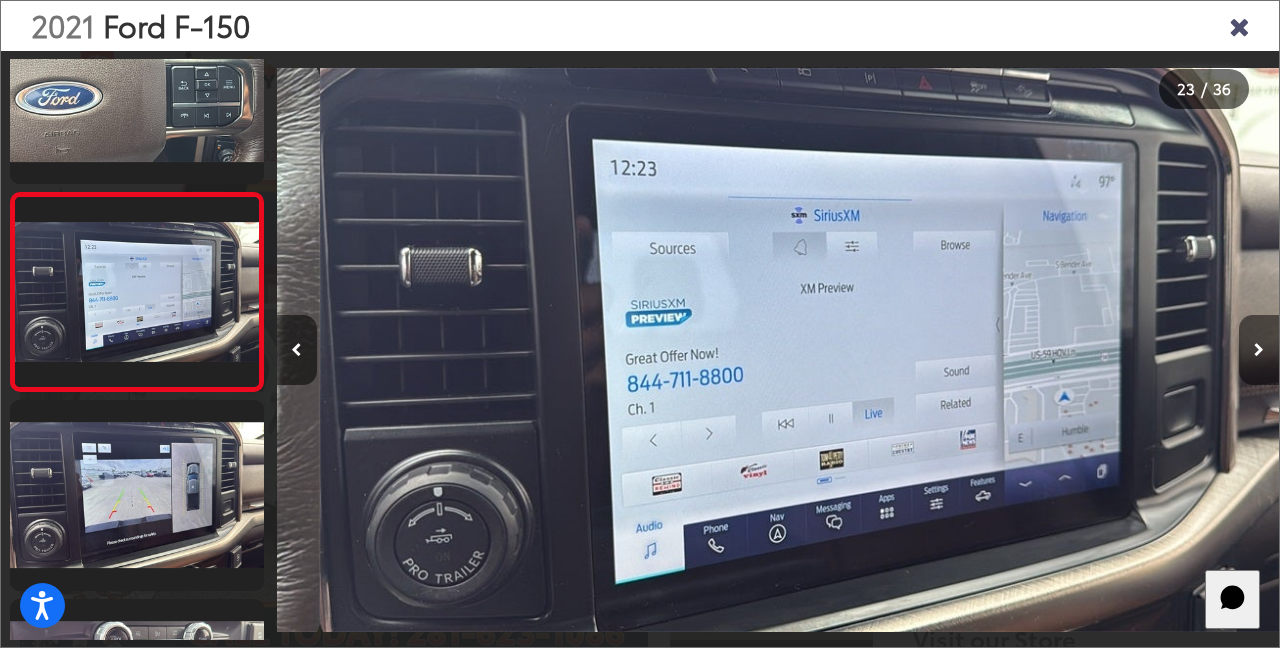 click at bounding box center [1259, 350] 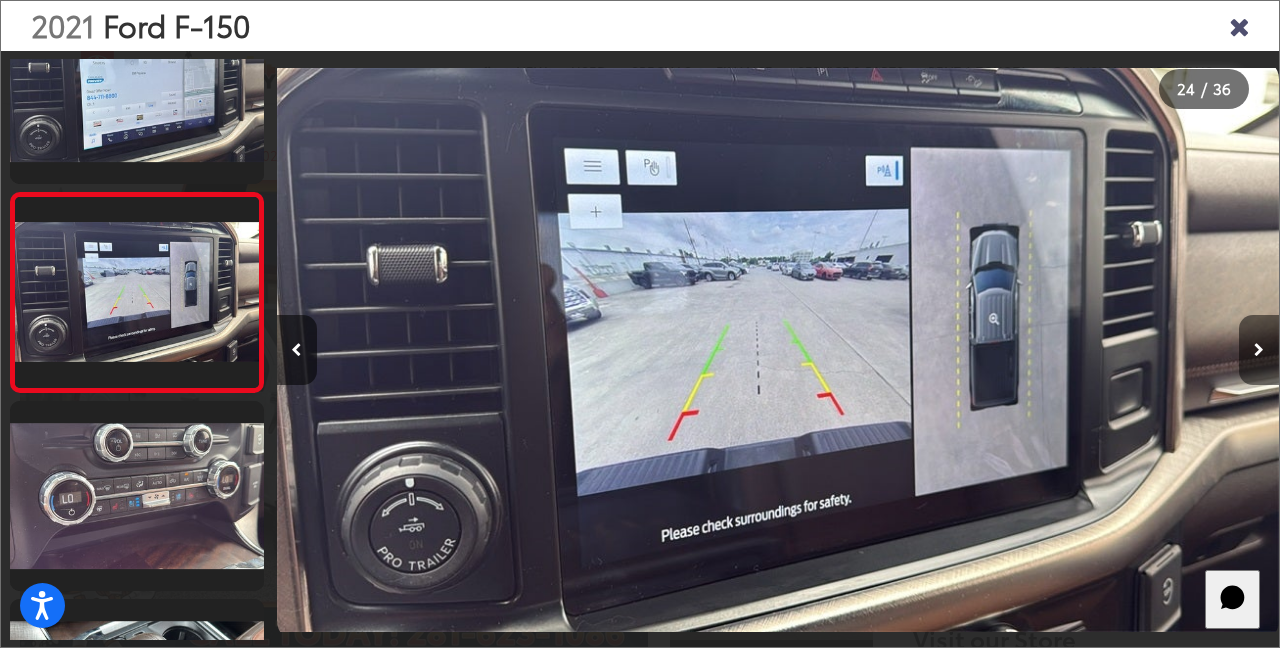 click at bounding box center [1259, 350] 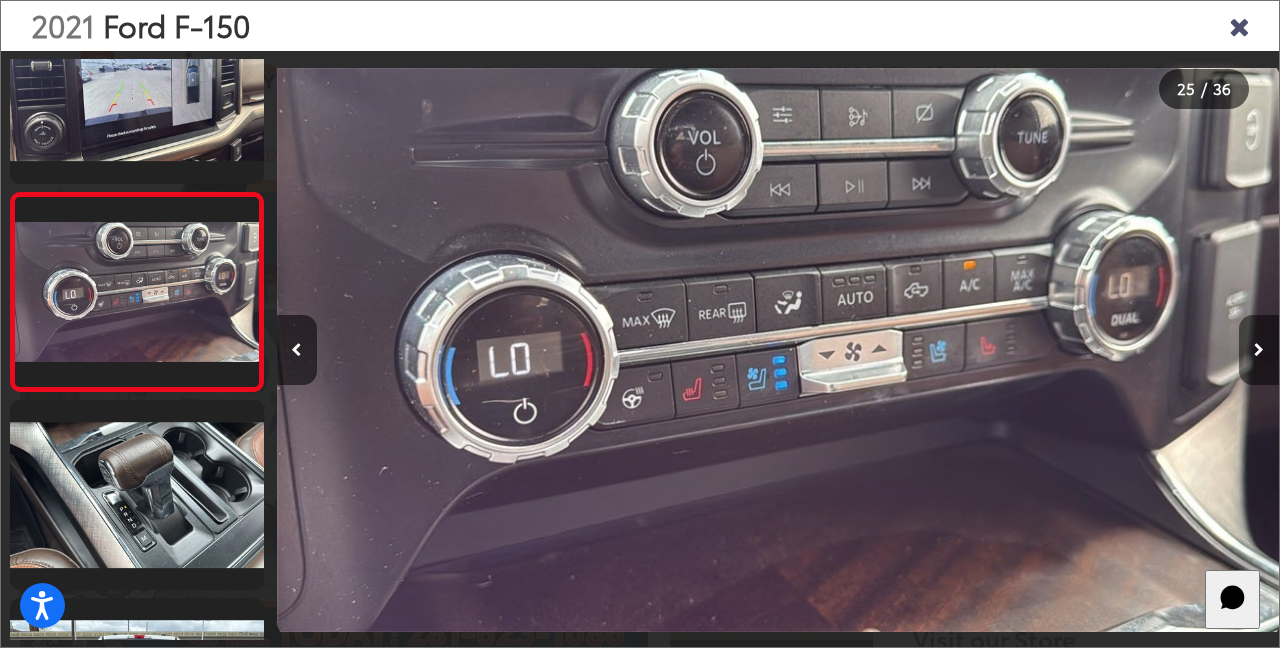 click at bounding box center (1259, 350) 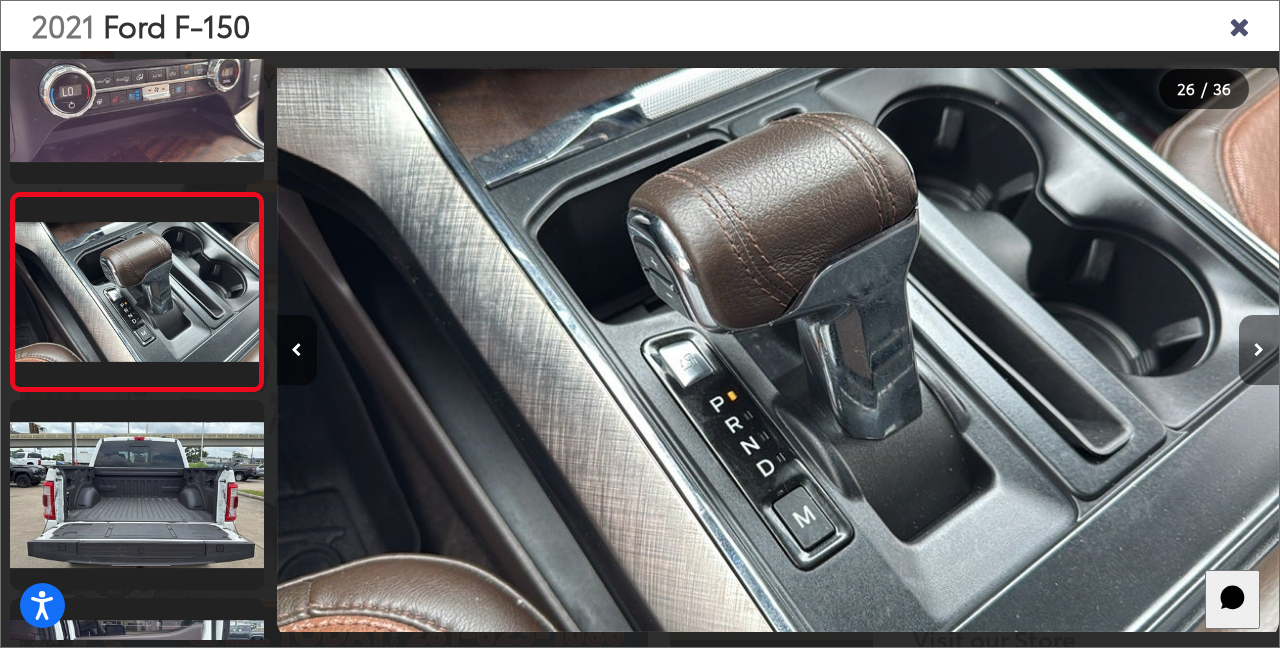 click at bounding box center (1259, 350) 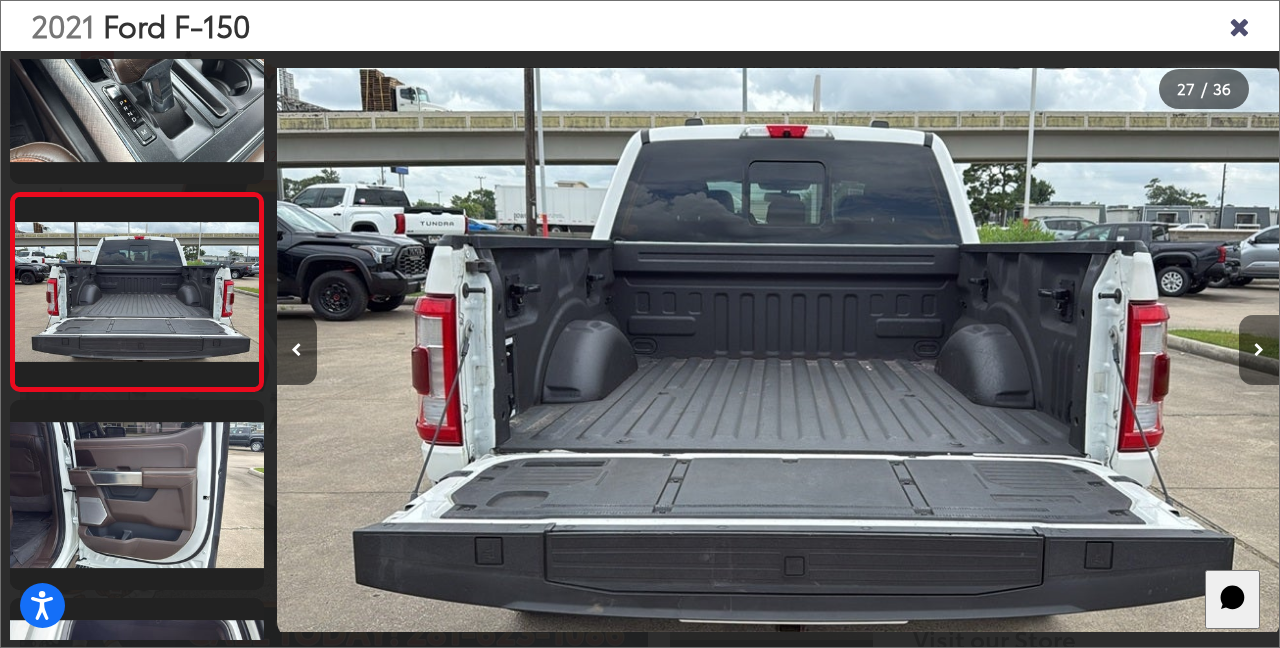 click at bounding box center [1259, 350] 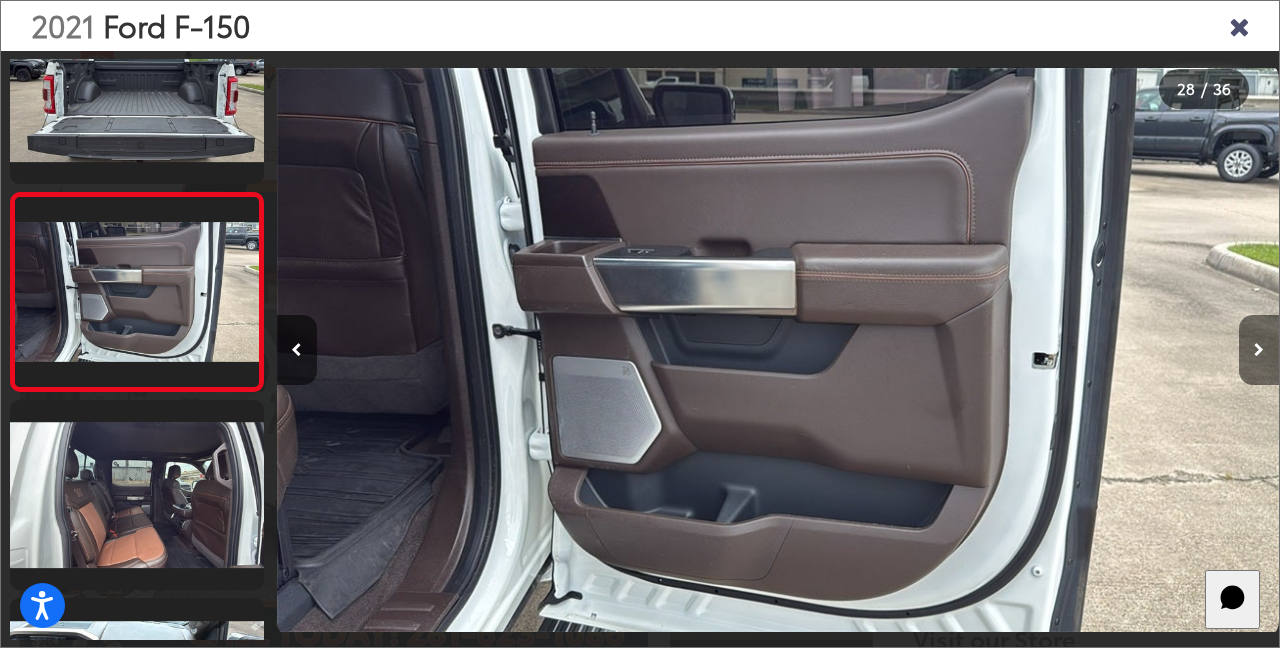 click at bounding box center [1259, 350] 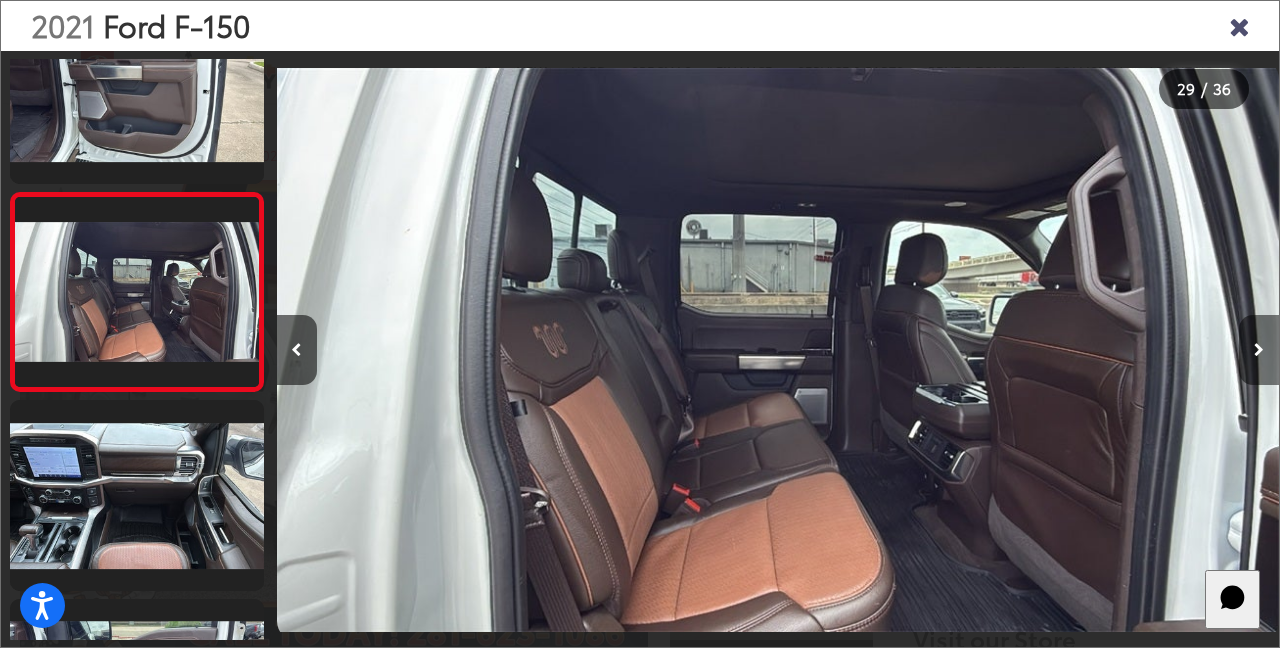click at bounding box center (1259, 350) 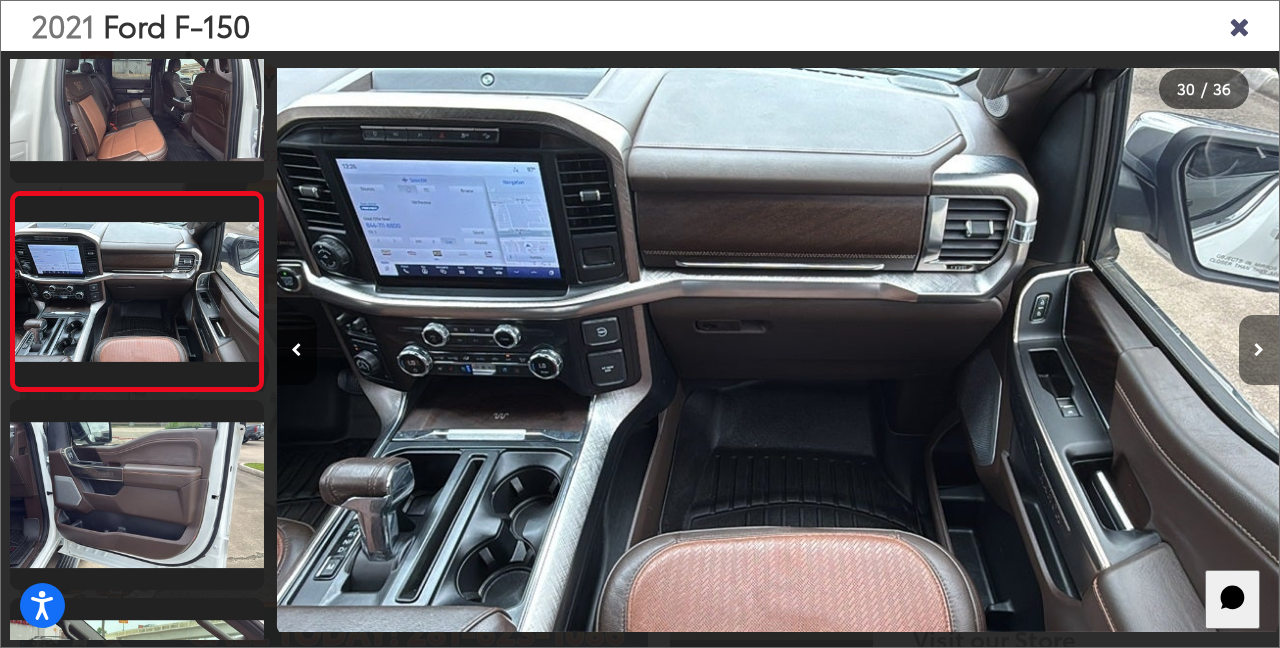 click at bounding box center (1259, 350) 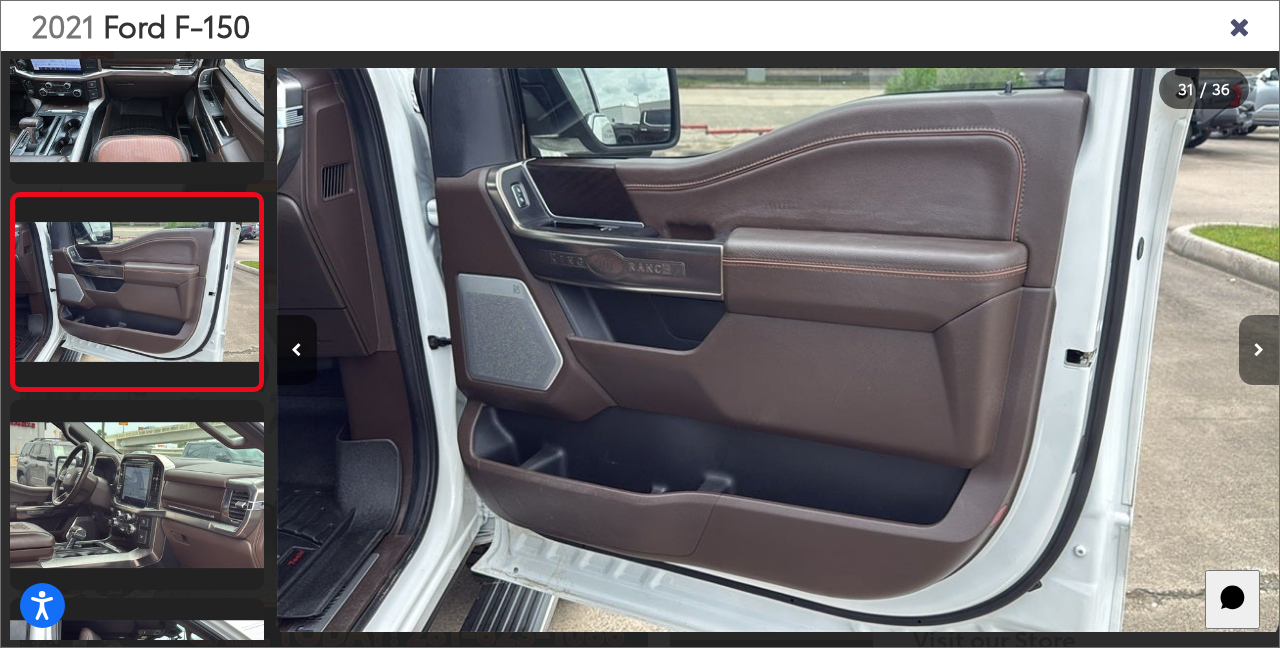 click at bounding box center [1259, 350] 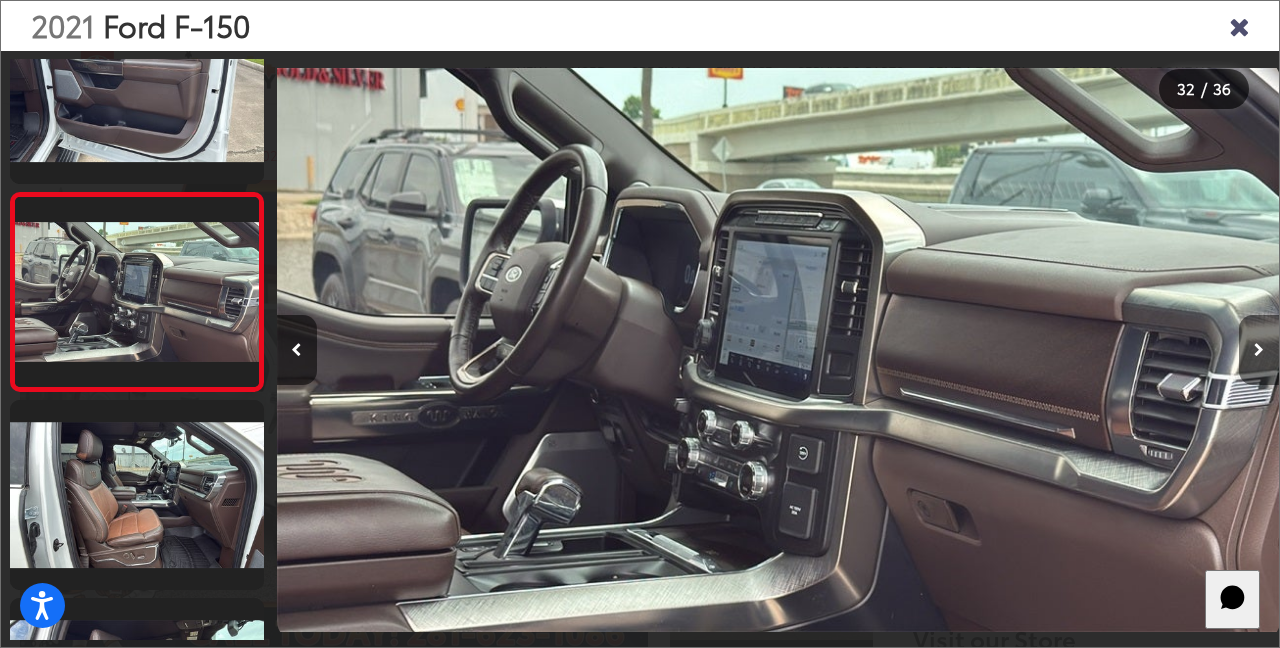 click at bounding box center [1259, 350] 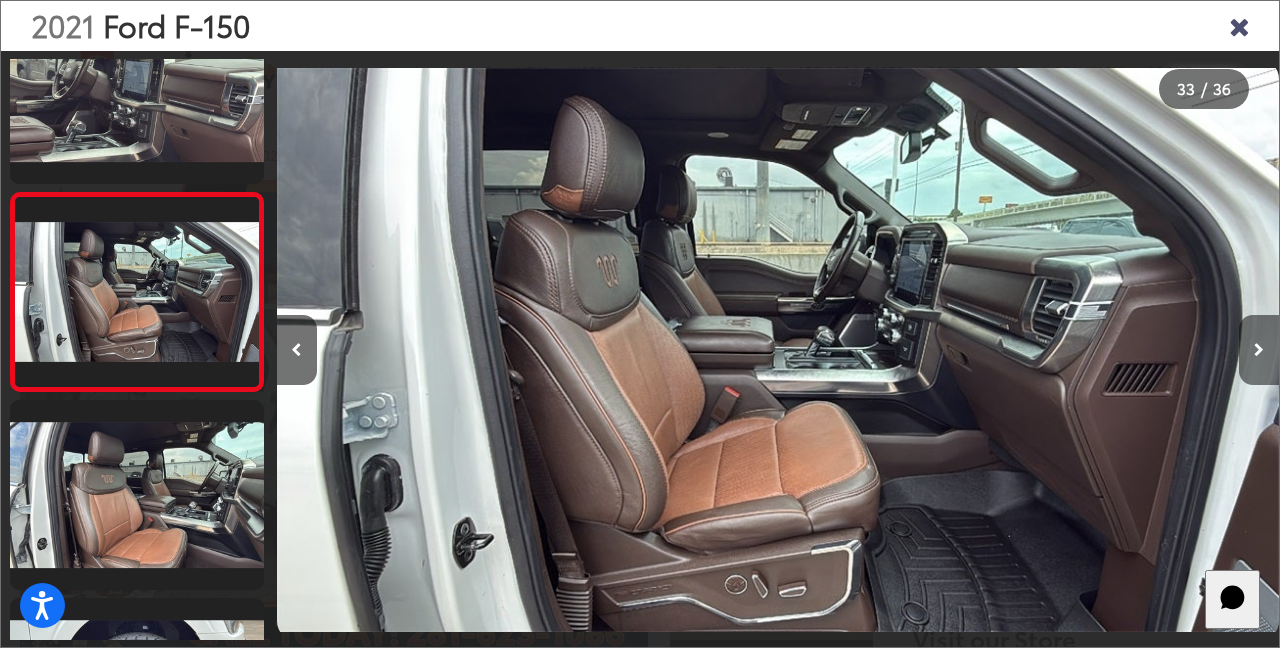 click at bounding box center (1259, 350) 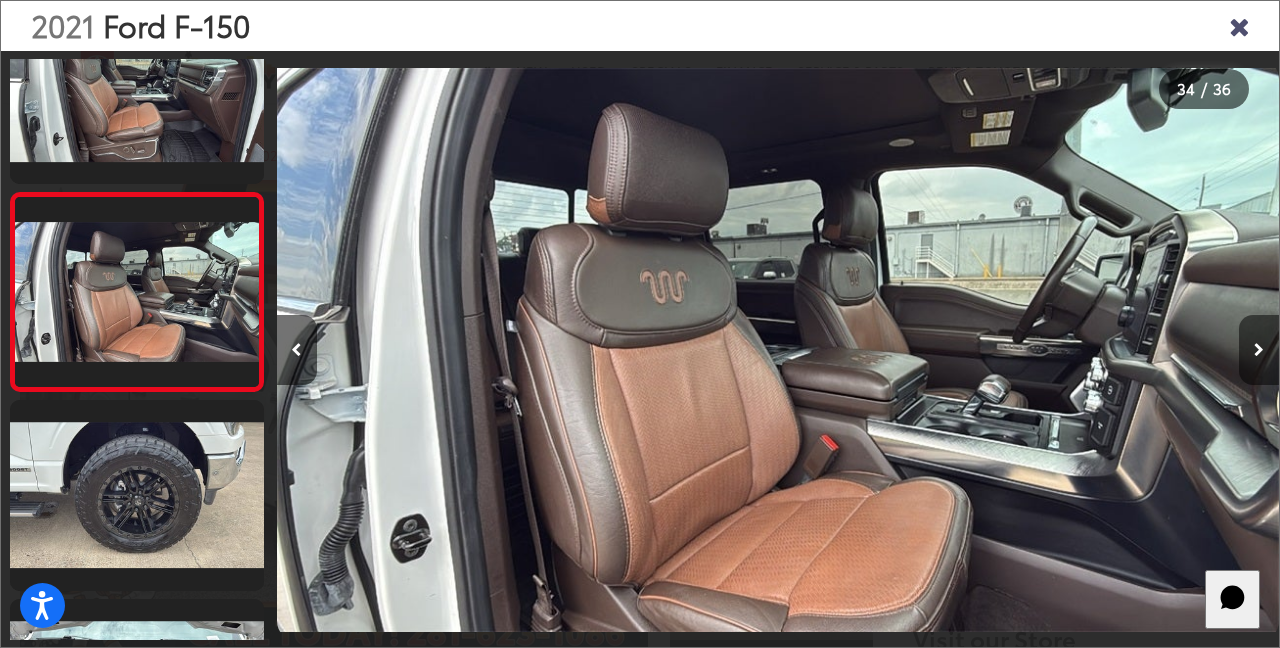 click at bounding box center [1259, 350] 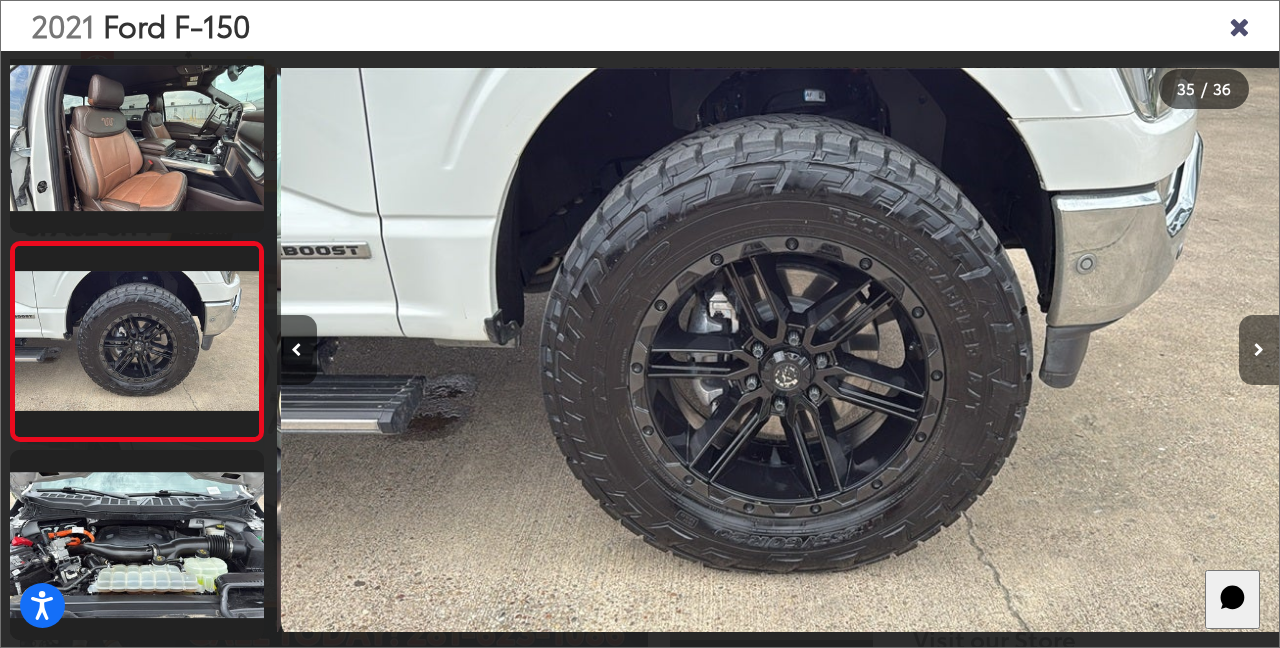 click at bounding box center (1259, 350) 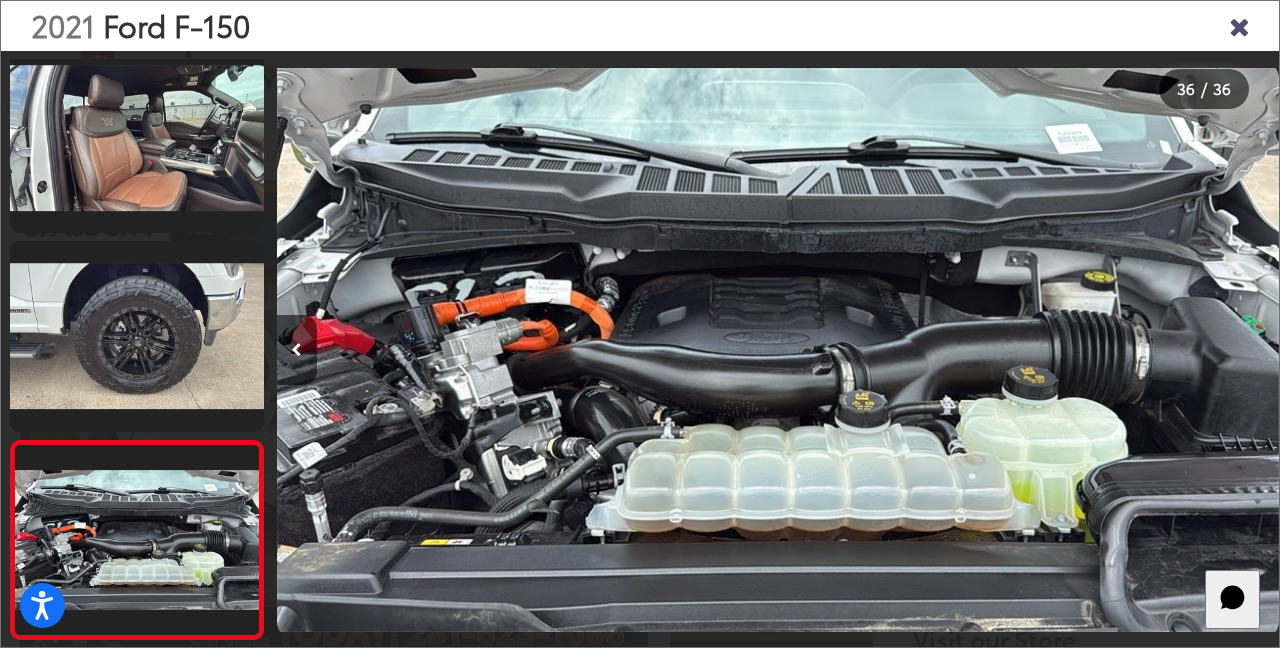 click at bounding box center (1239, 25) 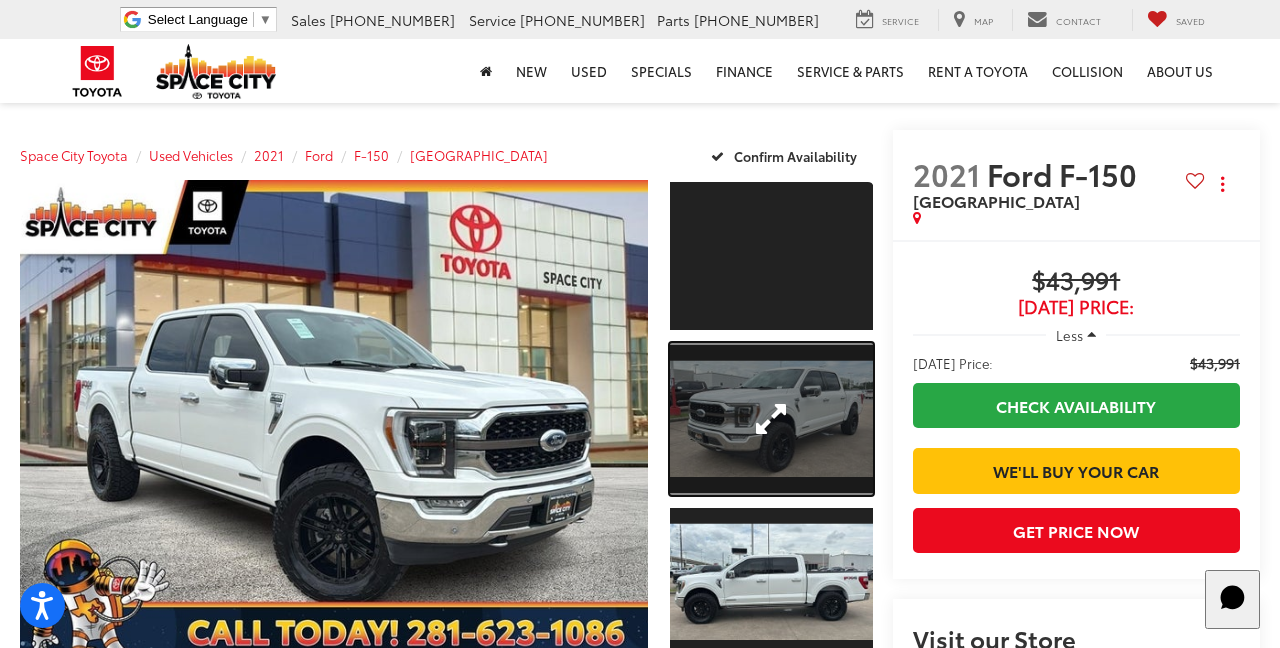 click at bounding box center (771, 419) 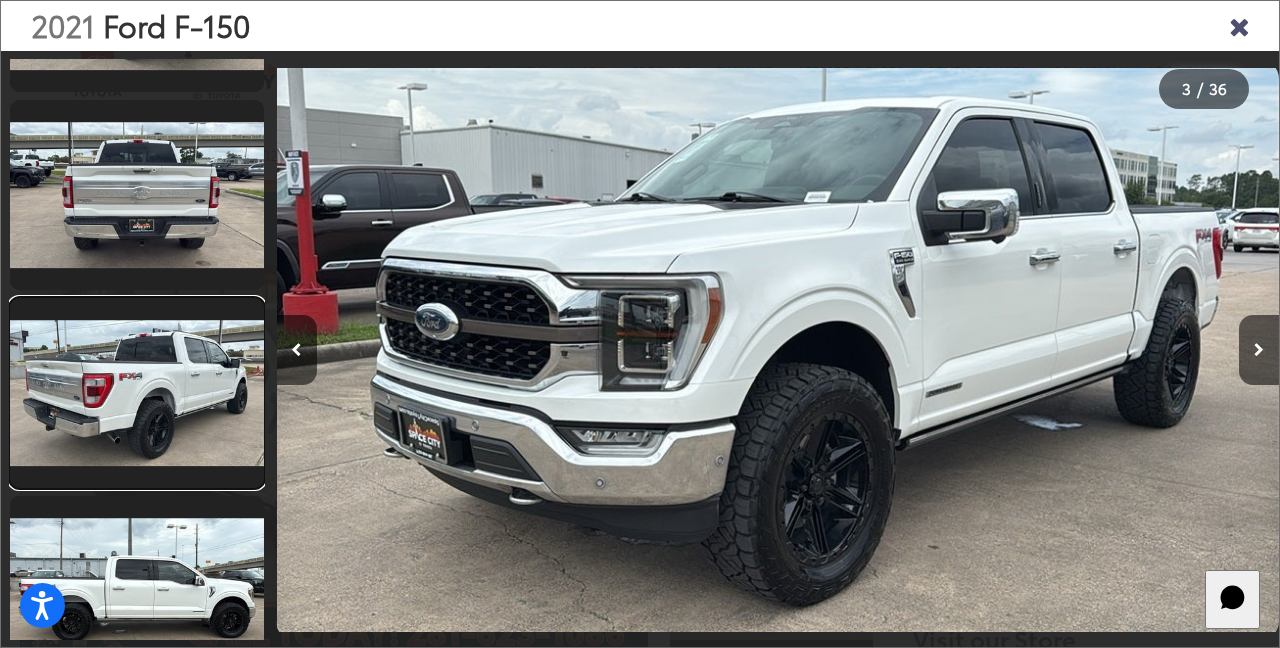 click at bounding box center [137, 393] 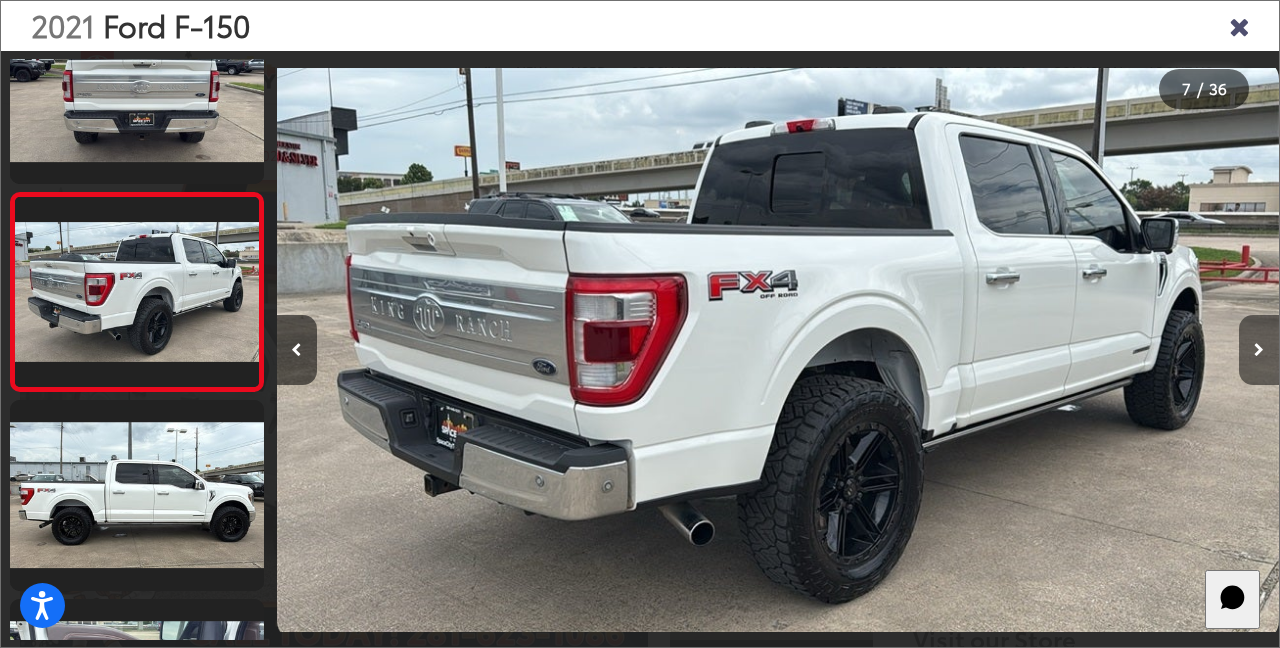click at bounding box center [1259, 350] 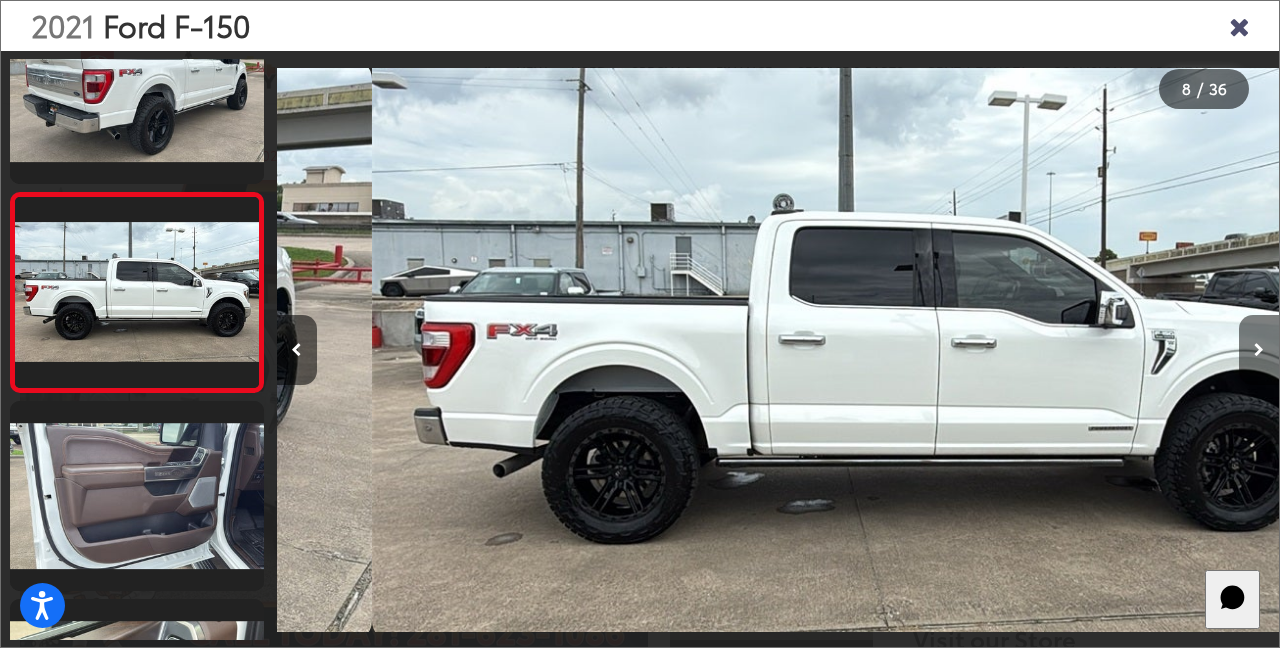 click at bounding box center [1259, 350] 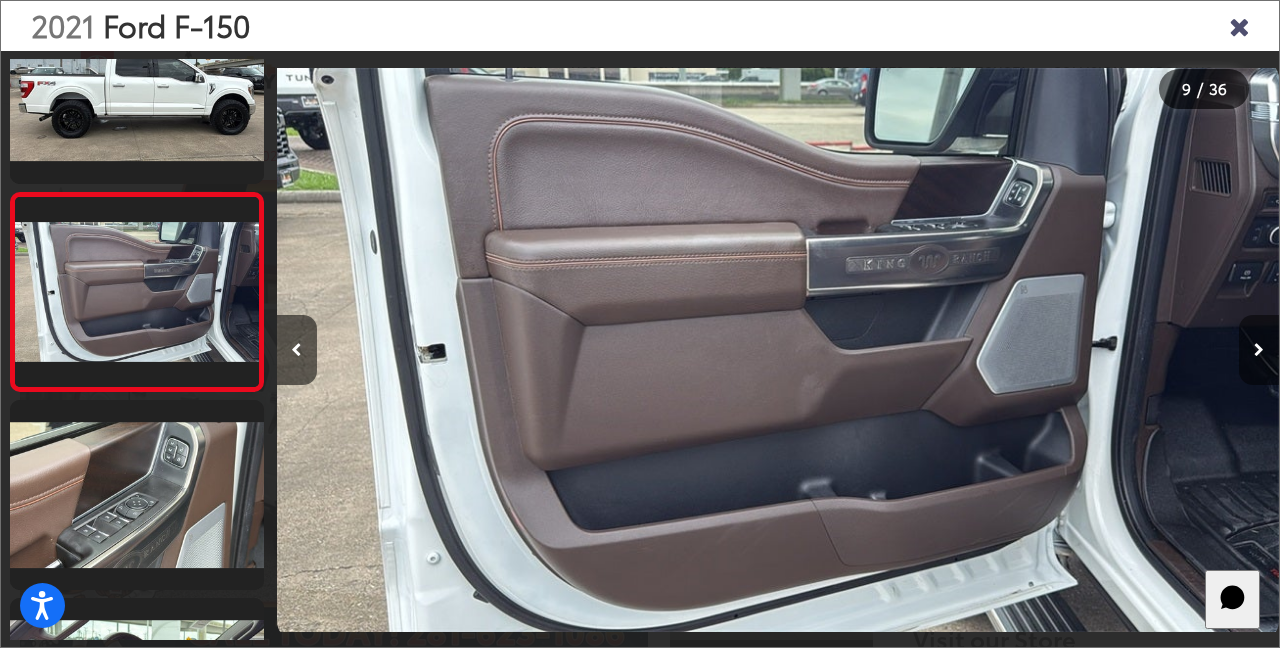 click at bounding box center (1259, 350) 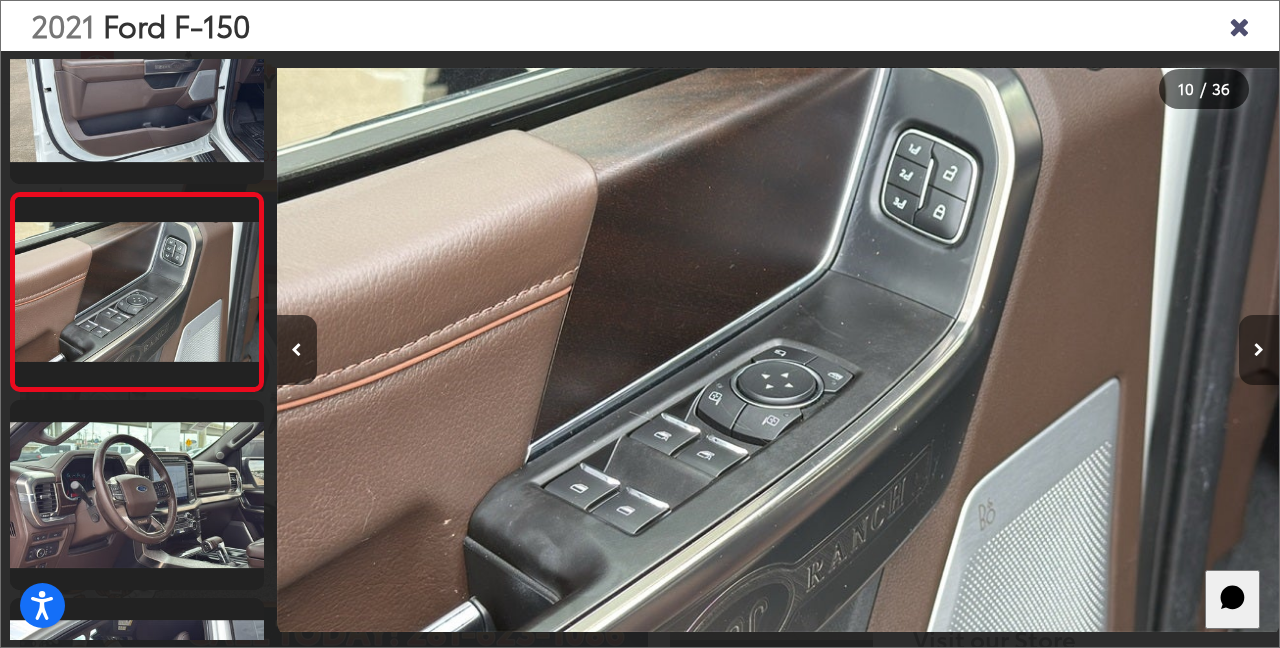 click at bounding box center (1259, 350) 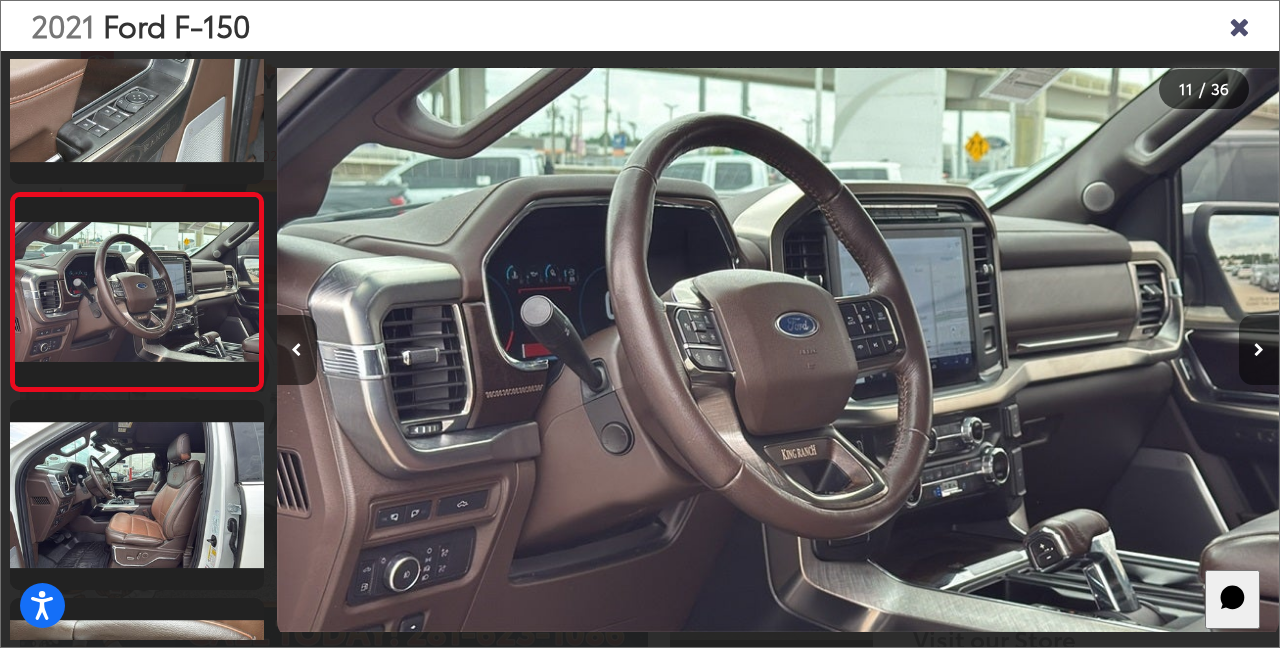 click at bounding box center [1259, 350] 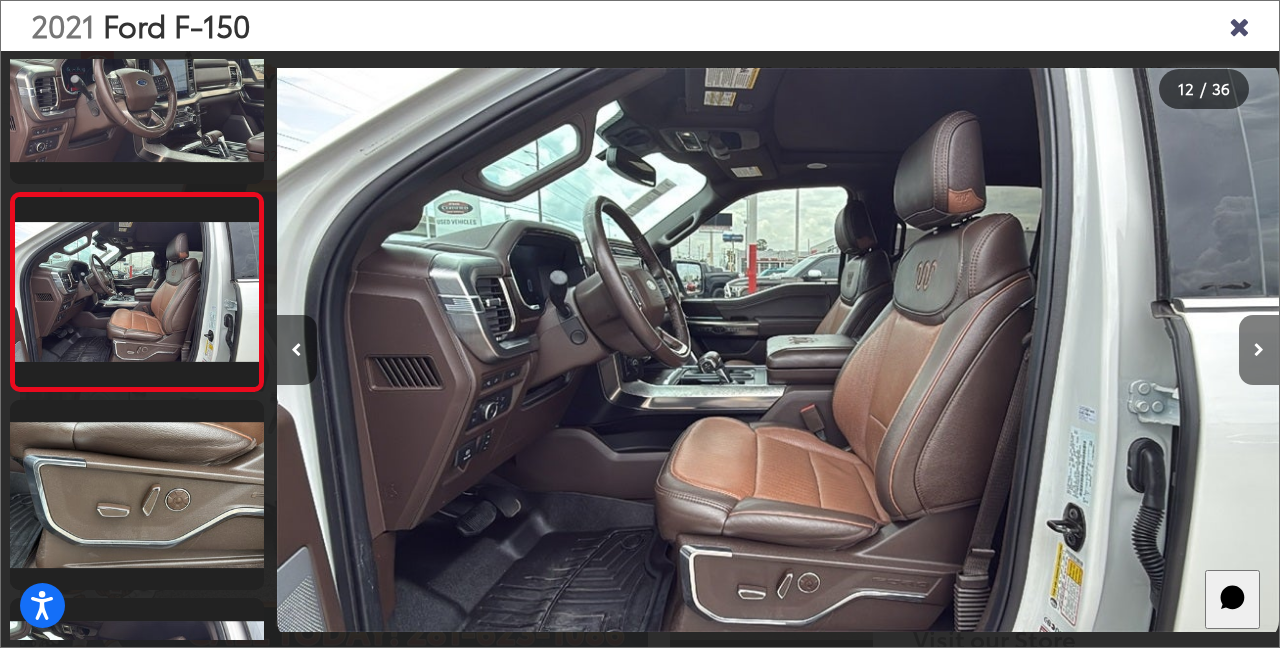 click at bounding box center (1259, 350) 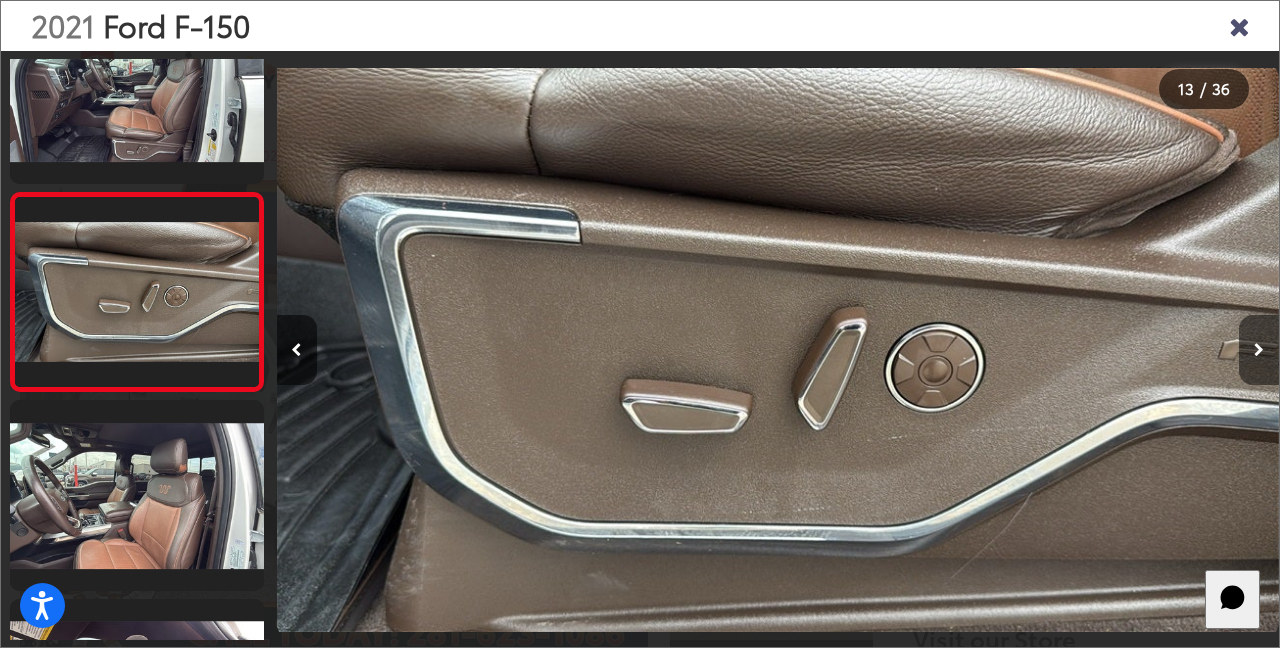 click at bounding box center [1259, 350] 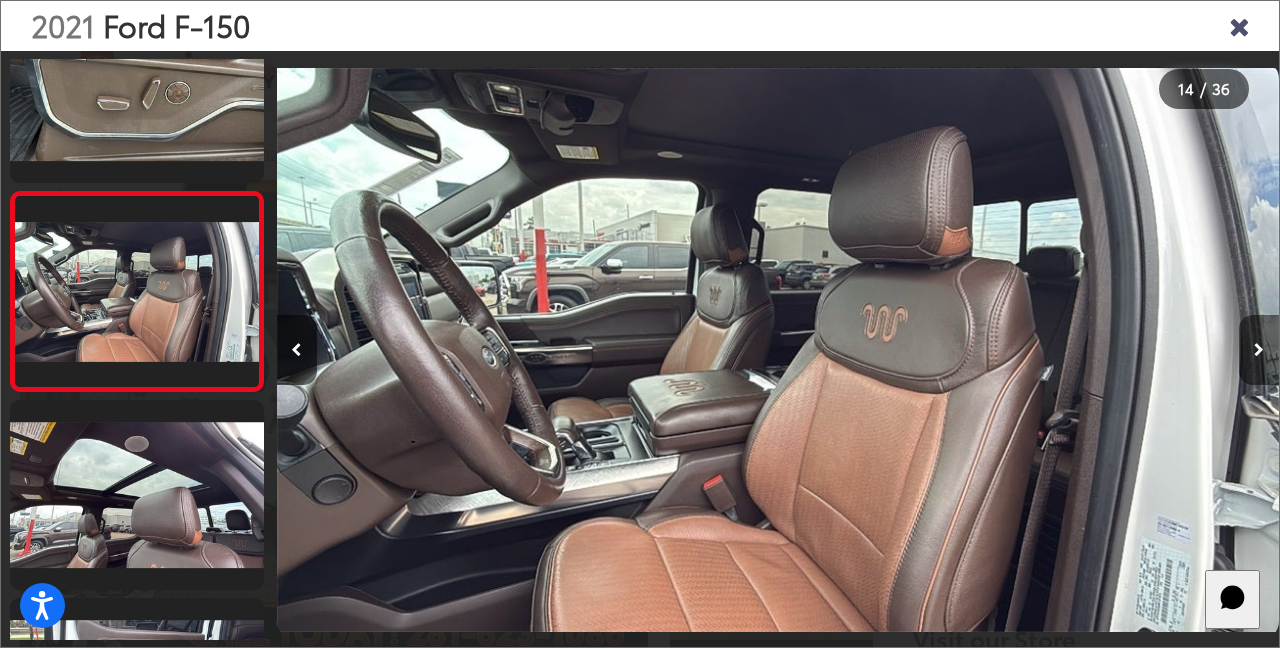 click at bounding box center [1259, 350] 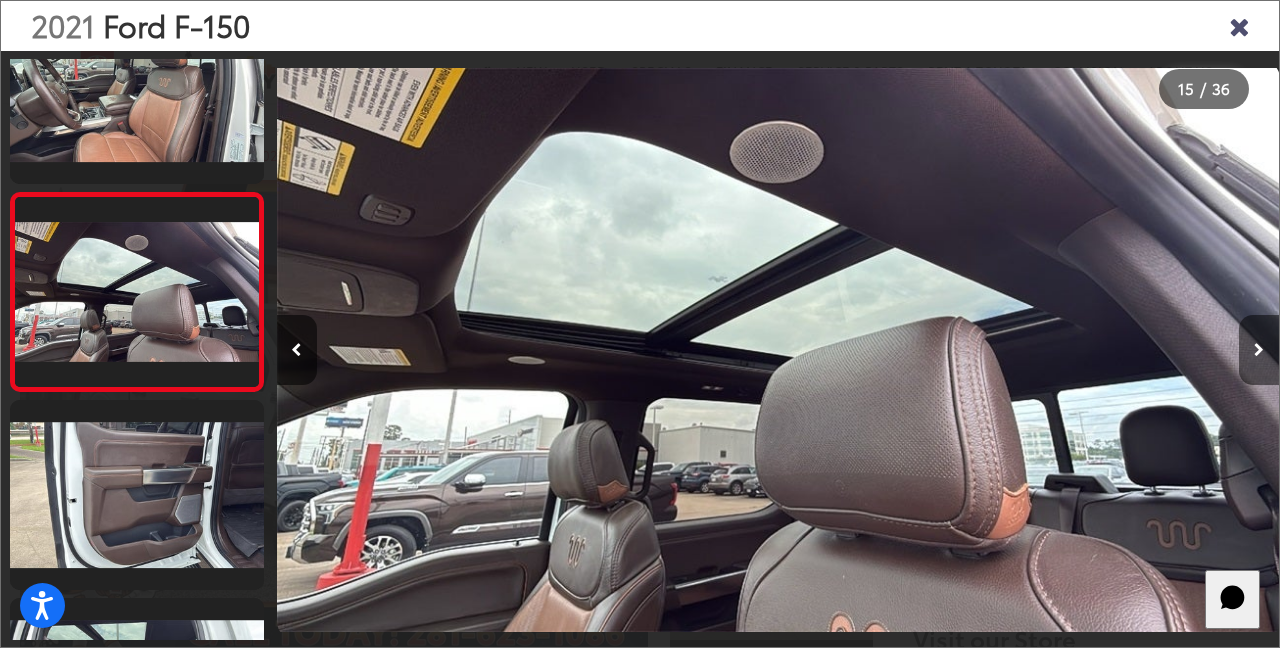click at bounding box center [1259, 350] 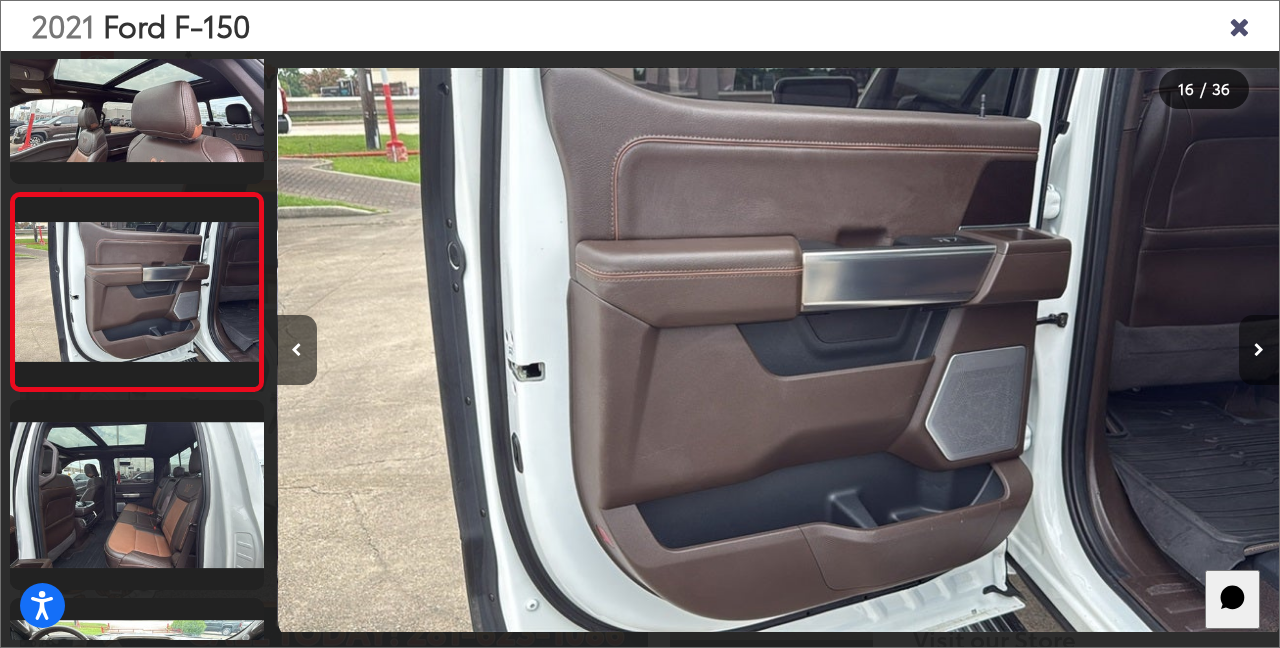 click at bounding box center (1259, 350) 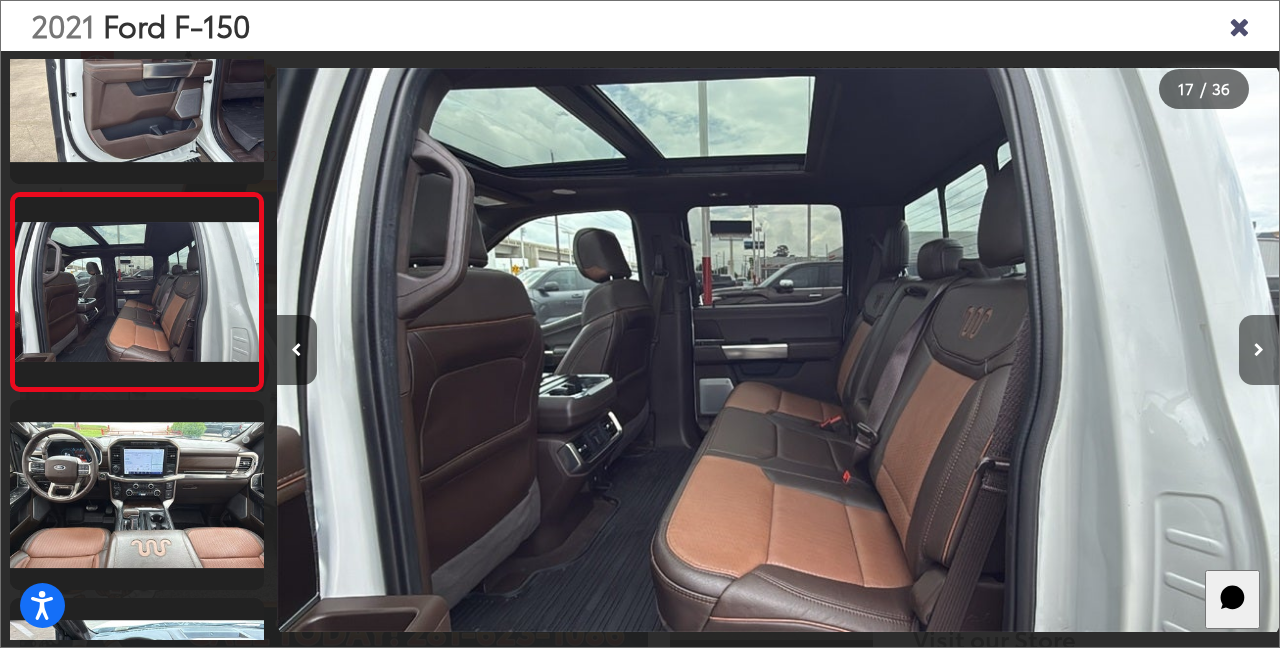 click at bounding box center [1259, 350] 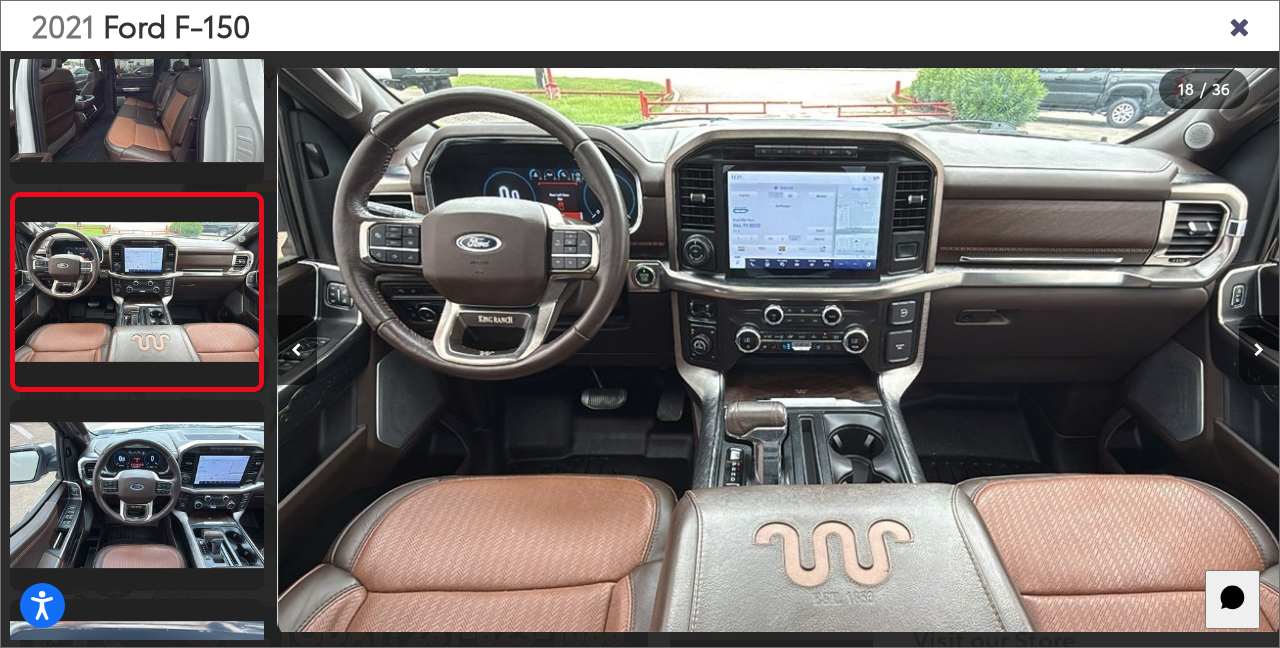 click at bounding box center (1259, 350) 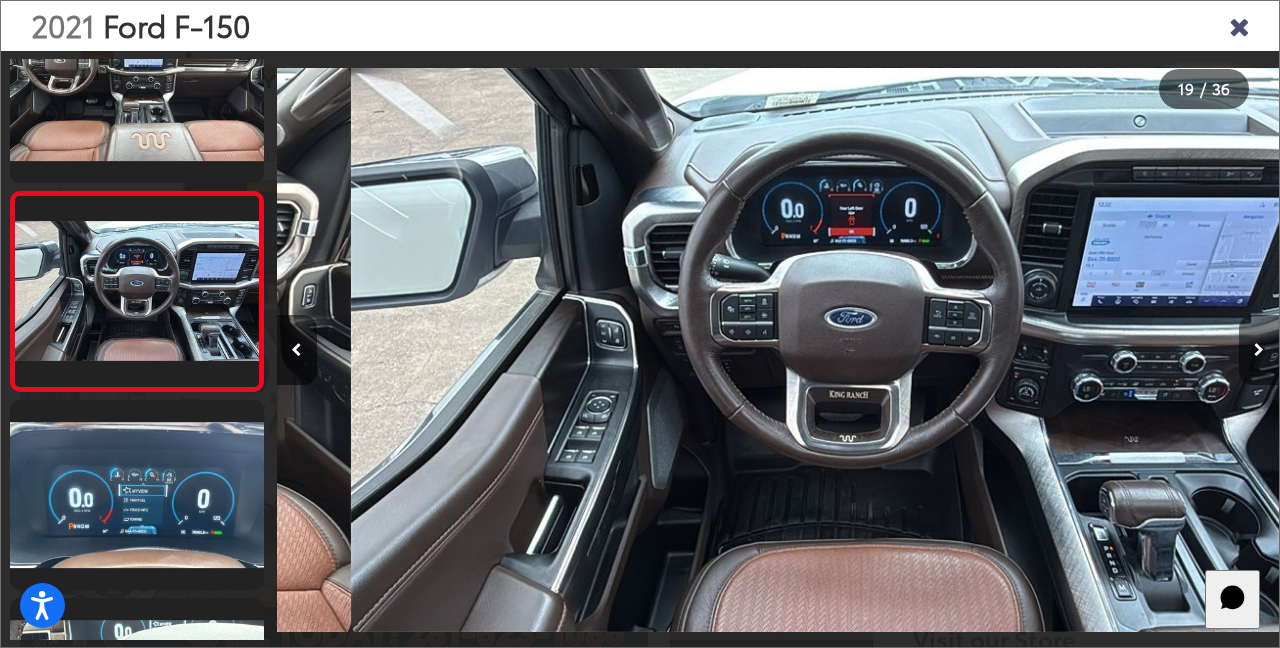 click at bounding box center [1259, 350] 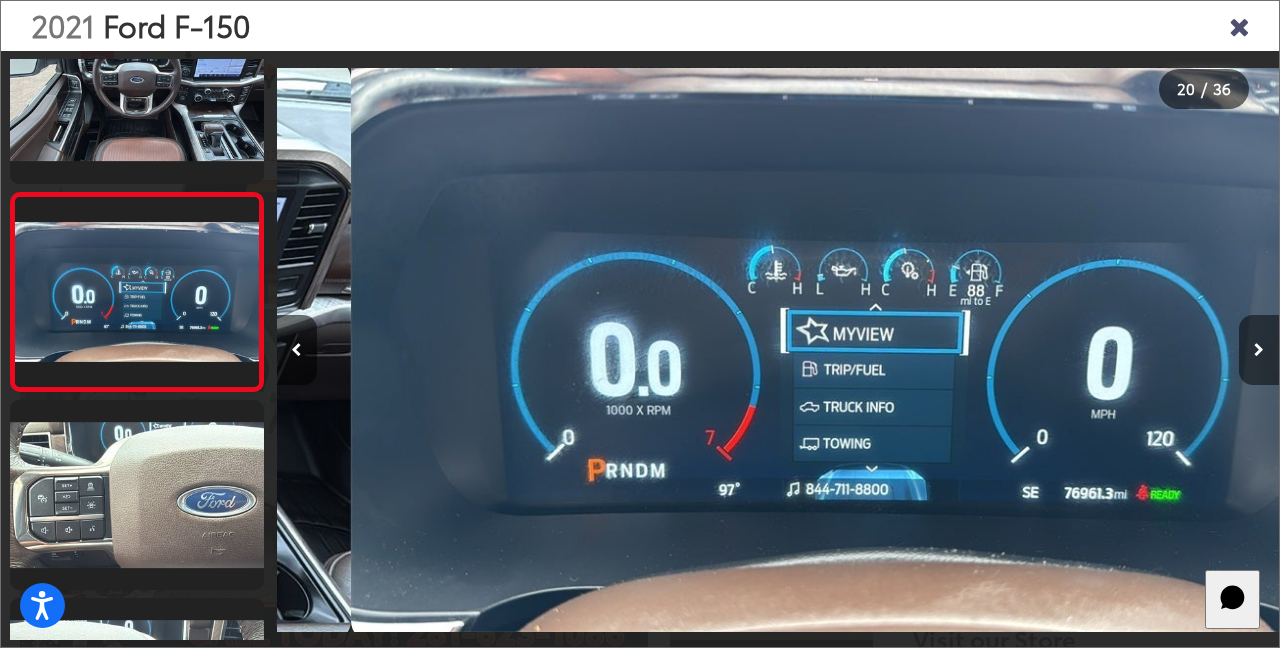 click at bounding box center [1259, 350] 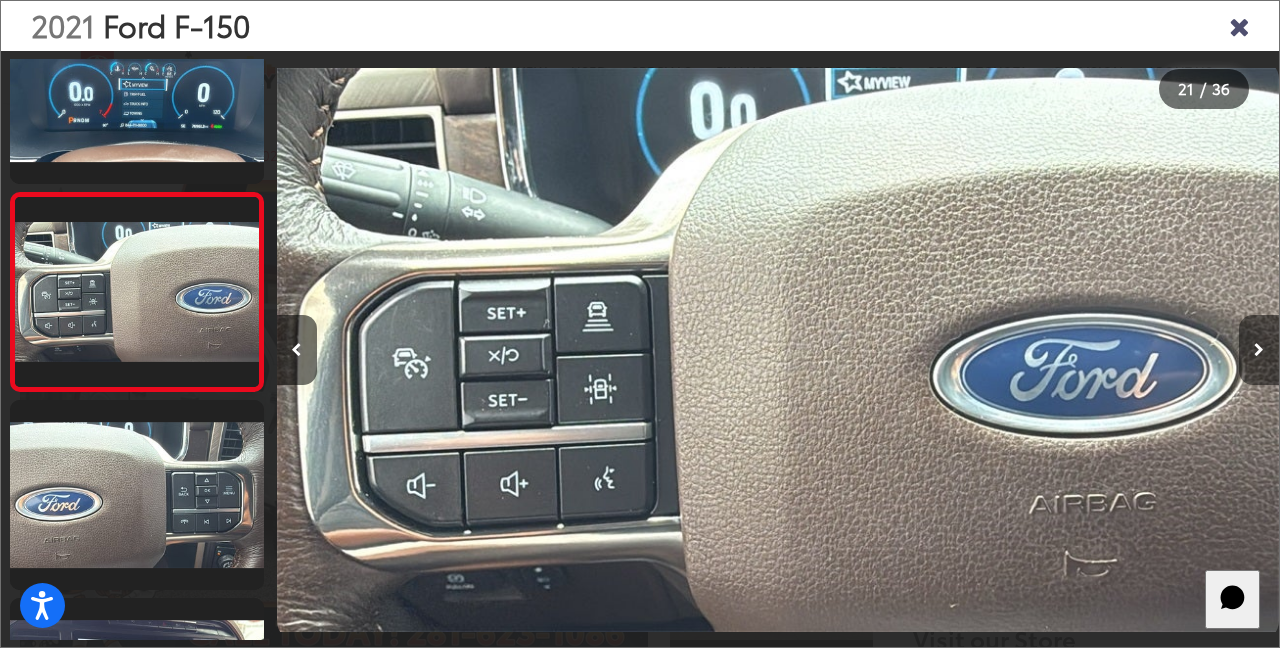 click at bounding box center [1259, 350] 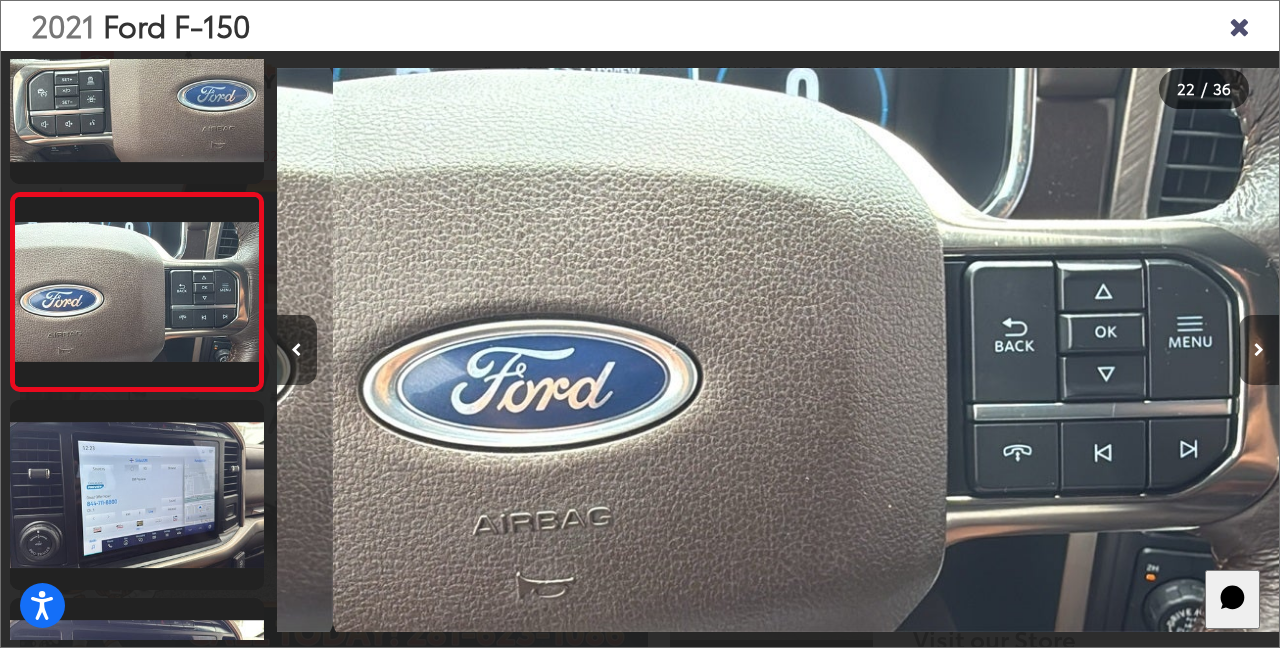 click at bounding box center (1259, 350) 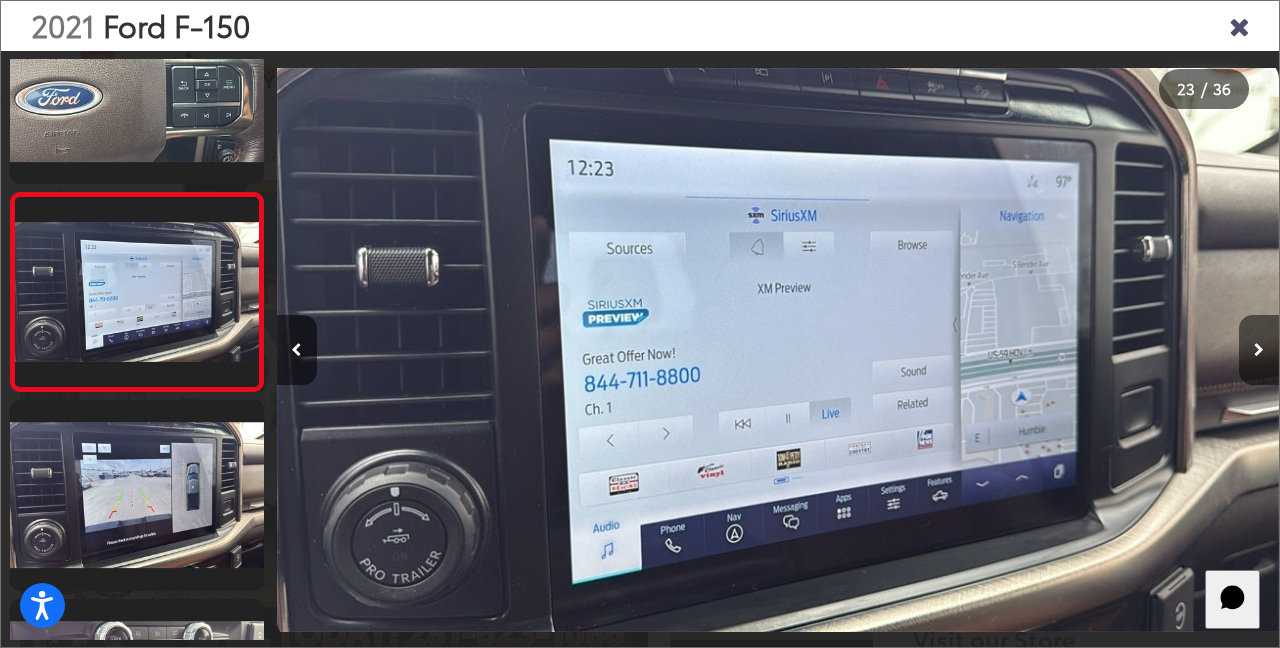 click at bounding box center [1259, 350] 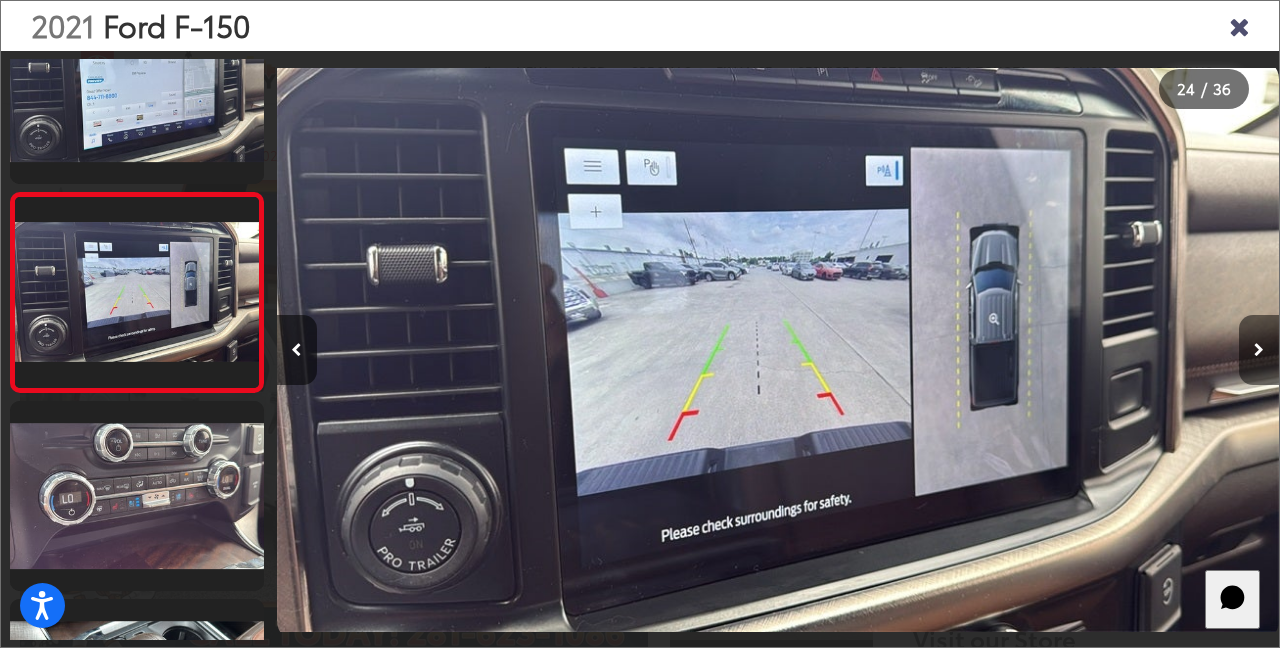 click at bounding box center [1259, 350] 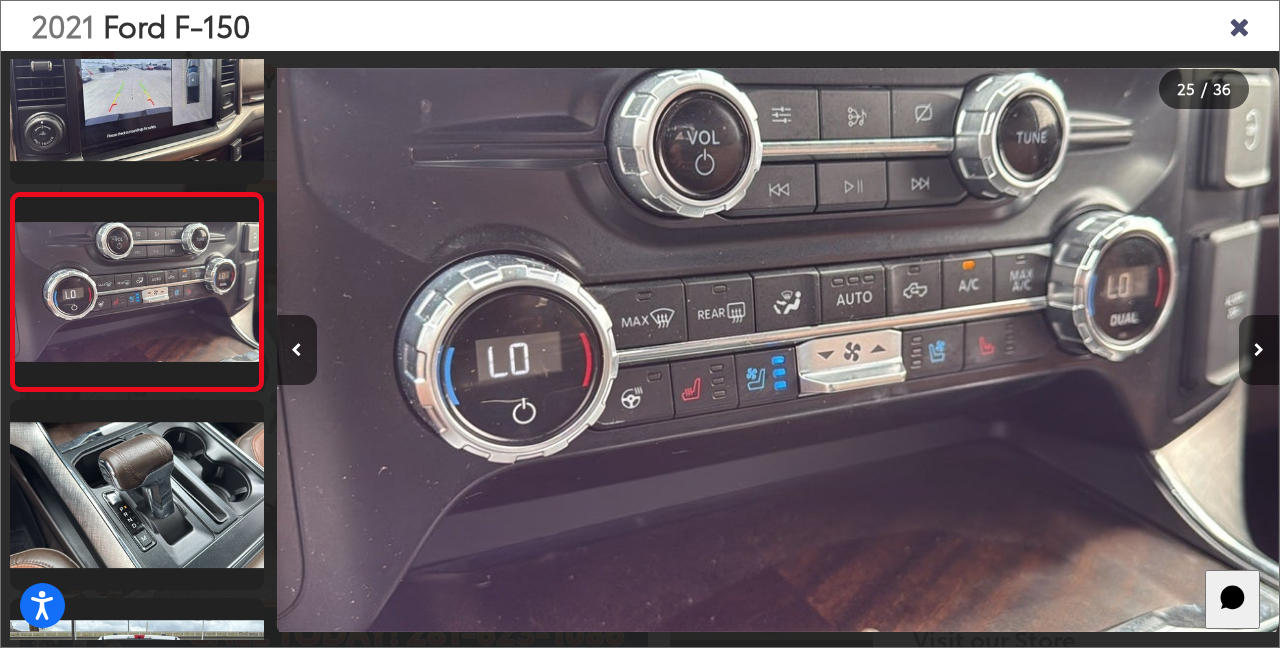 click at bounding box center [1259, 350] 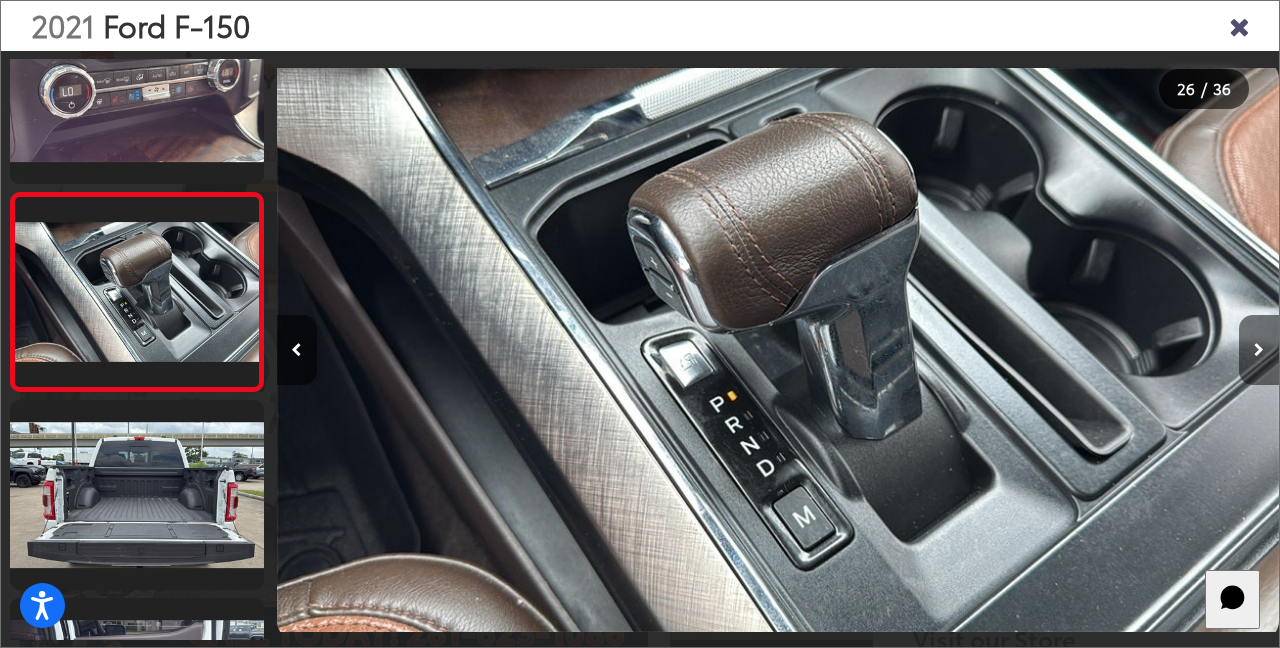 click at bounding box center (1259, 350) 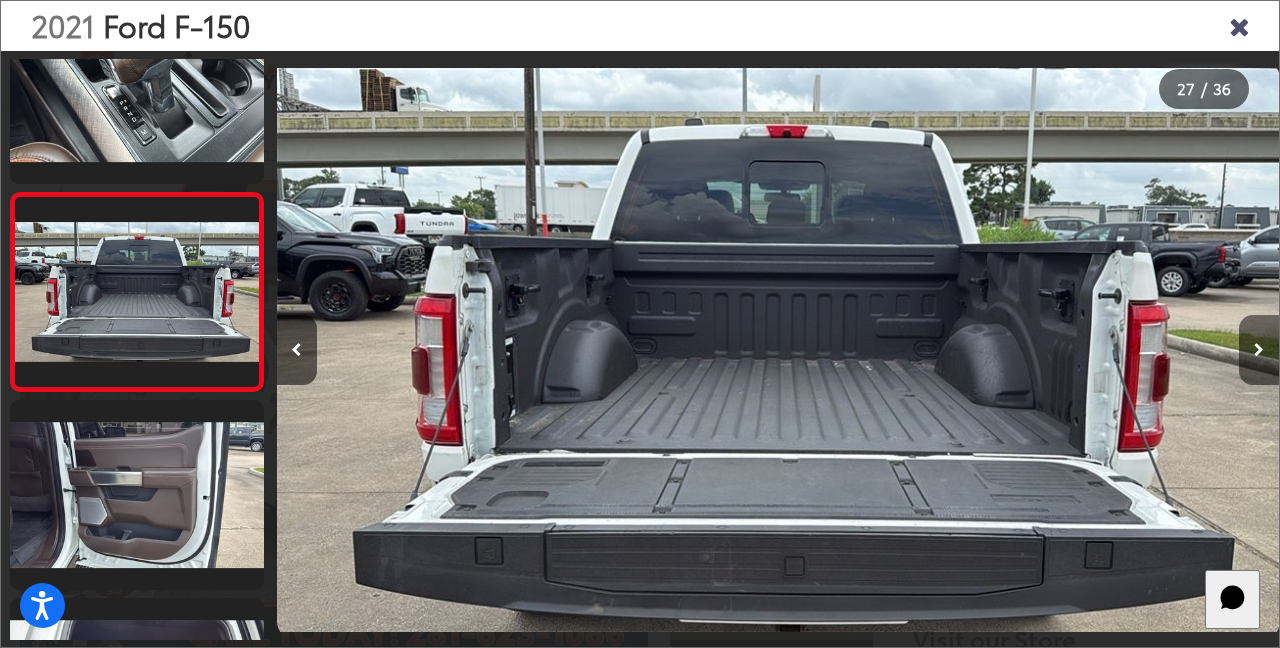 click at bounding box center (1259, 350) 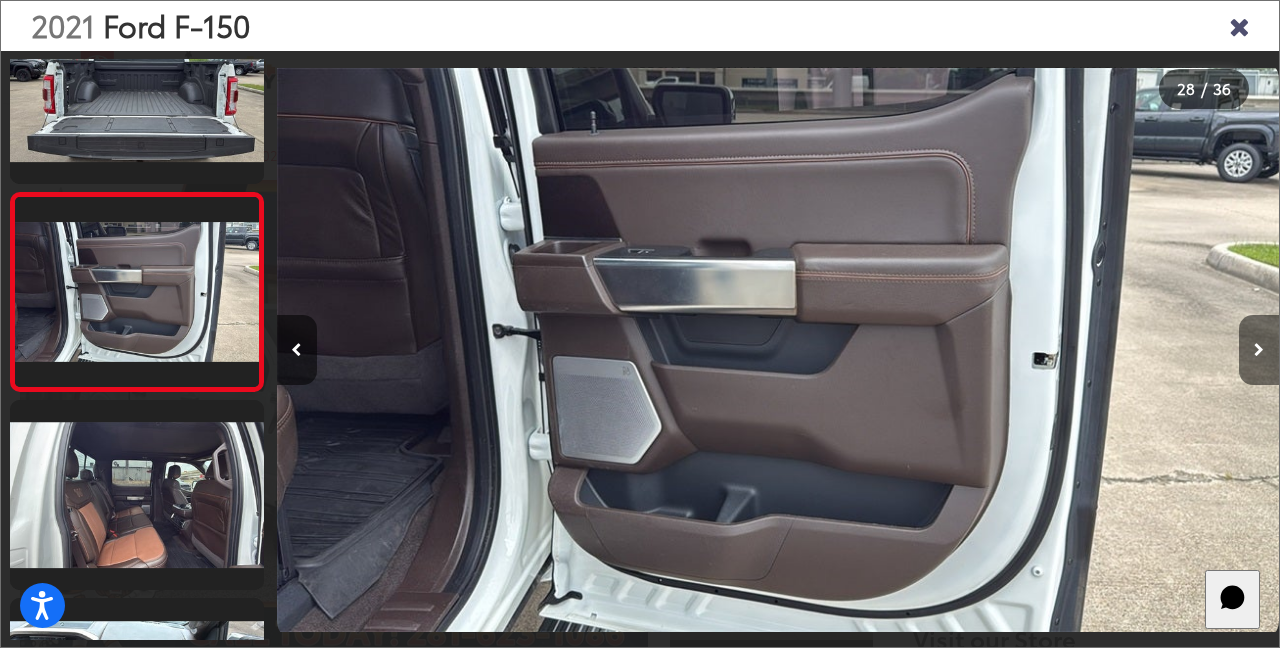 click at bounding box center [1259, 350] 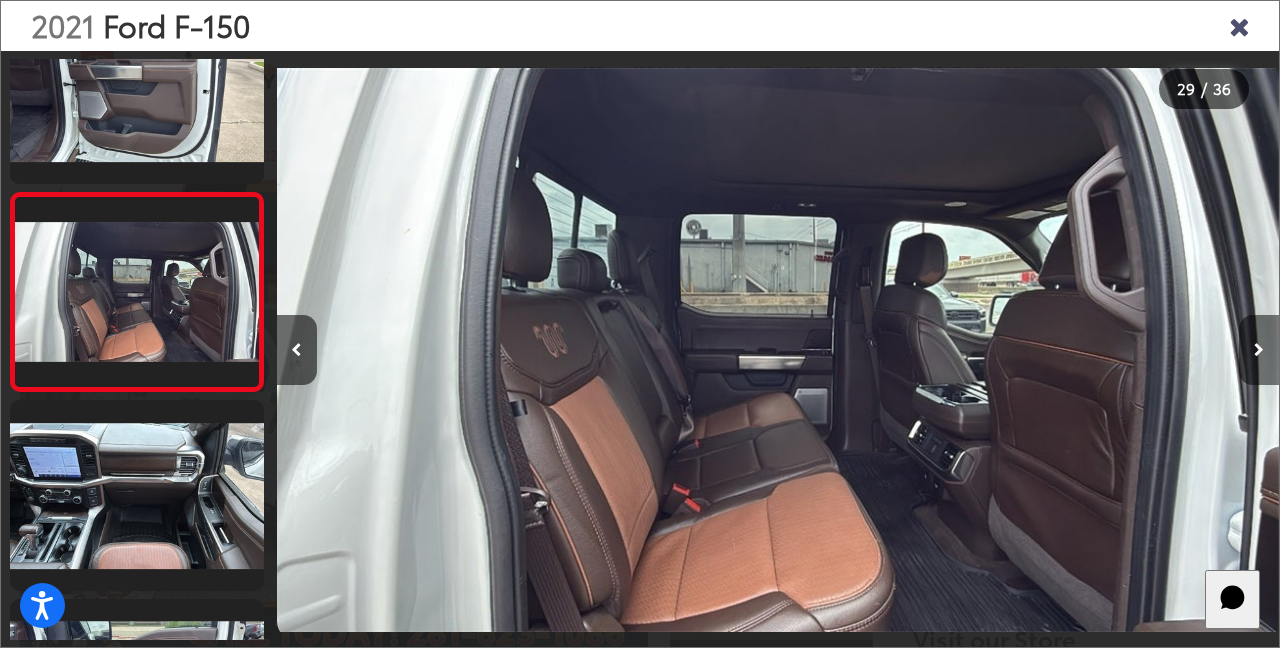click at bounding box center [1259, 350] 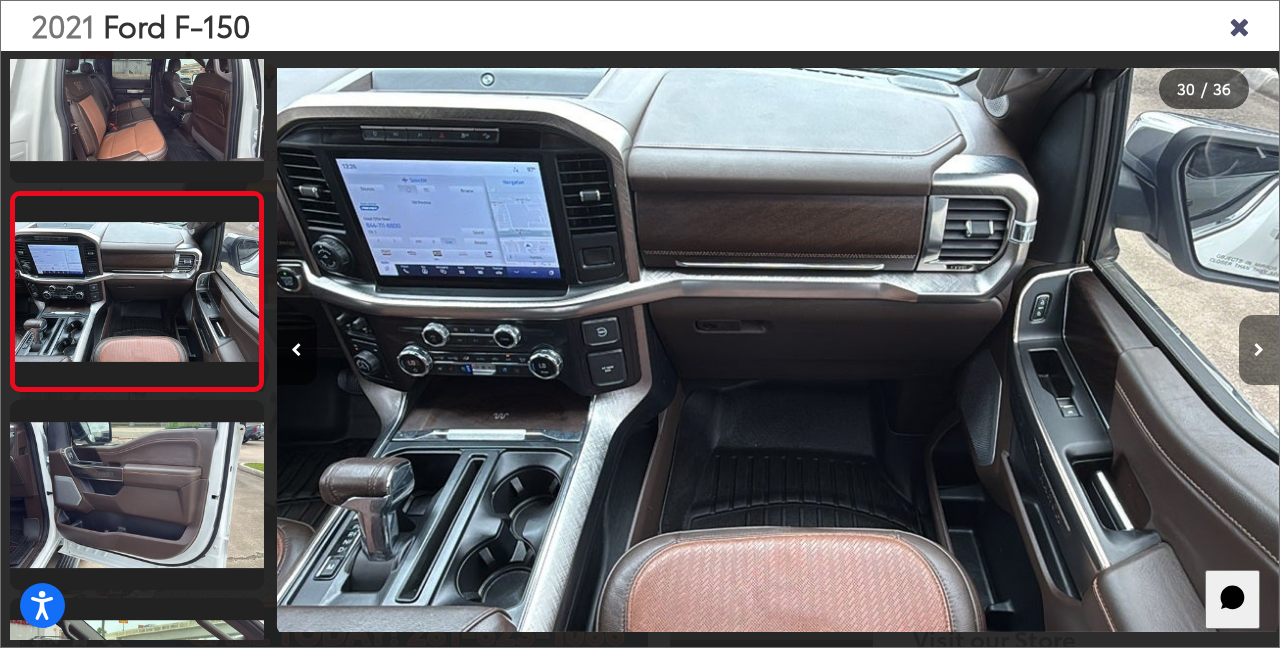 click at bounding box center (1259, 350) 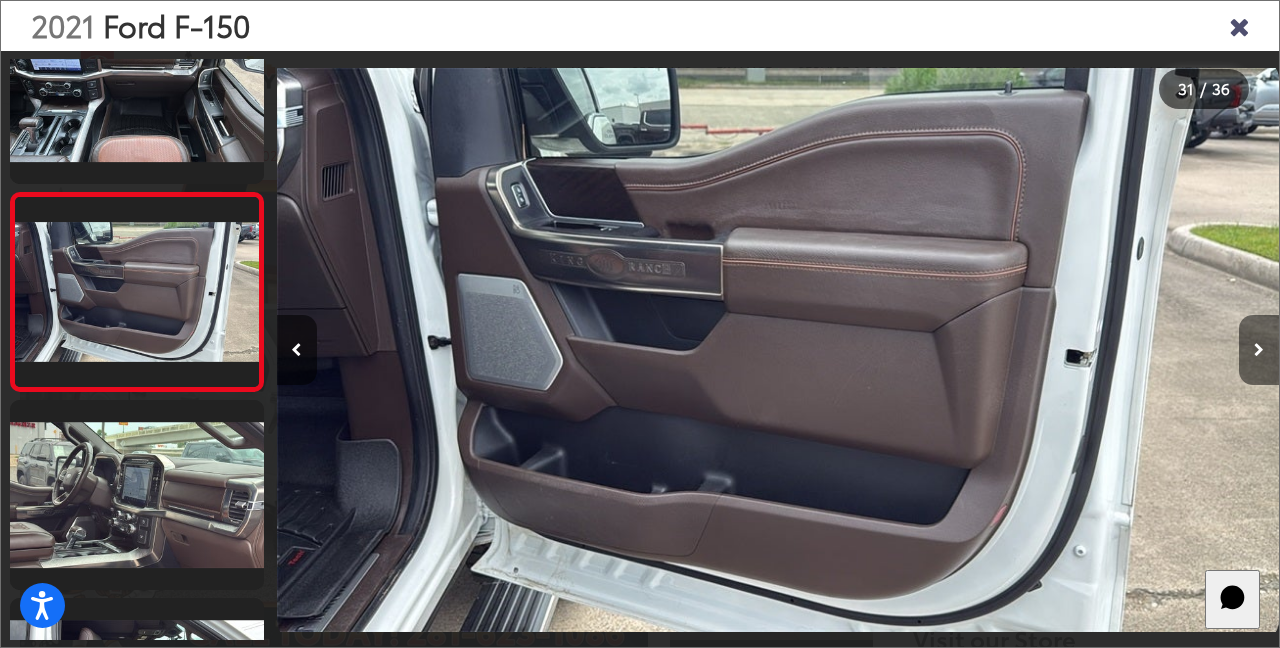 click at bounding box center (1259, 350) 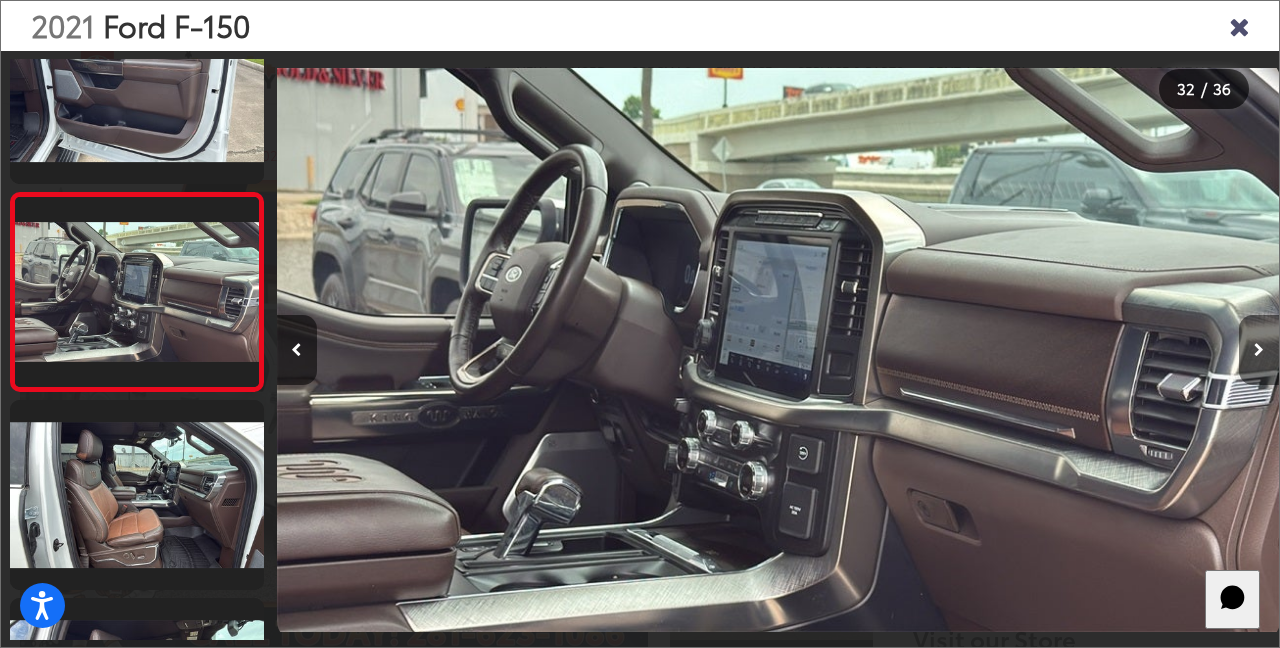 click at bounding box center (1259, 350) 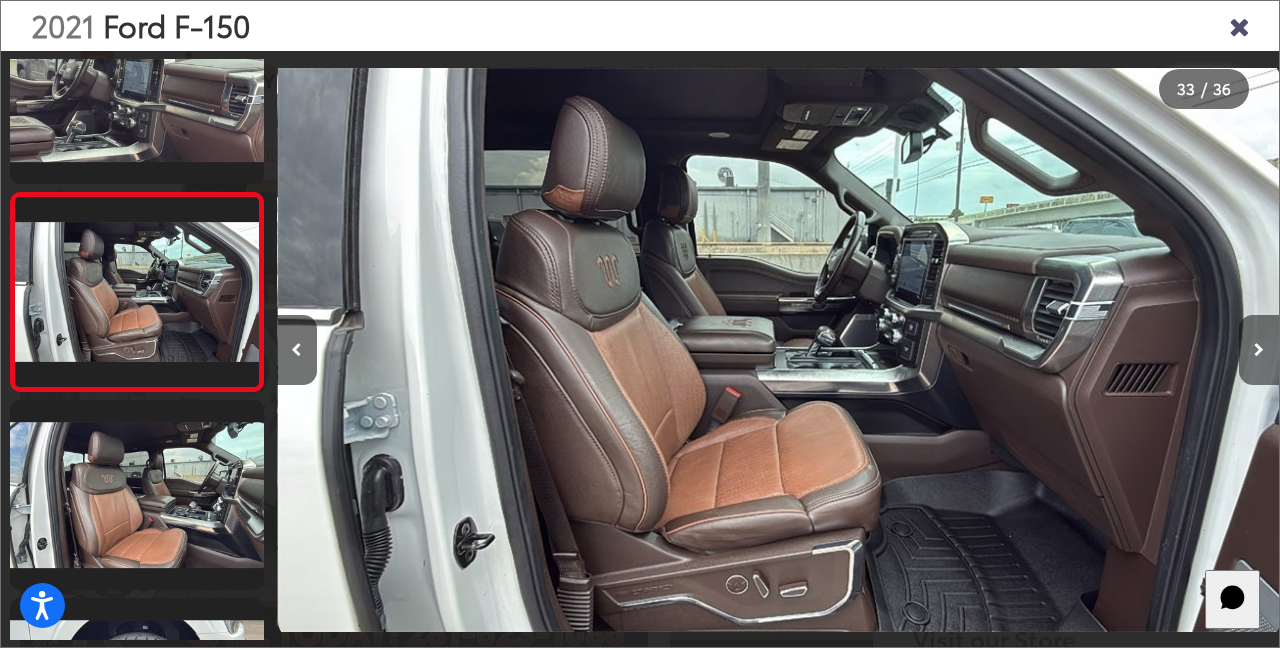 click at bounding box center (1259, 350) 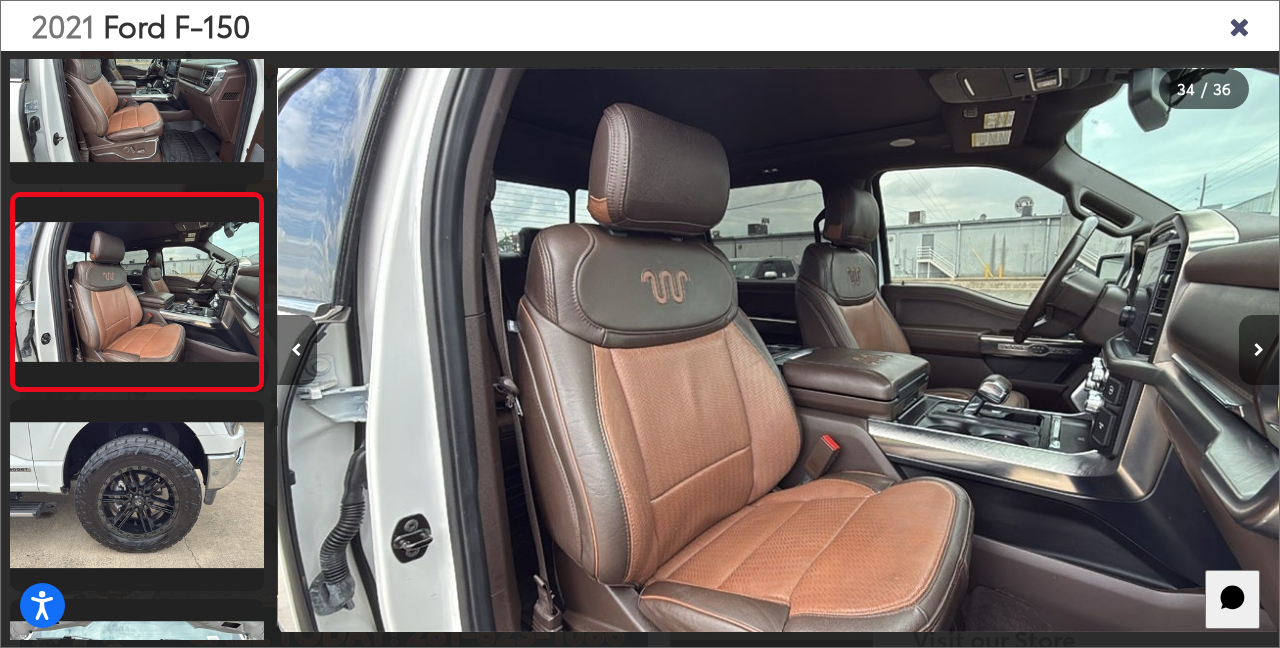 click at bounding box center [1259, 350] 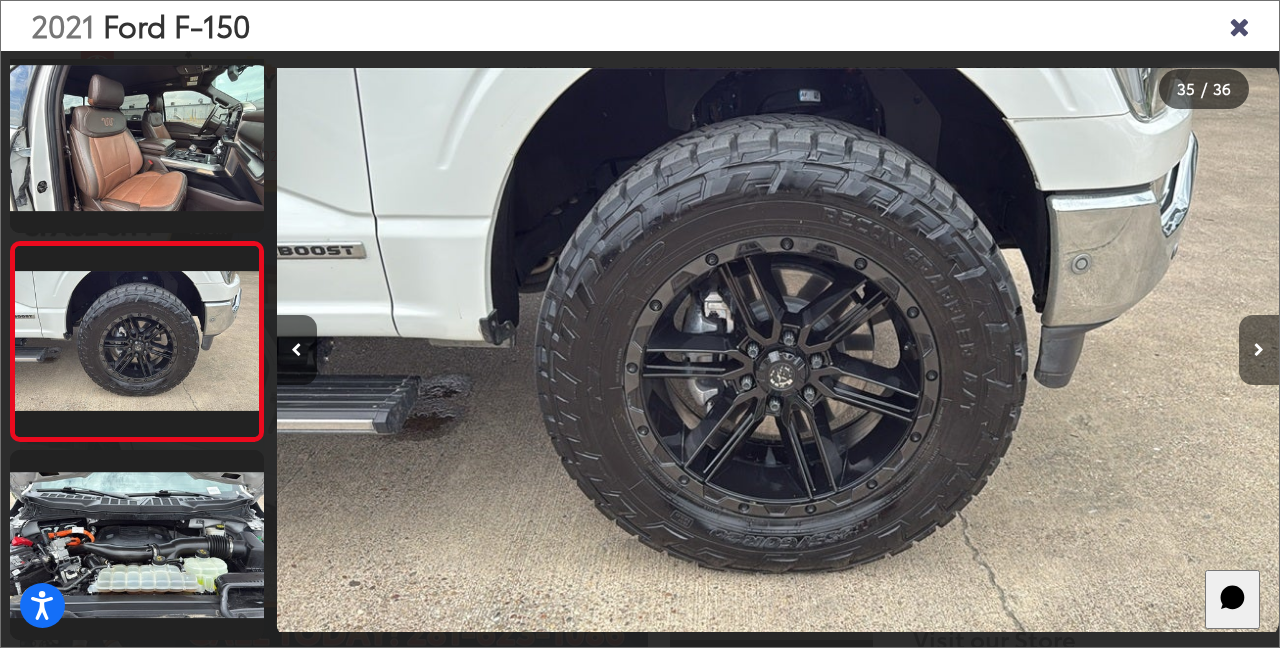 click at bounding box center (1259, 350) 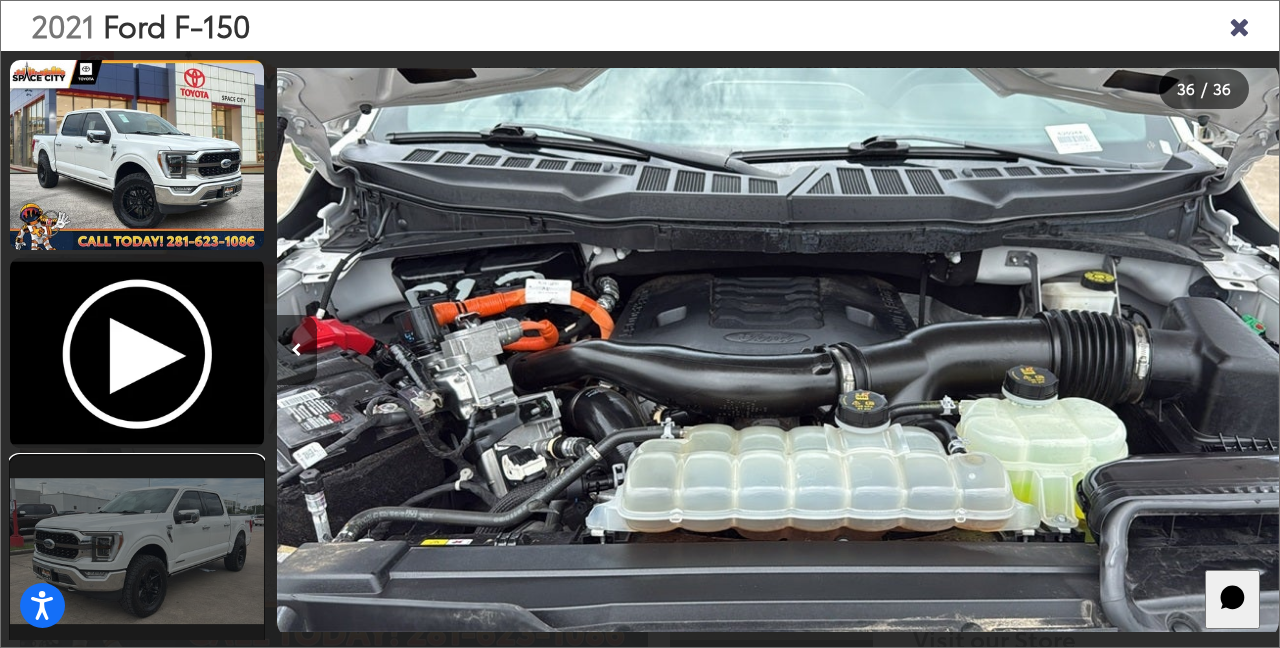 click at bounding box center (137, 551) 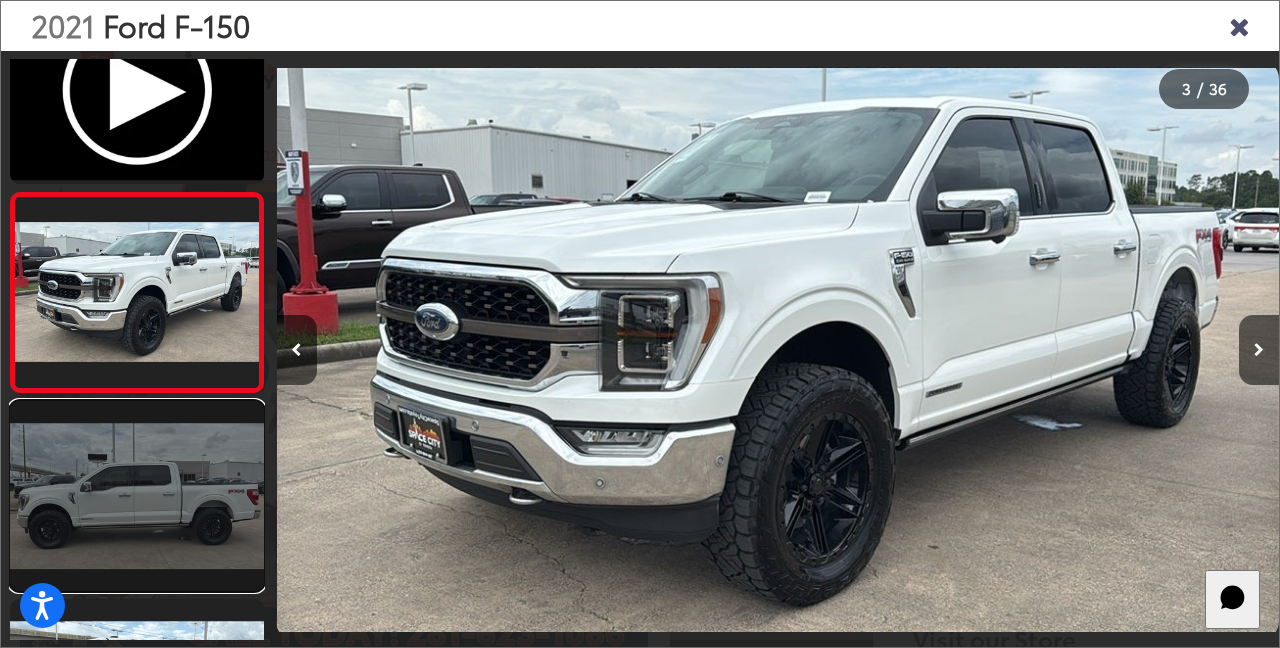 click at bounding box center (137, 496) 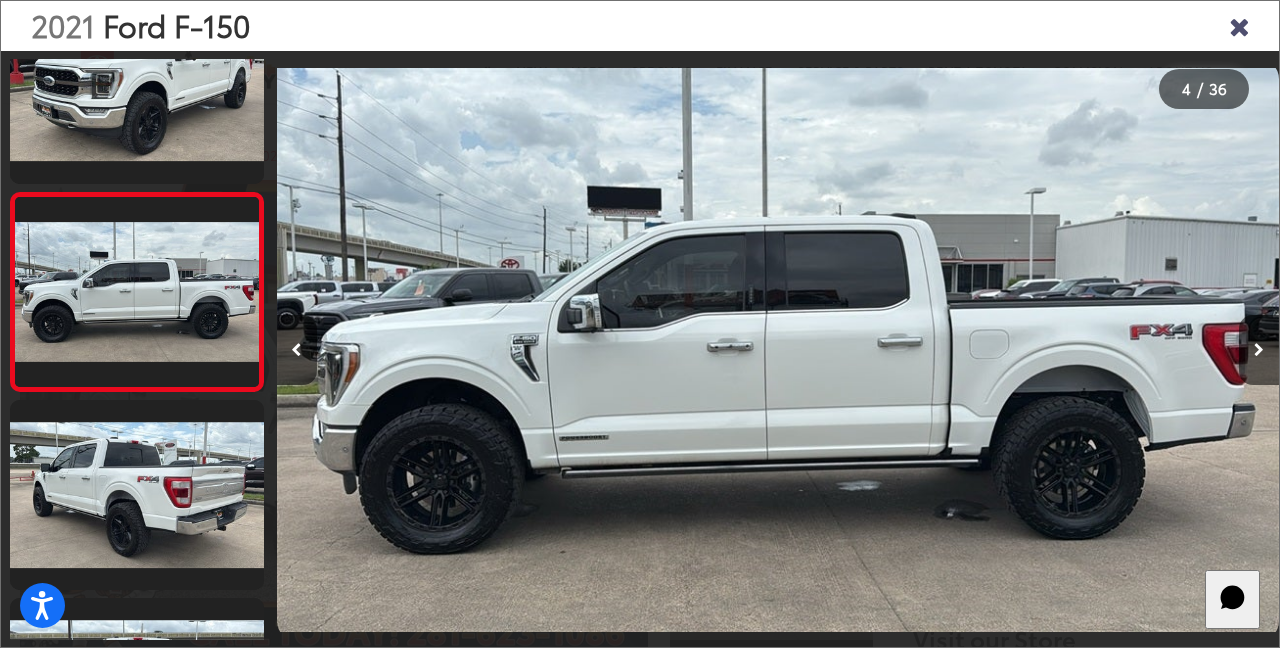 click at bounding box center (1239, 25) 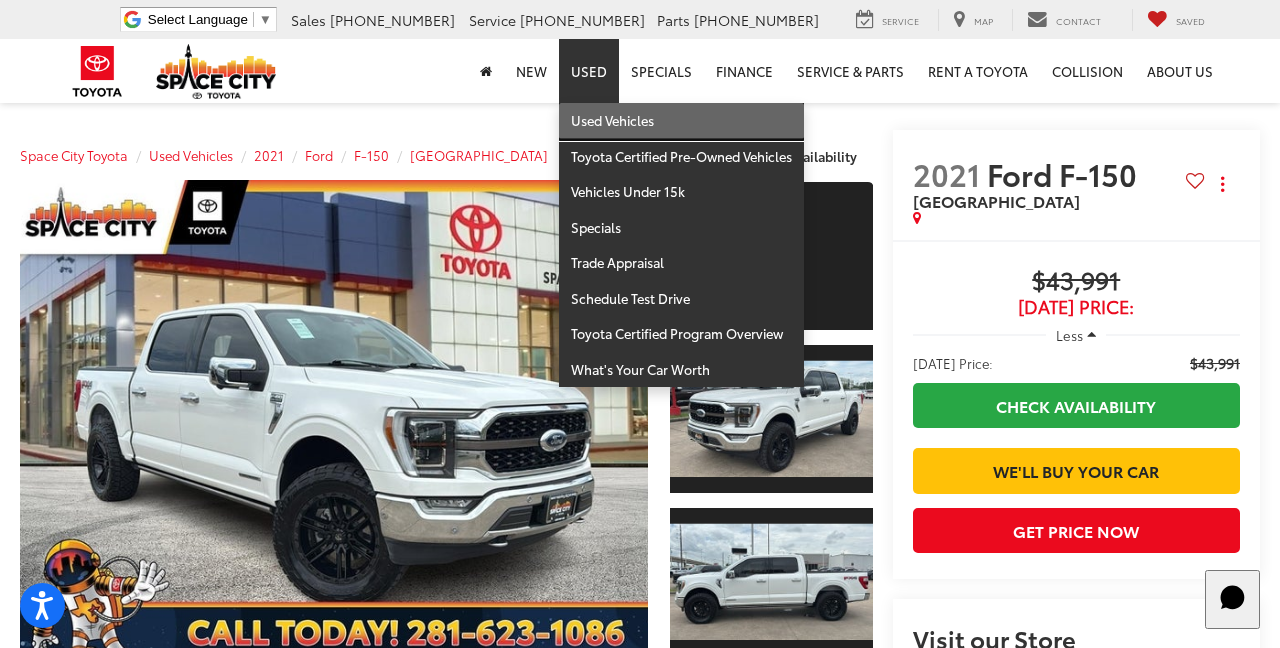 click on "Used Vehicles" at bounding box center (681, 121) 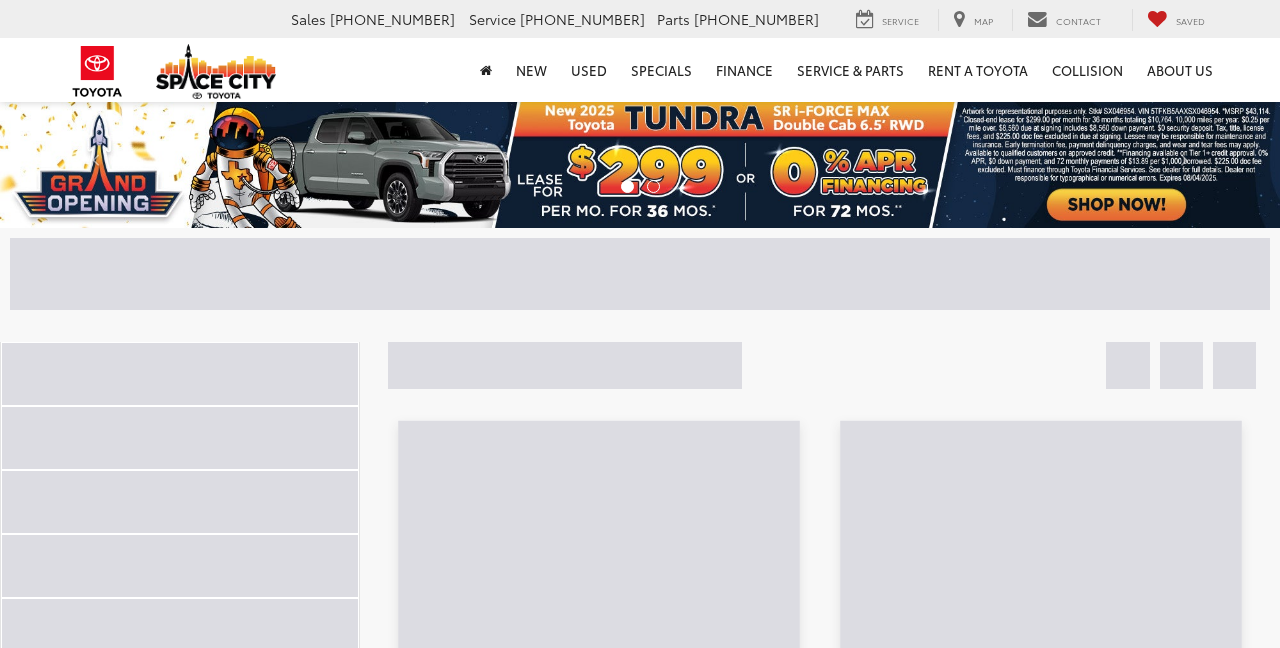 scroll, scrollTop: 0, scrollLeft: 0, axis: both 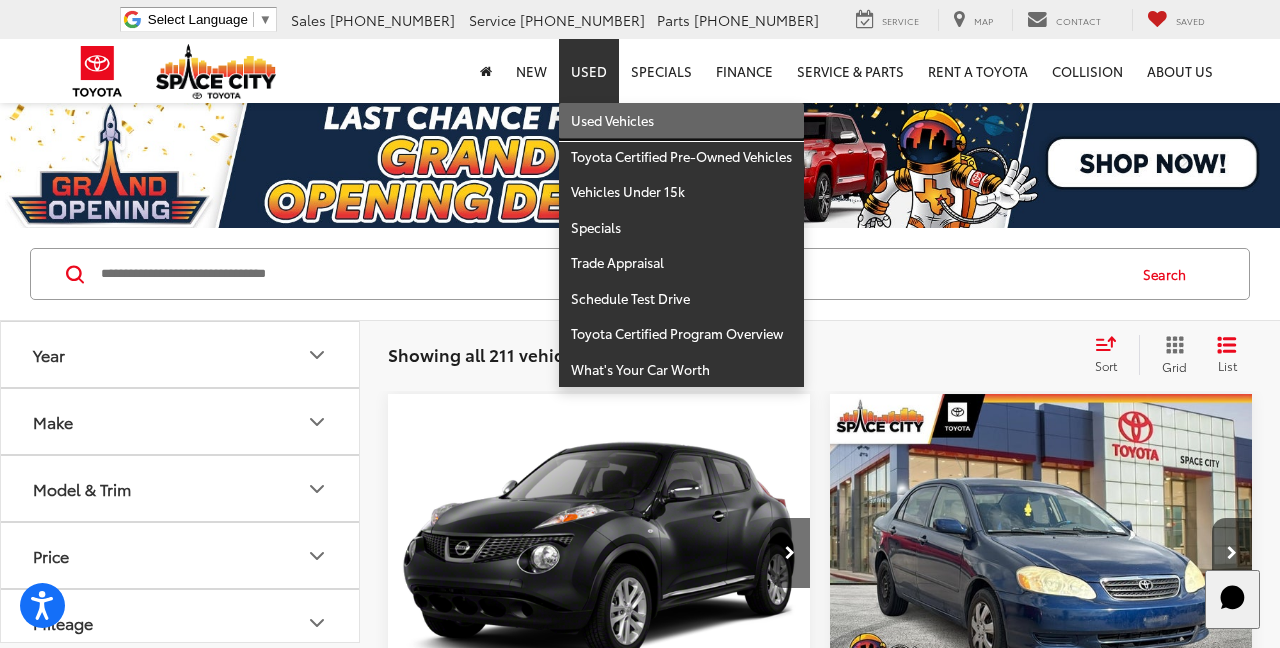 click on "Used Vehicles" at bounding box center [681, 121] 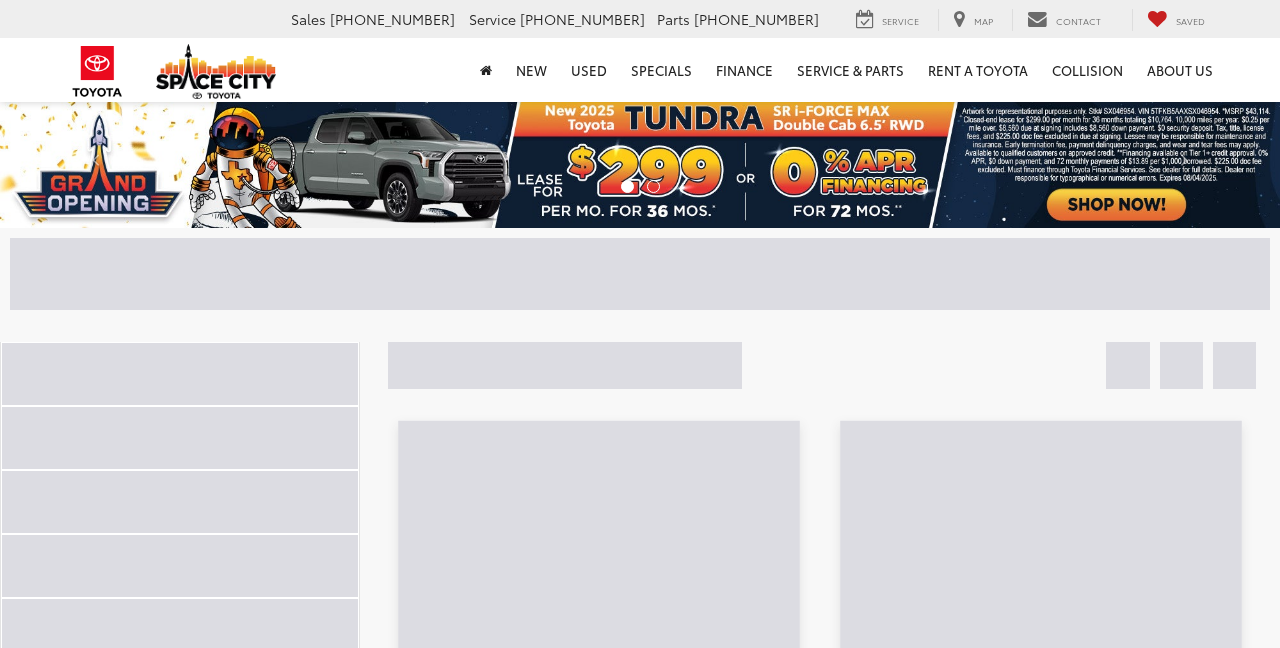 scroll, scrollTop: 0, scrollLeft: 0, axis: both 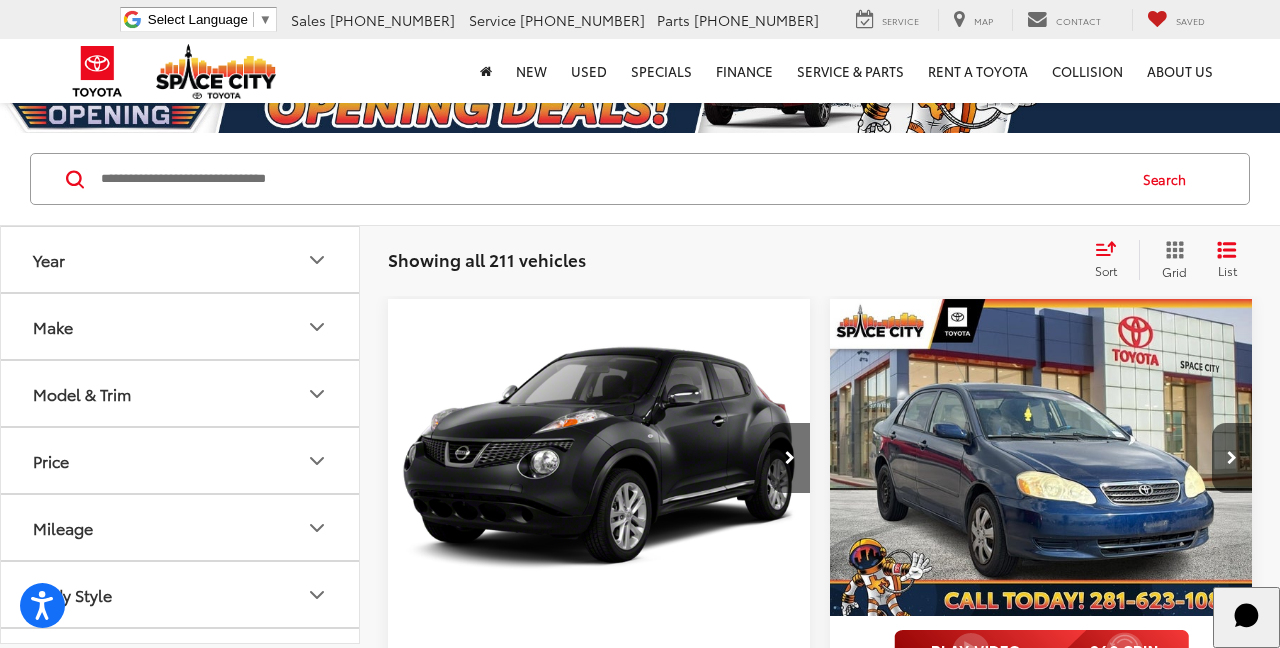 click on "Sort" at bounding box center (1112, 260) 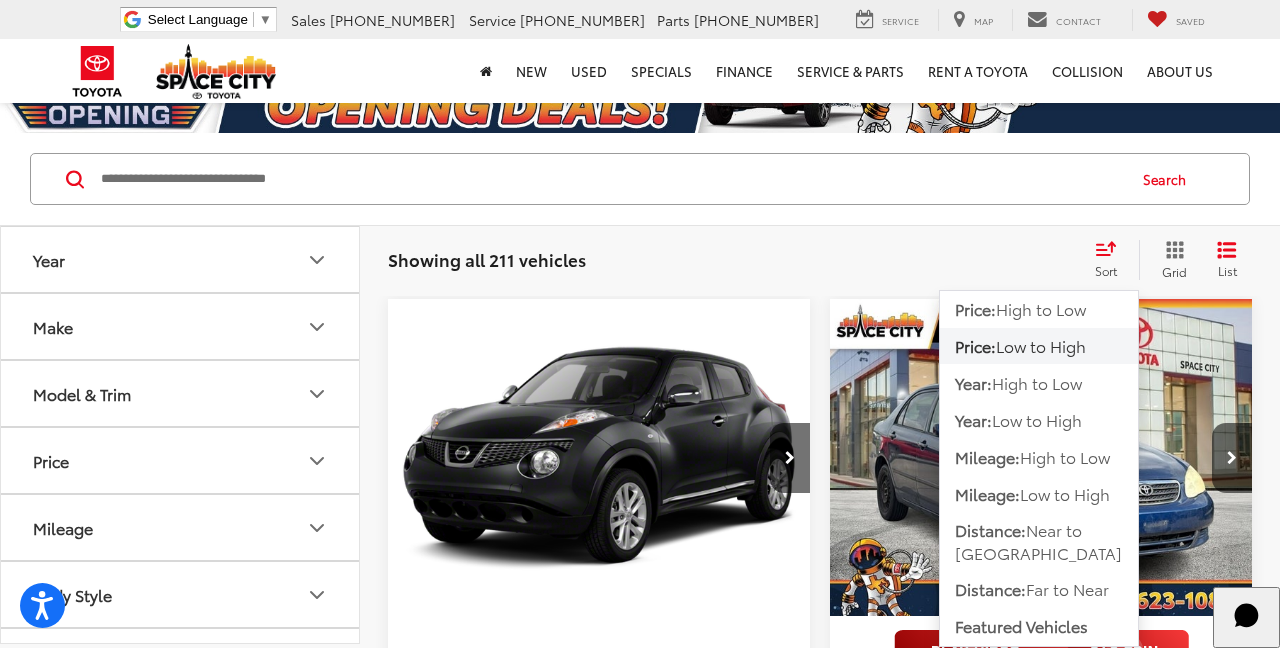 click on "2012  Nissan Juke  SL
Copy Link Share Print View Details VIN:  JN8AF5MR5CT111028 Stock:  S0824AA Model:  20512 196,529 mi Ext. Int. Features Bluetooth® Aux Input Heated Seats Keyless Entry Keyless Ignition System Emergency Brake Assist Disclaimer More Details Comments Dealer Comments Space City Toyota is your premier Houston area Toyota dealer. Family-owned and operated, we proudly offer our customers award-winning customer service, sales, and maintenance. From the moment you first reach out to us, you'll see that we’re committed to providing you with an unmatched experience that will last long after the sale. We’ll be by your side every step of the way. From matching you with your dream ride to servicing it for years to come, you’ll see that the Space City way is the right way to do business. Whether you're looking to finance, lease, or maintain a new or pre-owned vehicle, Space City Toyota is the place to go! Awards:   * 2012 KBB.com Total Cost of Ownership Awards" at bounding box center [820, 3681] 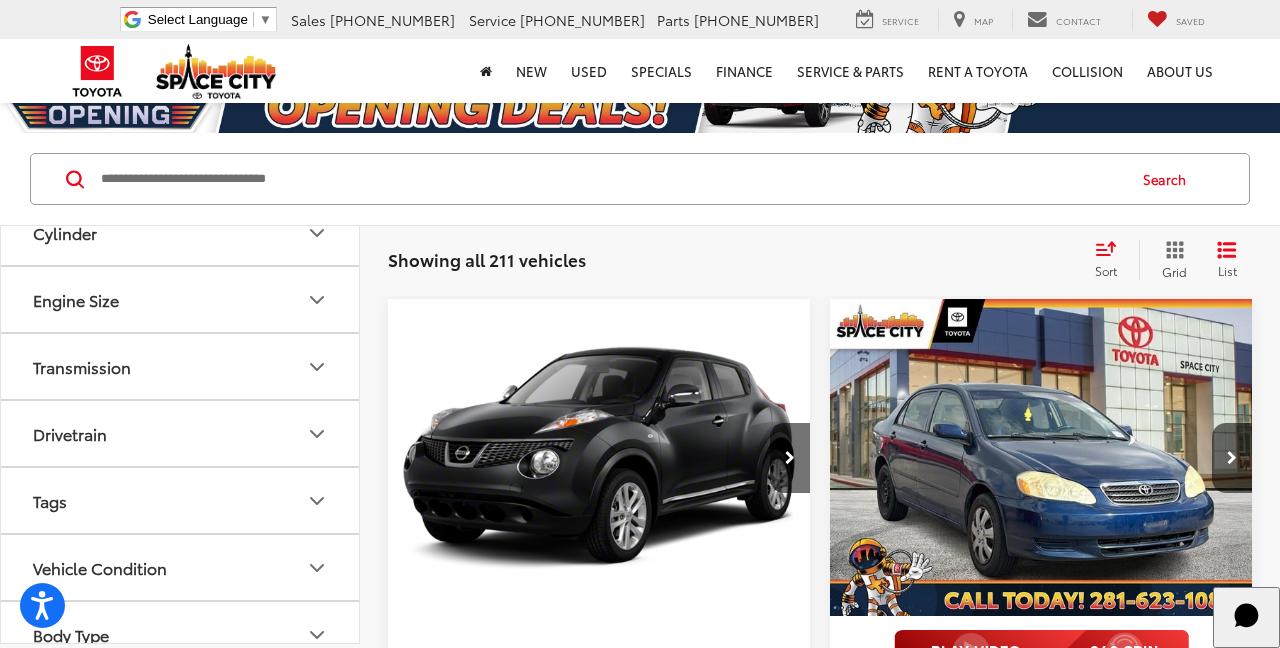 scroll, scrollTop: 789, scrollLeft: 0, axis: vertical 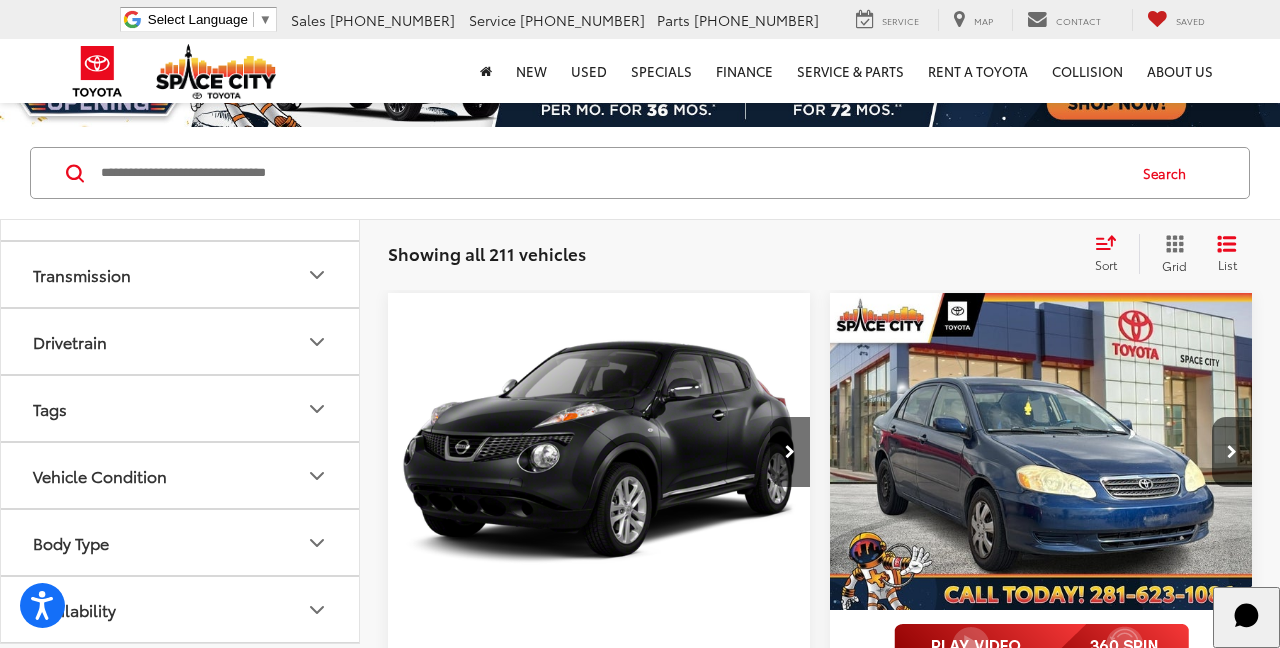 click on "Body Type" at bounding box center (181, 542) 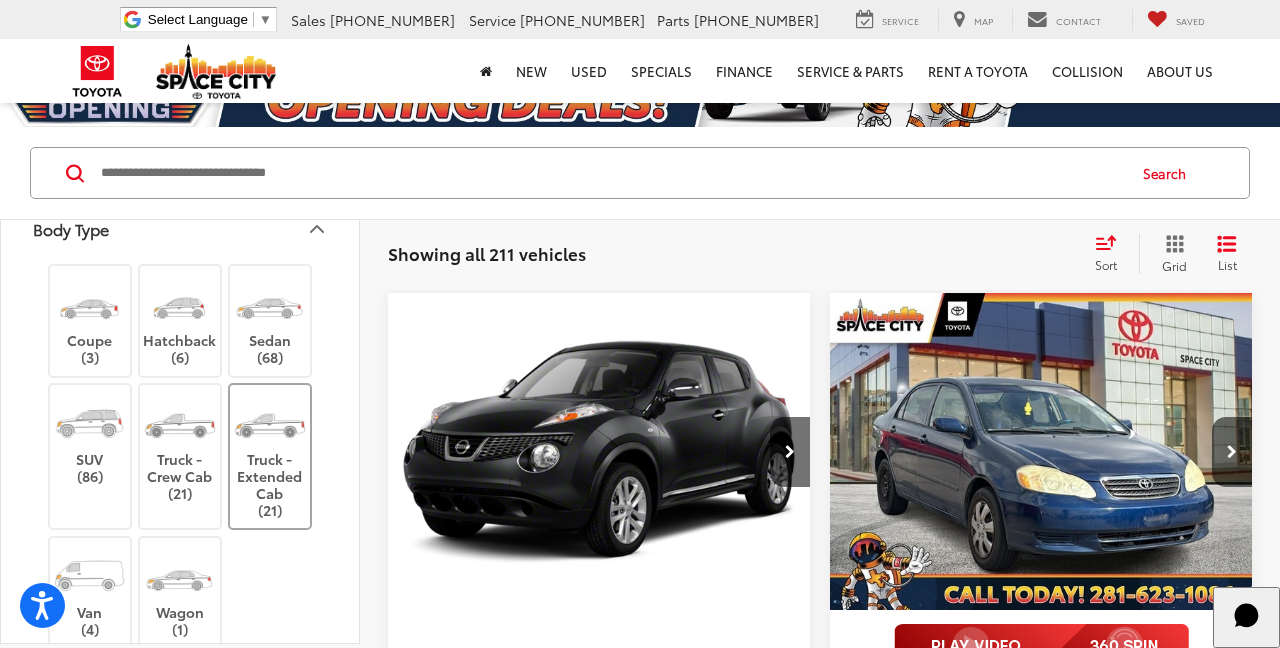 scroll, scrollTop: 1110, scrollLeft: 0, axis: vertical 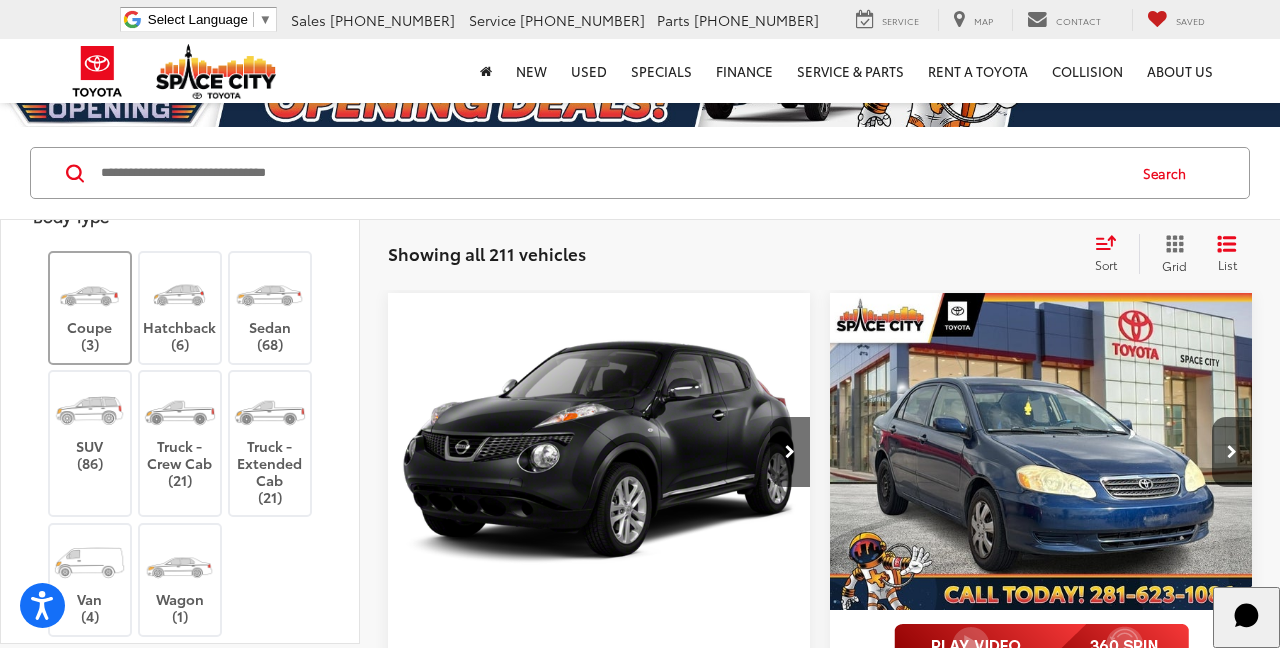 click on "Coupe   (3)" at bounding box center [90, 308] 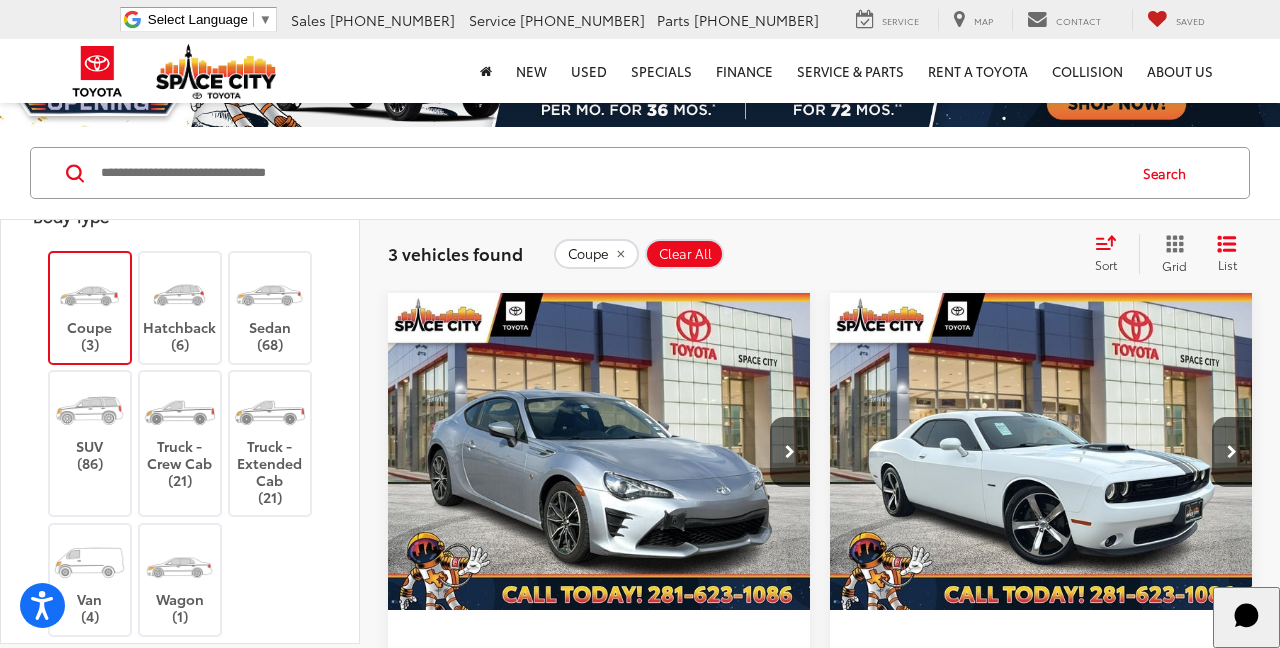 scroll, scrollTop: 1192, scrollLeft: 0, axis: vertical 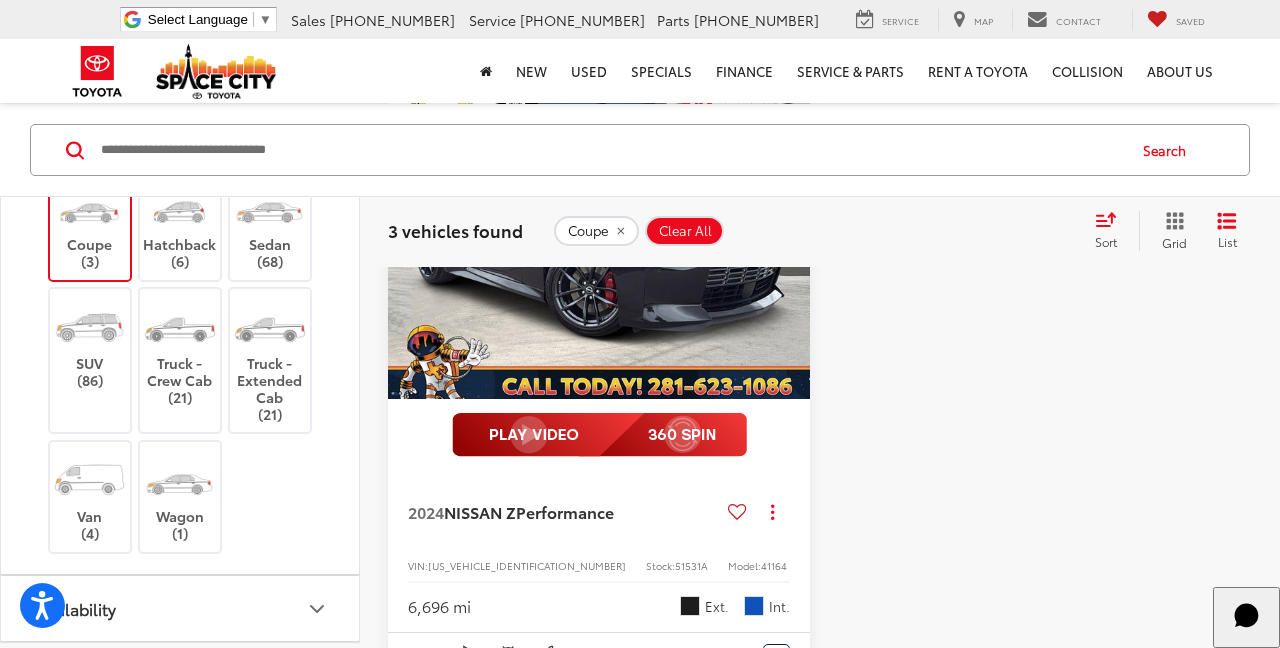 click at bounding box center [89, 208] 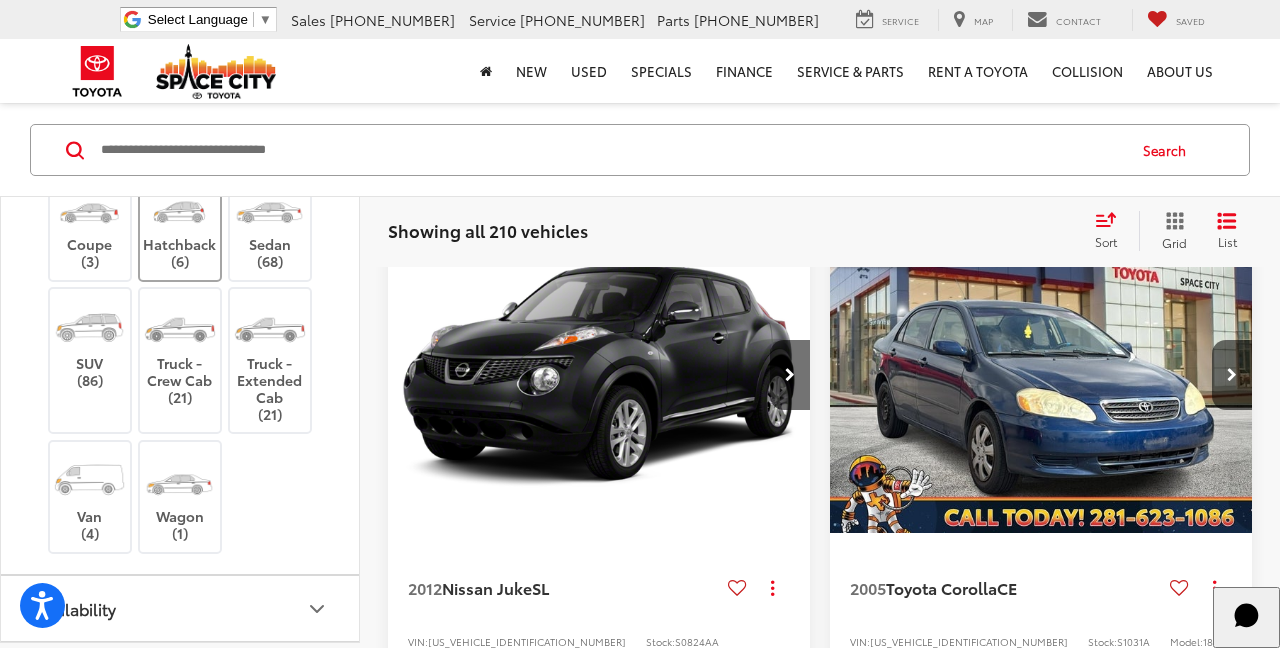scroll, scrollTop: 124, scrollLeft: 0, axis: vertical 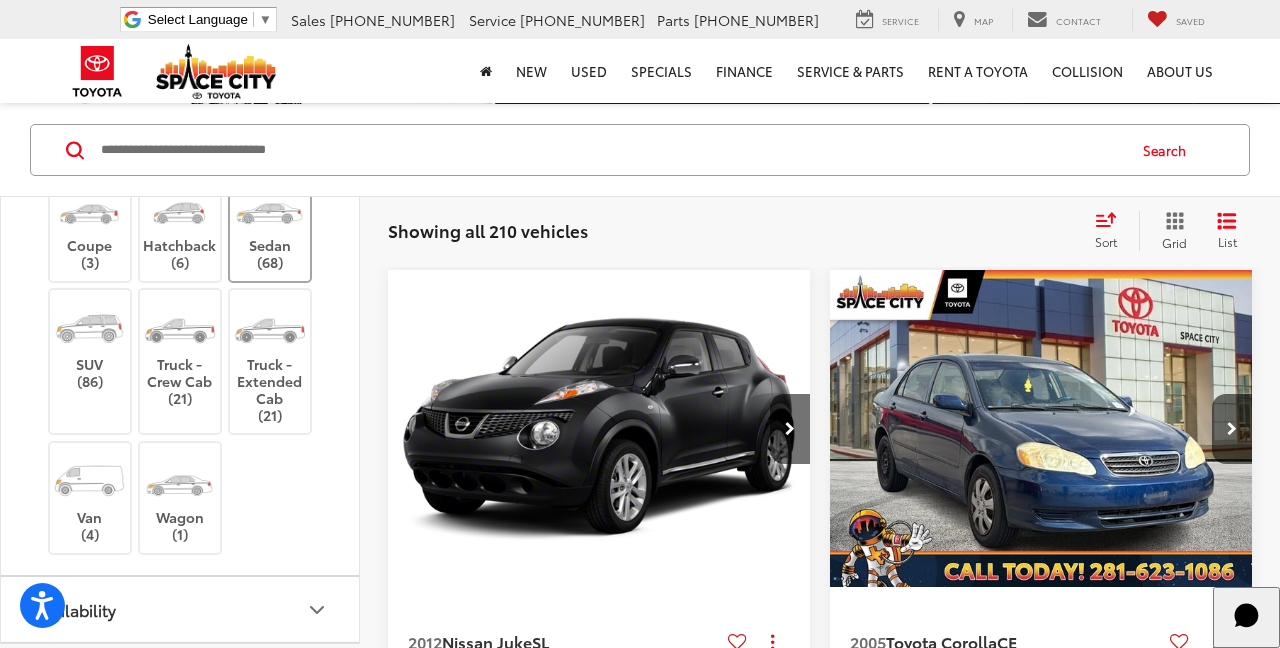 click on "Sedan   (68)" at bounding box center (270, 226) 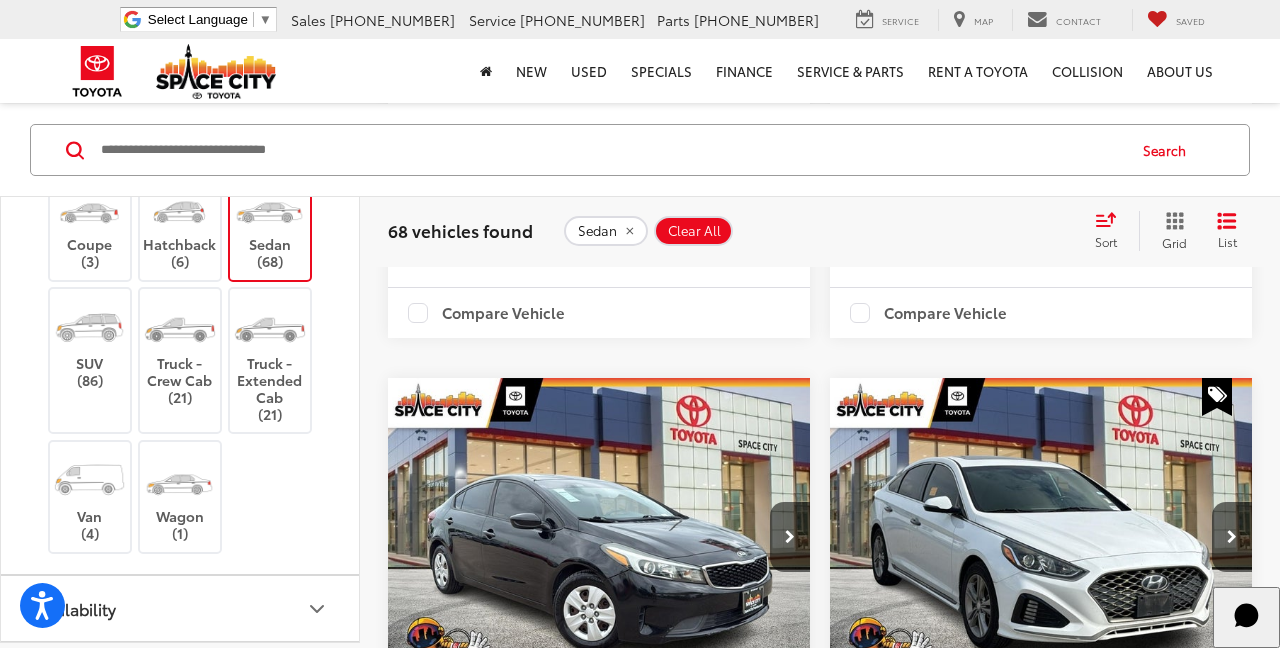 scroll, scrollTop: 1113, scrollLeft: 0, axis: vertical 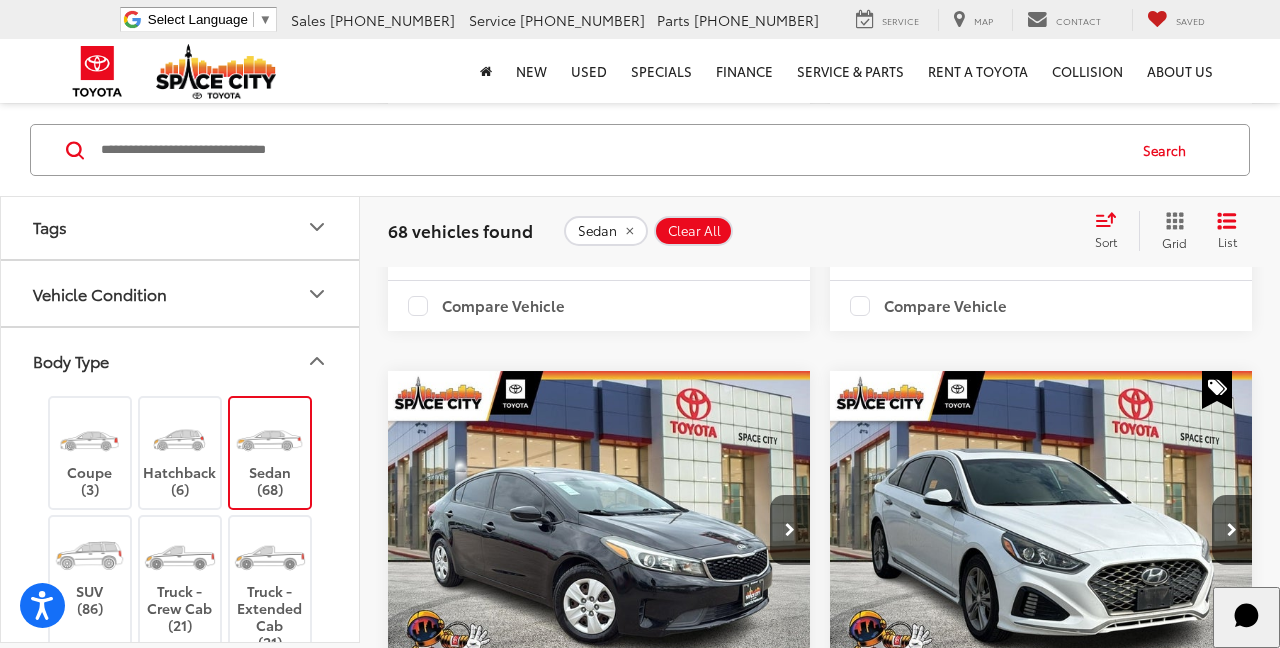 click at bounding box center [269, 436] 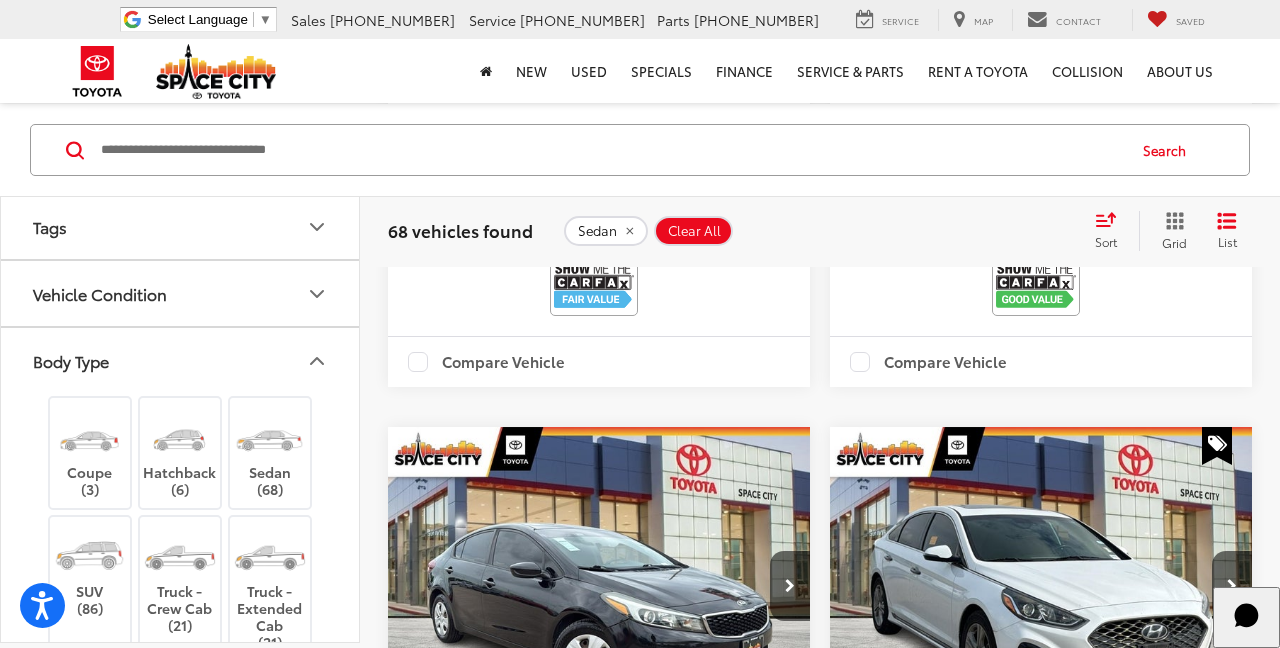 scroll, scrollTop: 884, scrollLeft: 0, axis: vertical 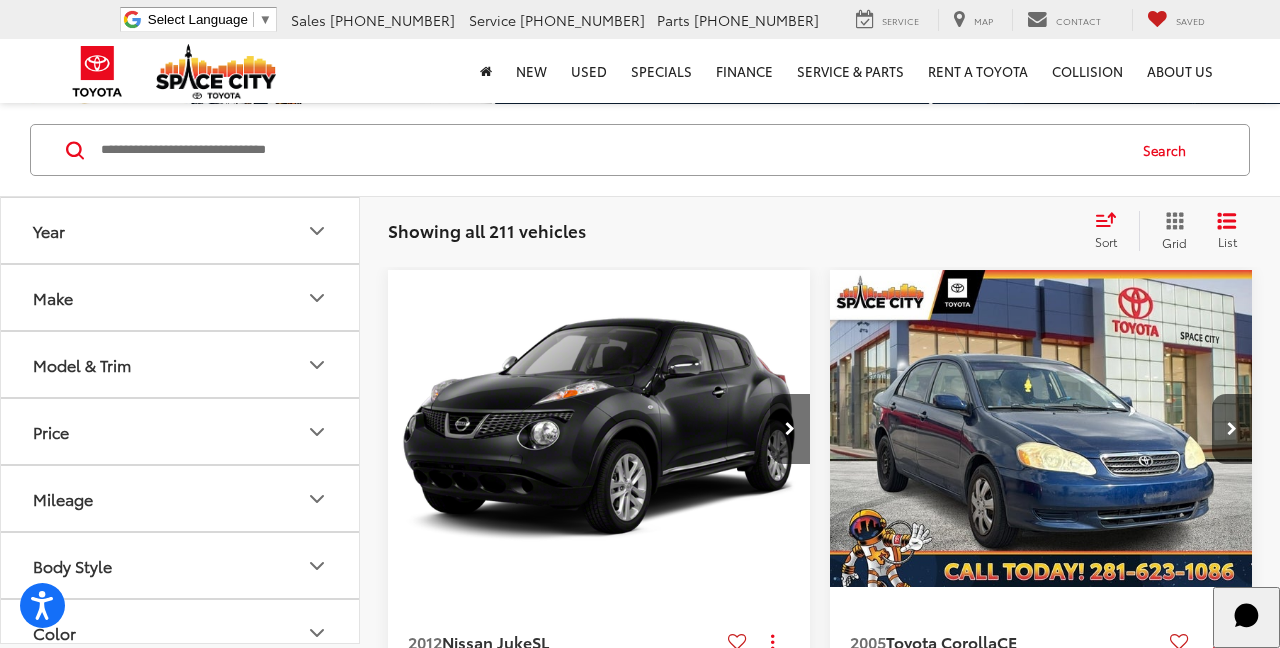 click on "Model & Trim" at bounding box center [181, 364] 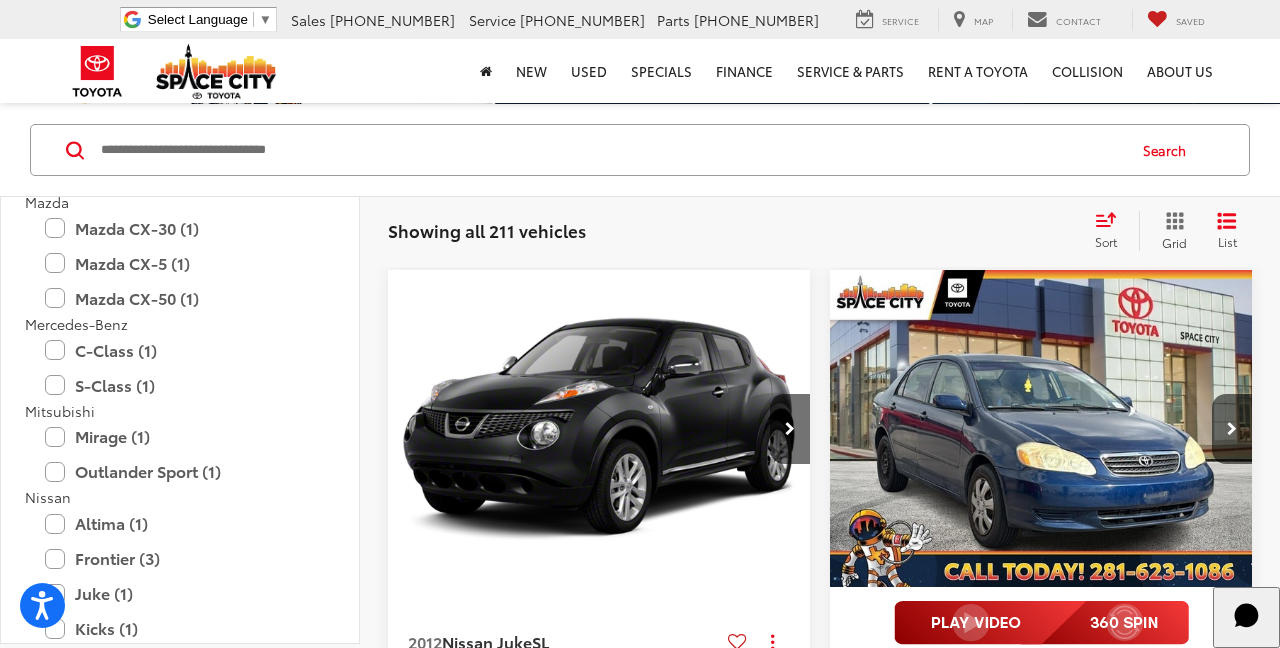 scroll, scrollTop: 1471, scrollLeft: 0, axis: vertical 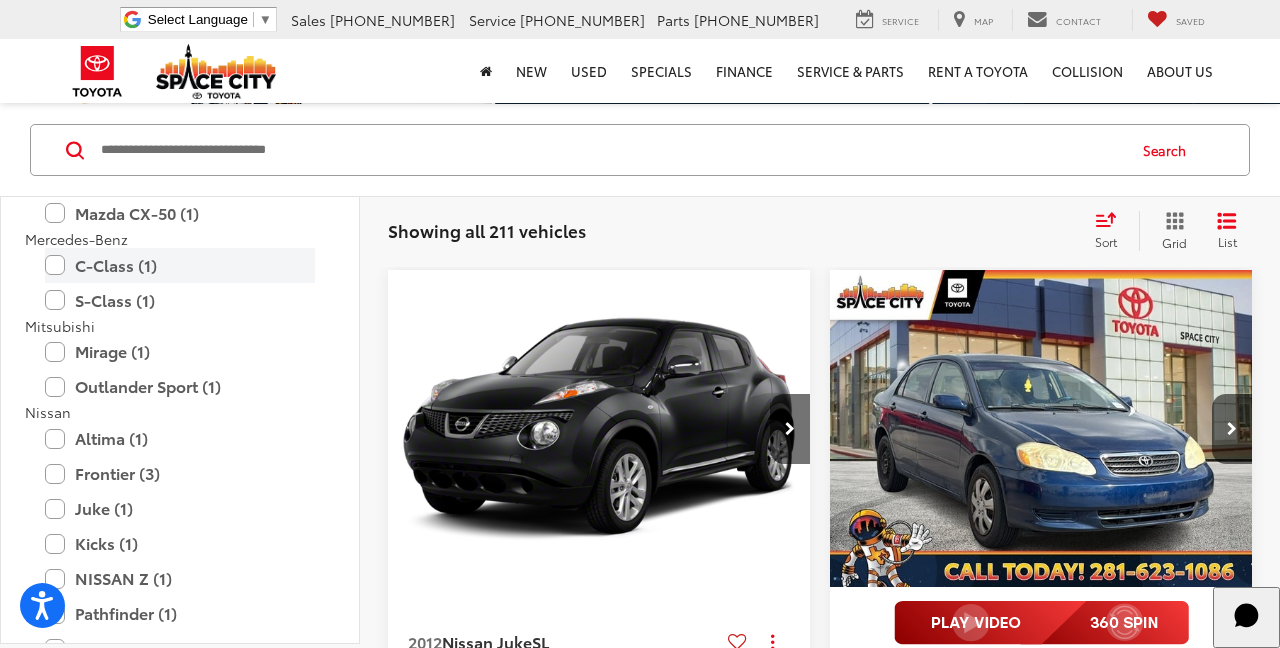 click on "C-Class (1)" at bounding box center (180, 265) 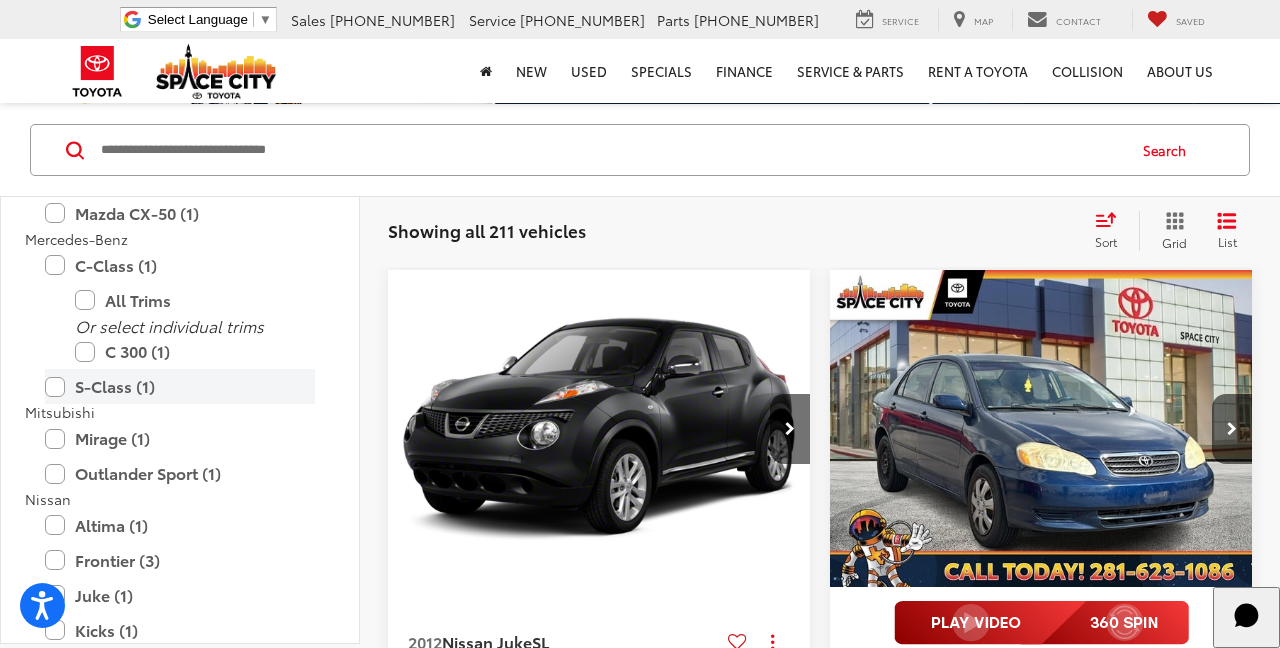 click on "S-Class (1)" at bounding box center (180, 386) 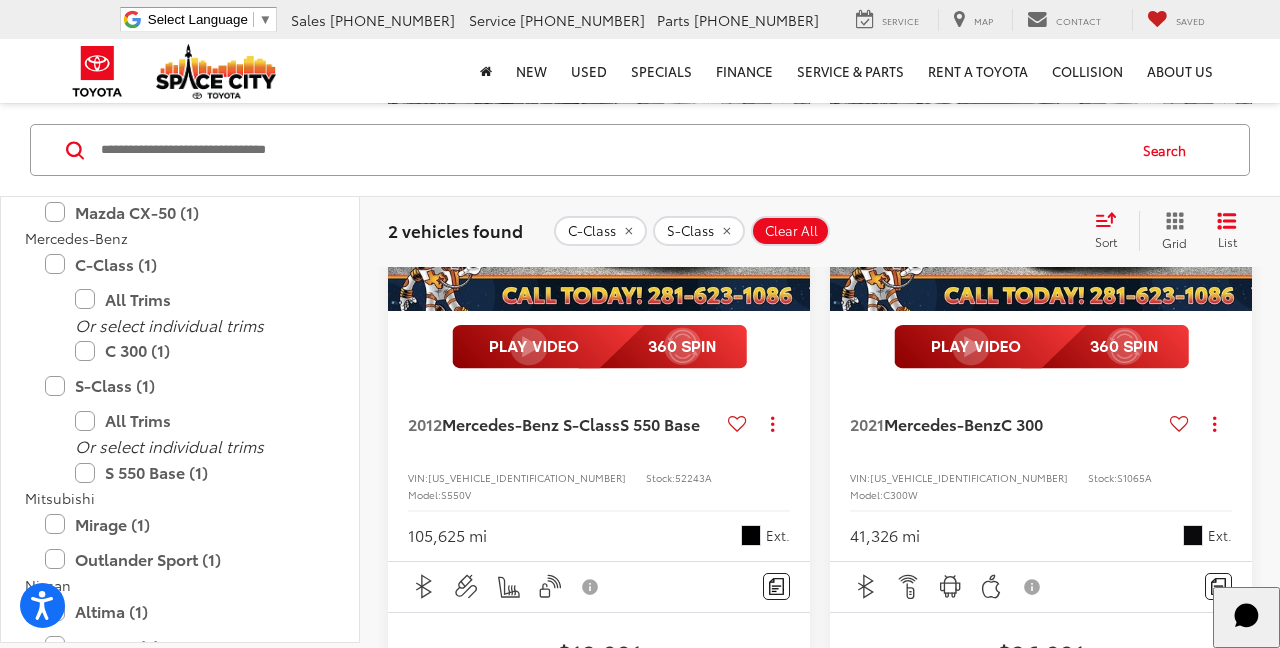 scroll, scrollTop: 395, scrollLeft: 0, axis: vertical 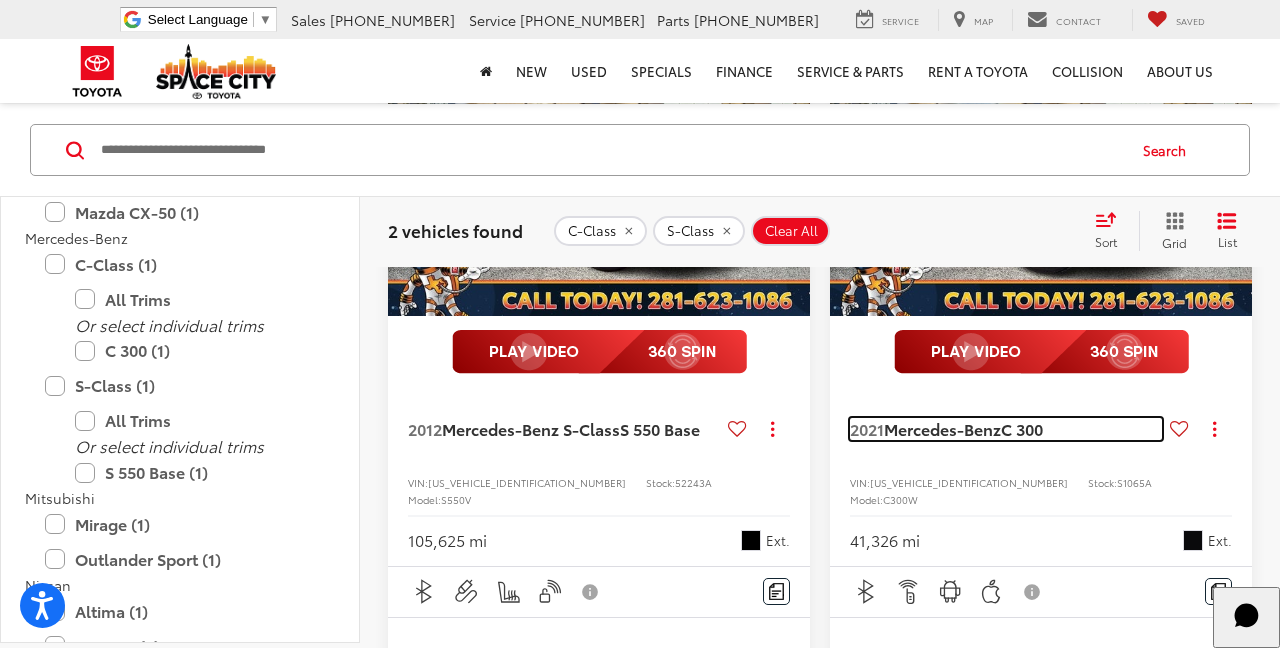 click on "Mercedes-Benz" at bounding box center [942, 428] 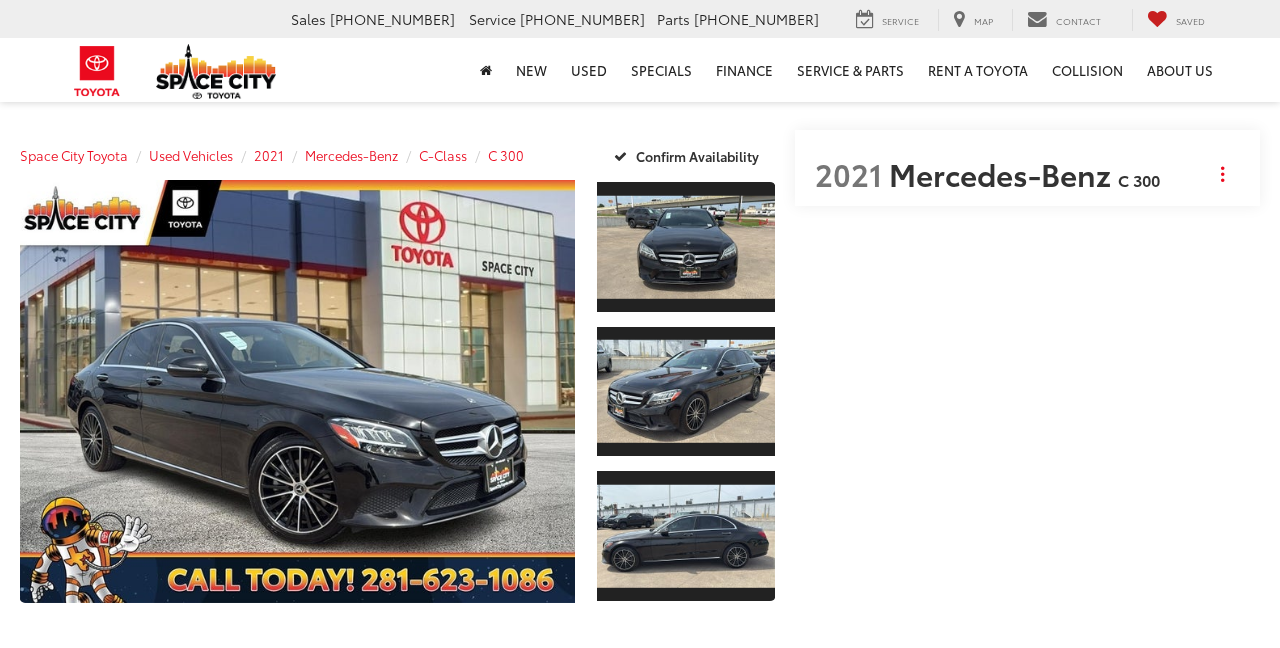 scroll, scrollTop: 0, scrollLeft: 0, axis: both 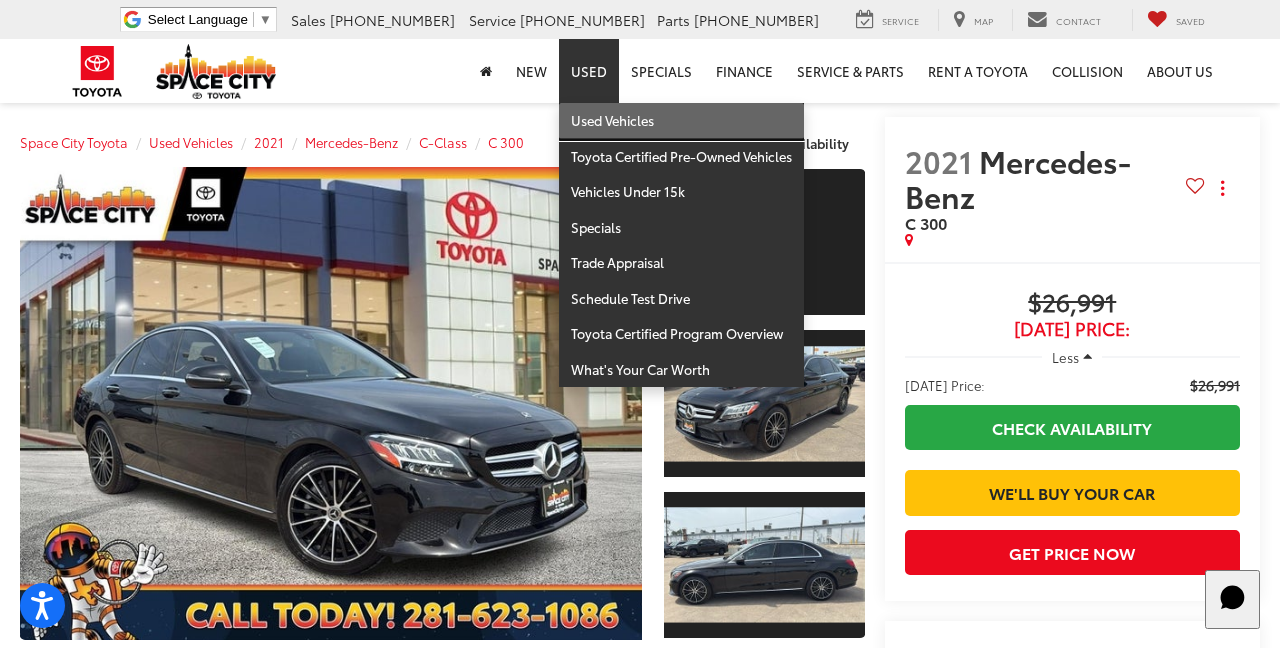 click on "Used Vehicles" at bounding box center (681, 121) 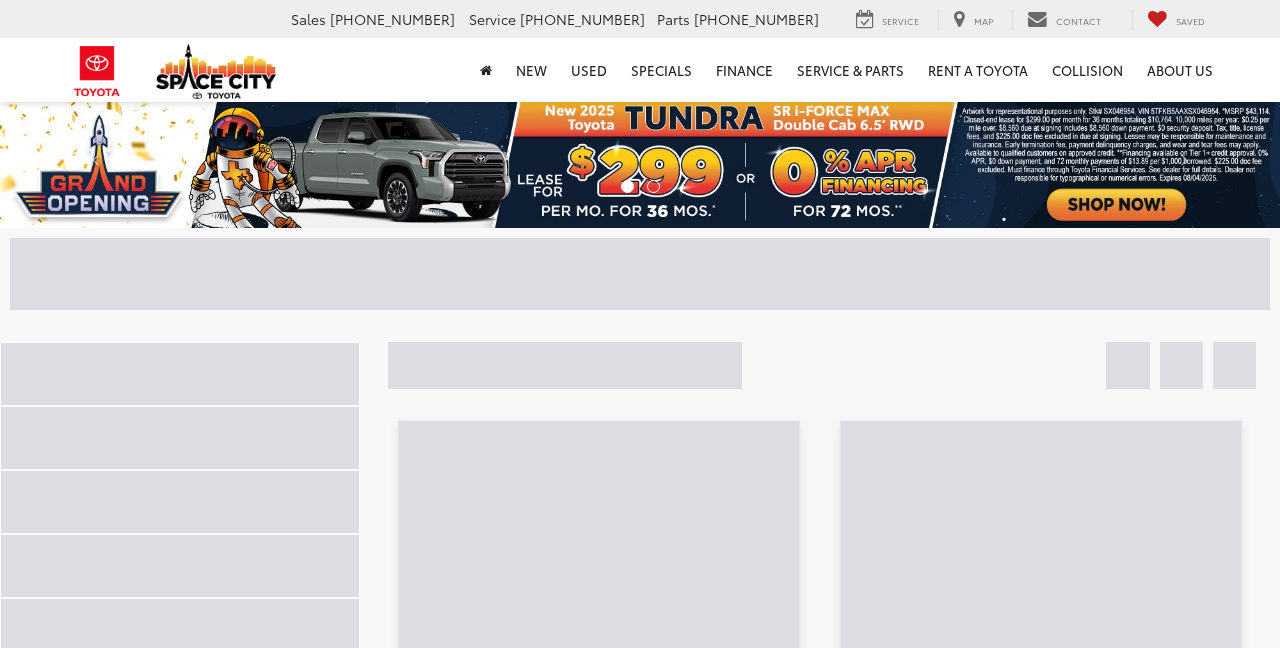 scroll, scrollTop: 0, scrollLeft: 0, axis: both 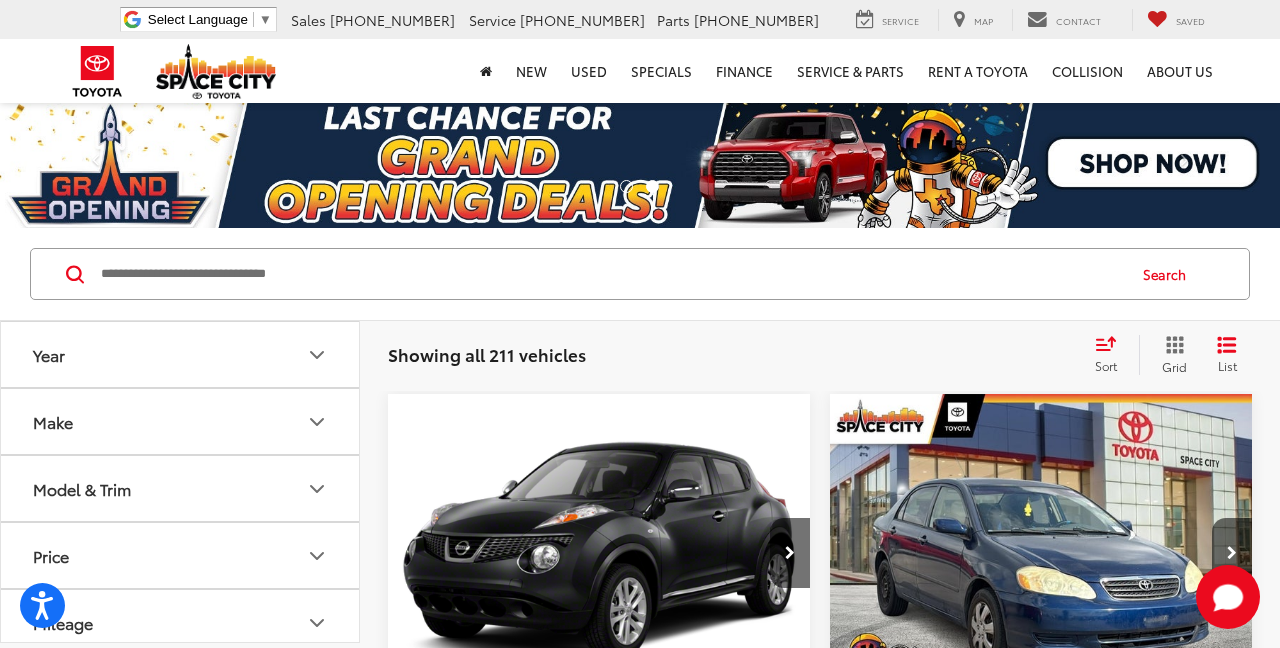 click at bounding box center (611, 274) 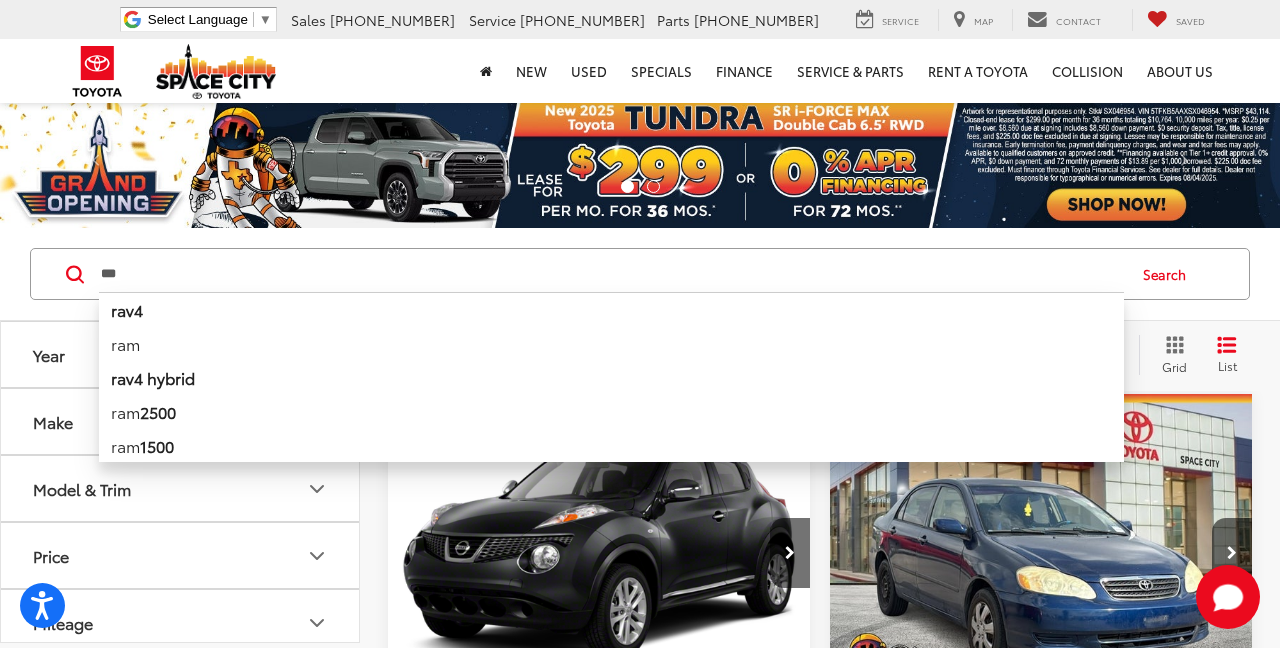 type on "***" 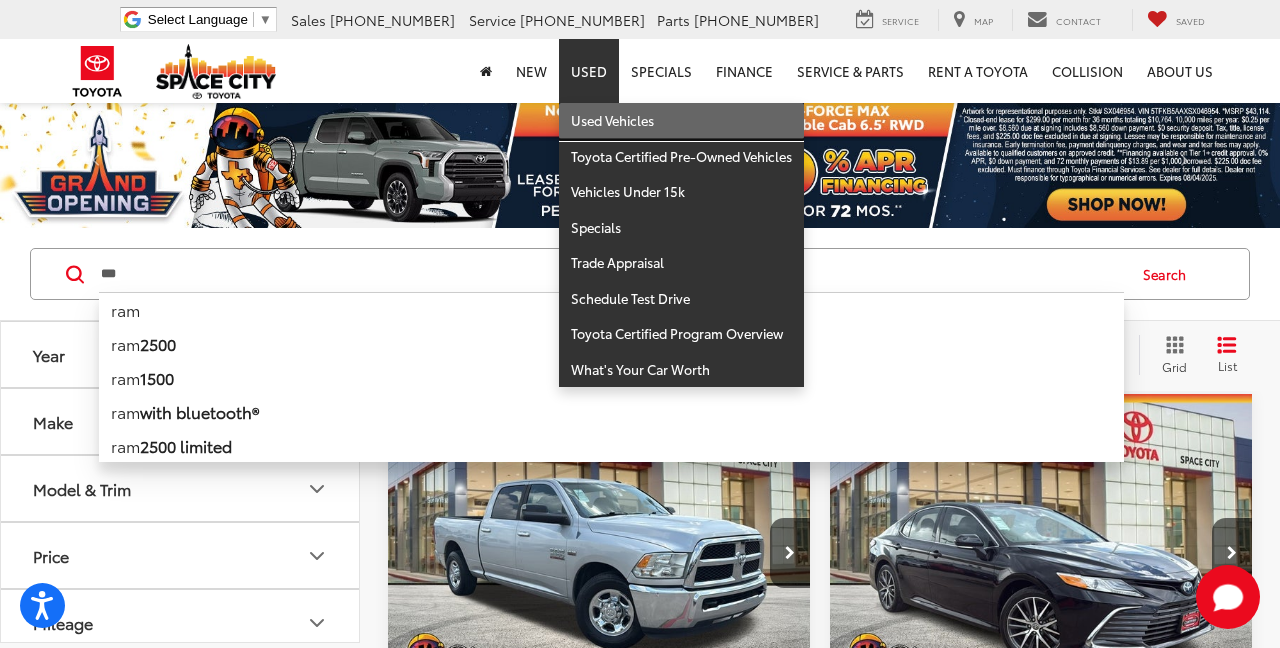 click on "Used Vehicles" at bounding box center (681, 121) 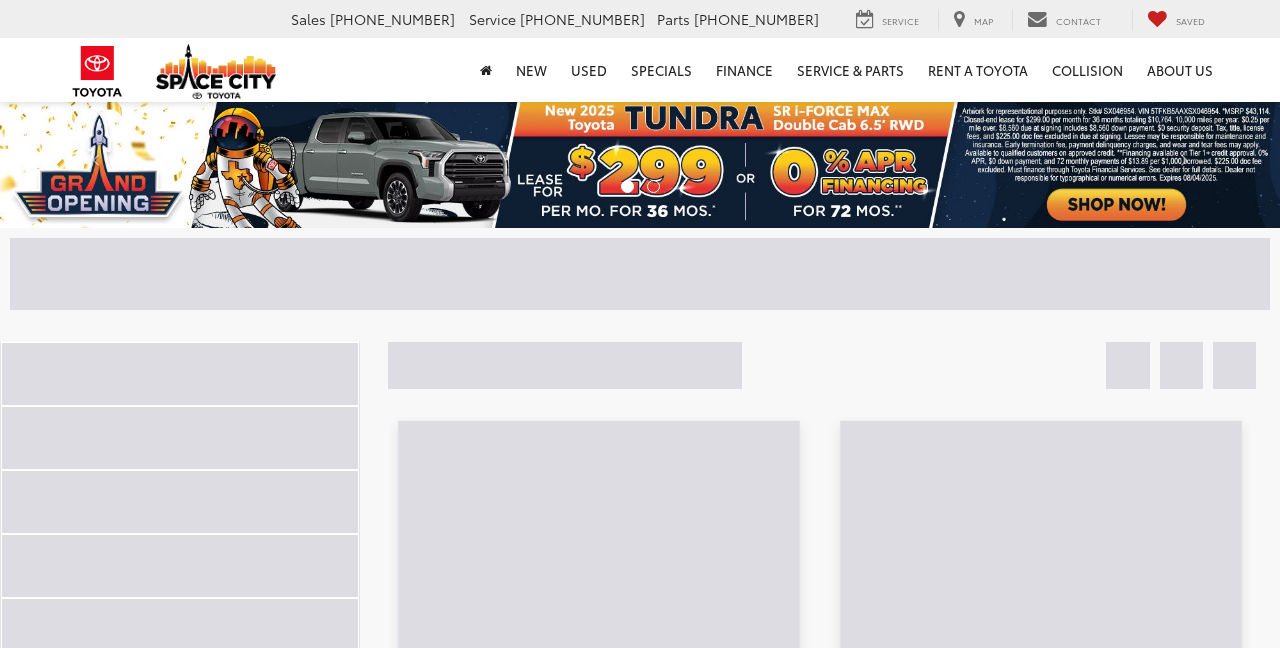 scroll, scrollTop: 0, scrollLeft: 0, axis: both 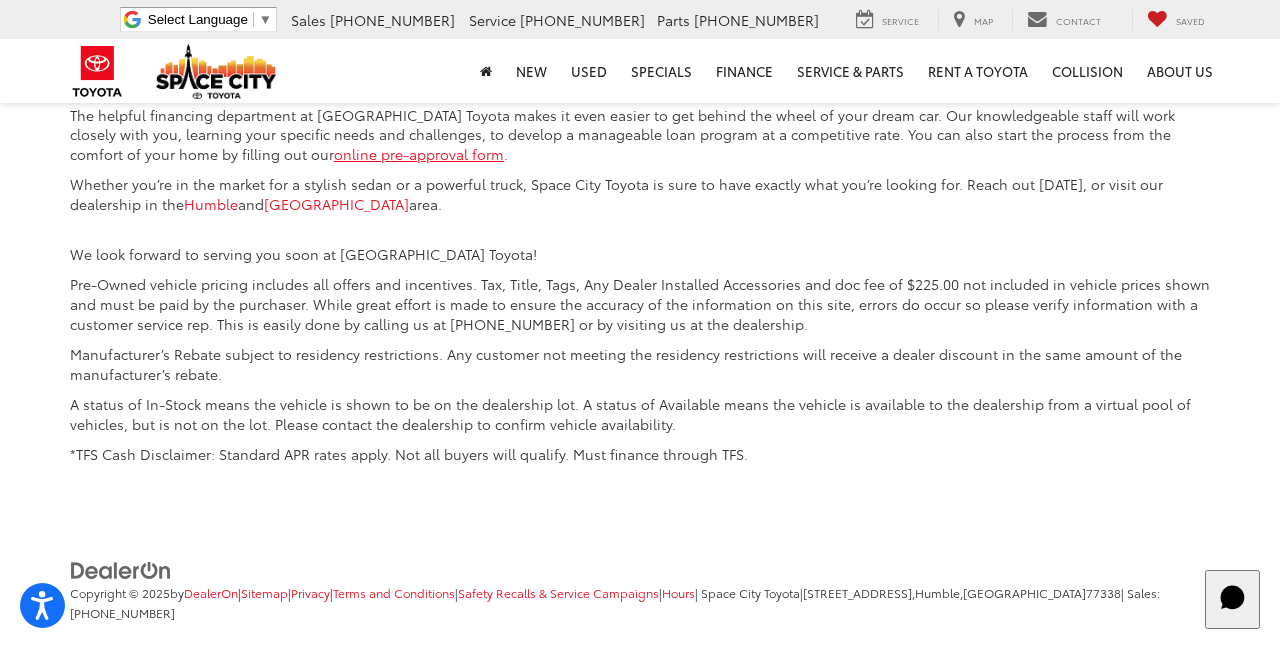click on "2" at bounding box center [906, -177] 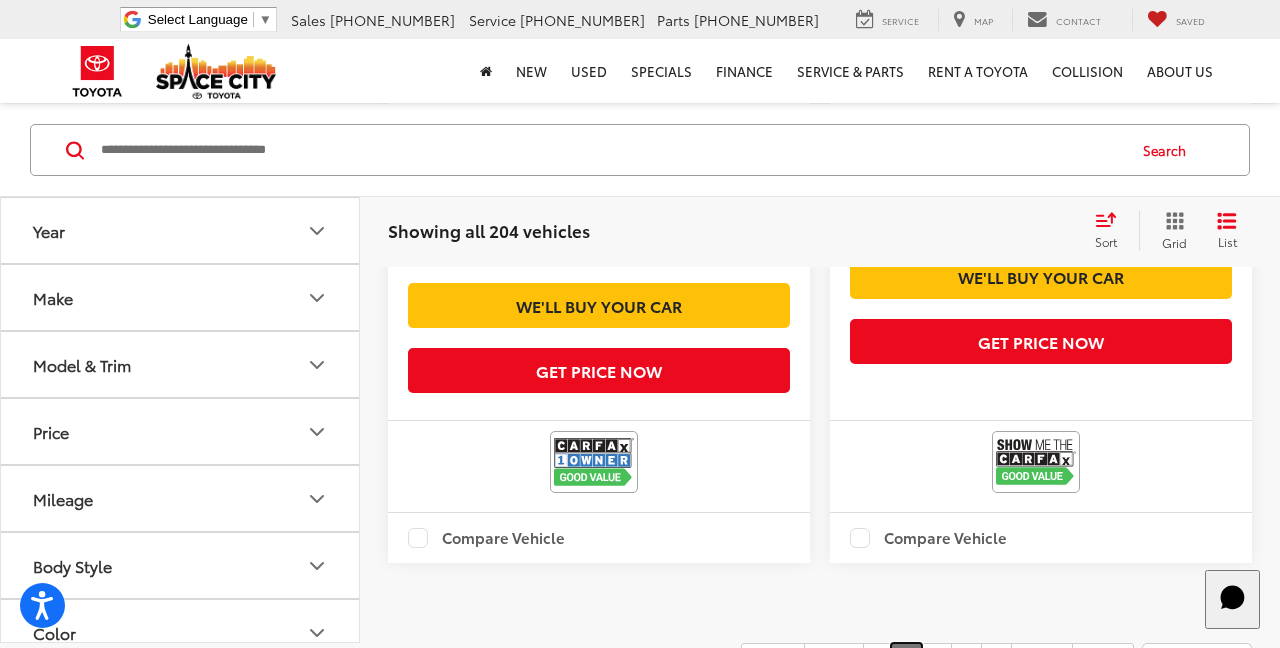 scroll, scrollTop: 3151, scrollLeft: 0, axis: vertical 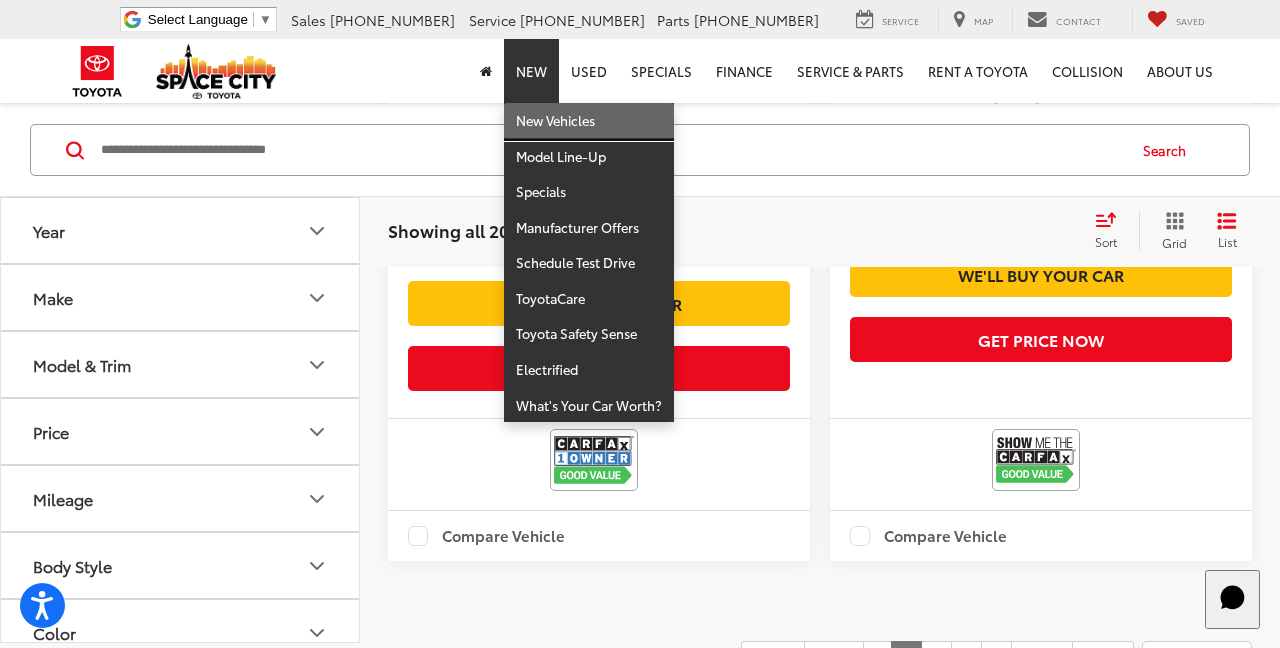 click on "New Vehicles" at bounding box center [589, 121] 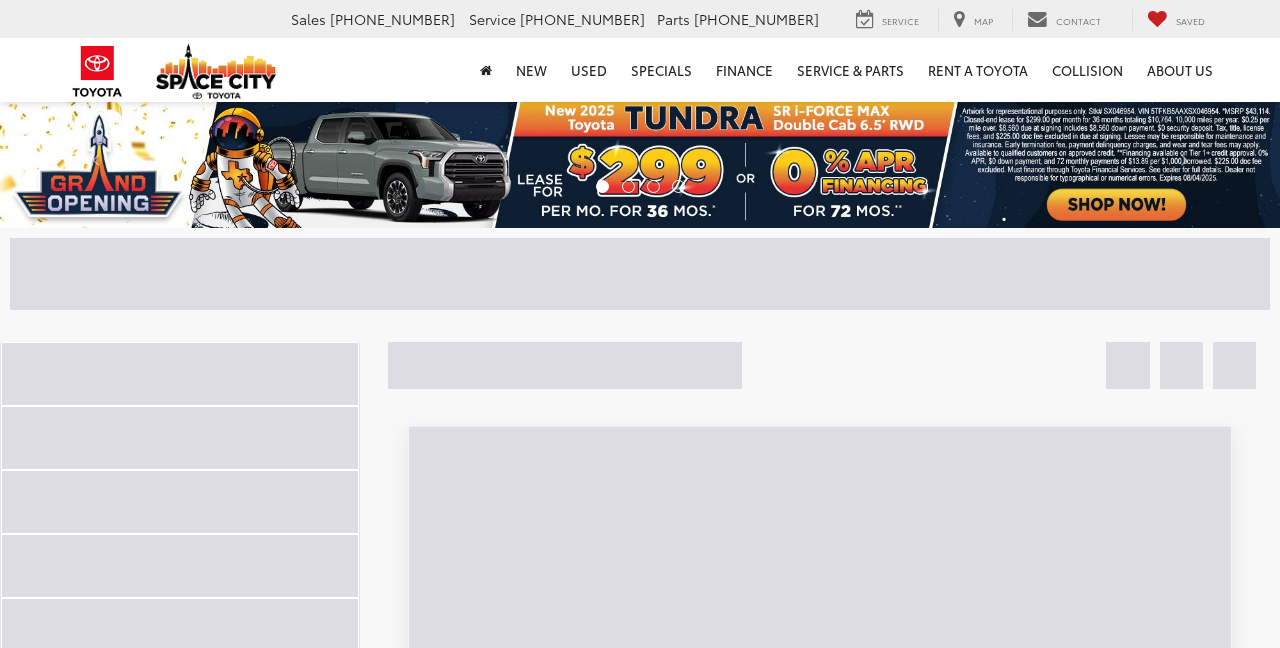scroll, scrollTop: 0, scrollLeft: 0, axis: both 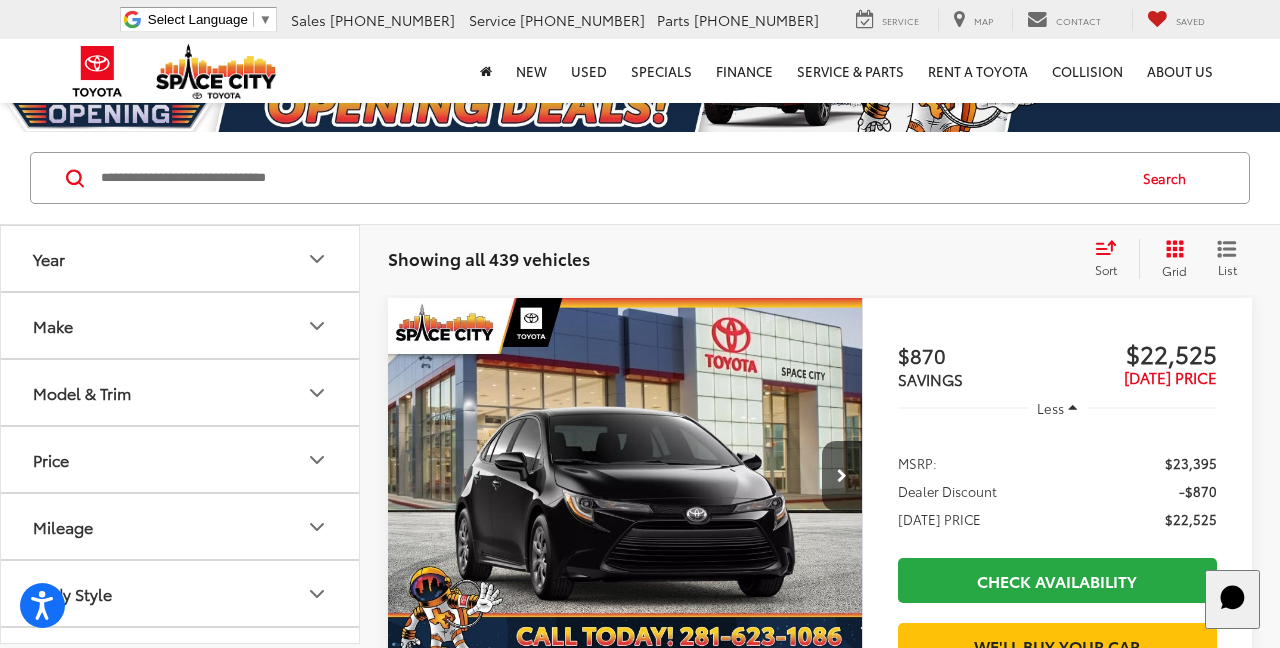 click on "Model & Trim" at bounding box center (181, 392) 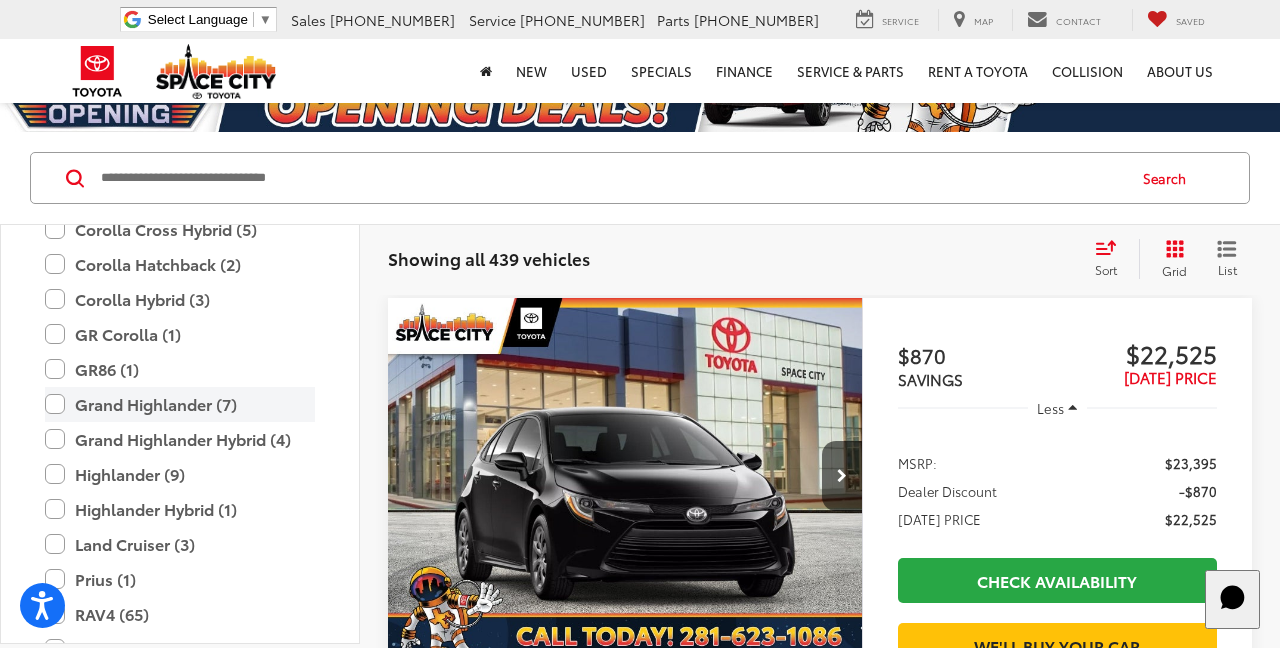 scroll, scrollTop: 385, scrollLeft: 0, axis: vertical 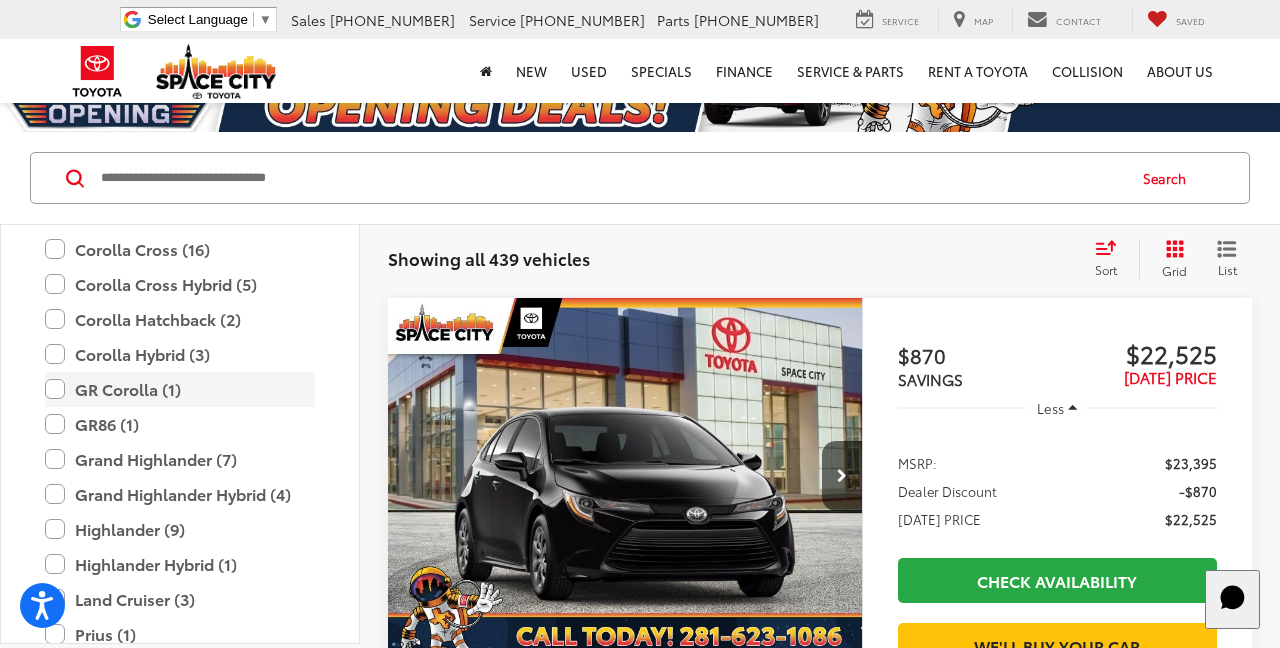 click on "GR Corolla (1)" at bounding box center [180, 389] 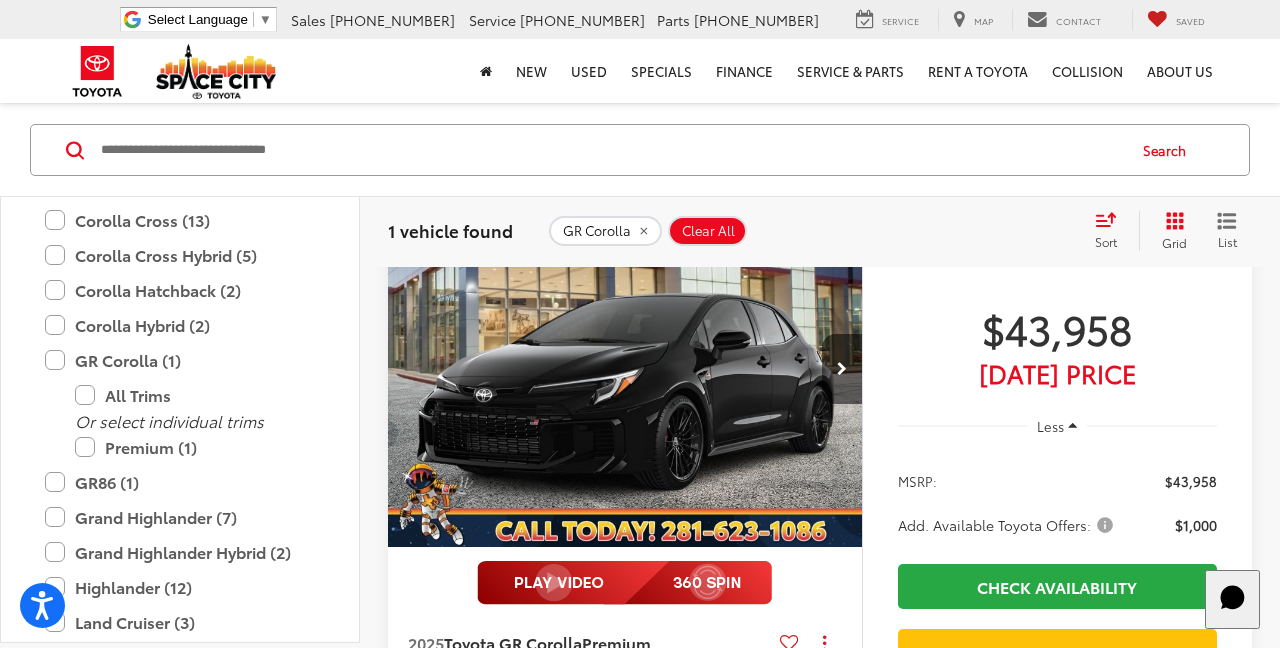 scroll, scrollTop: 297, scrollLeft: 0, axis: vertical 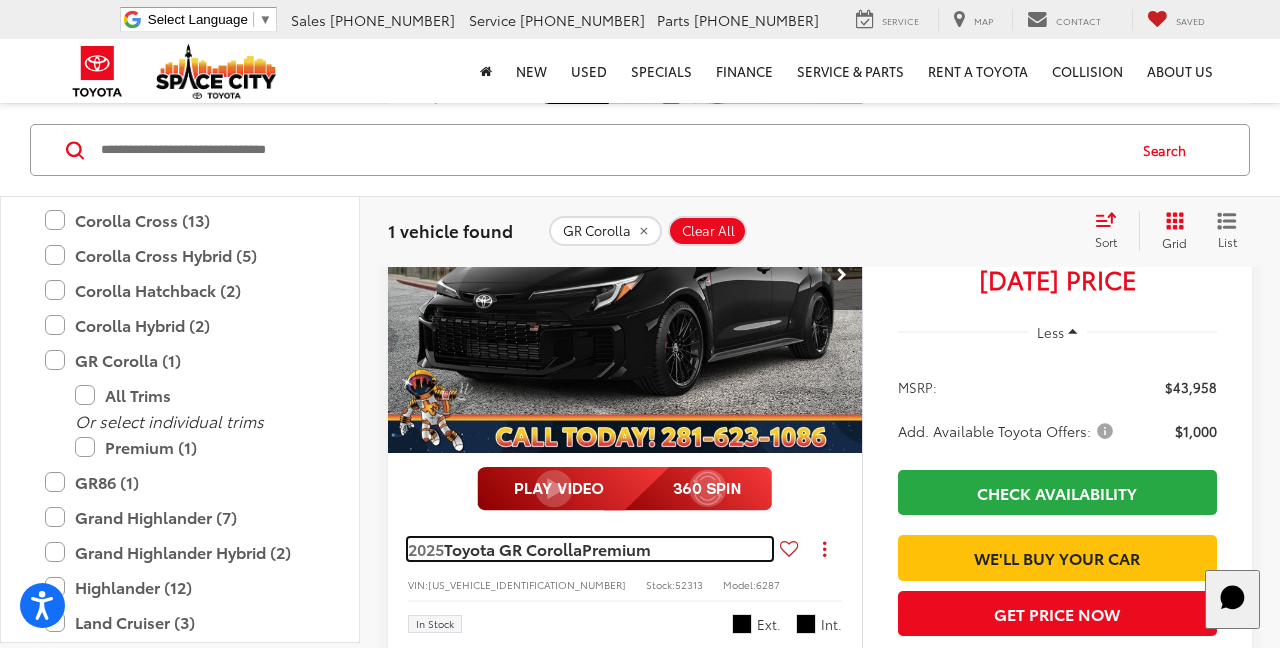 click on "Premium" at bounding box center [616, 548] 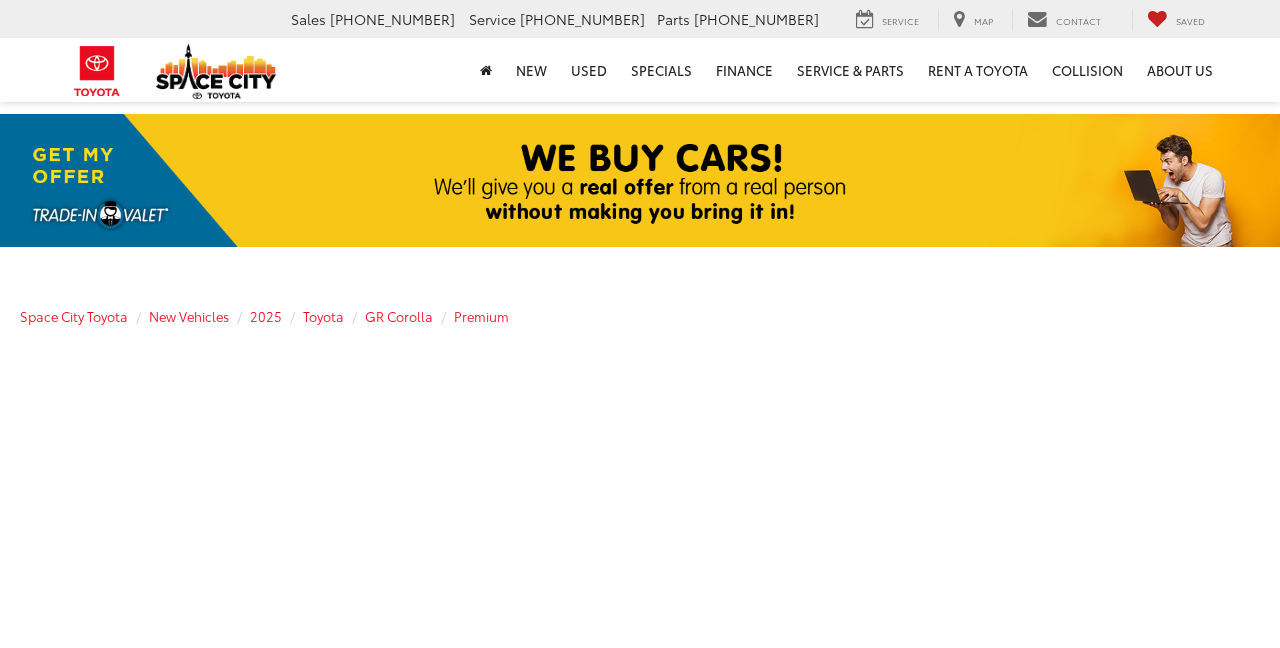 scroll, scrollTop: 0, scrollLeft: 0, axis: both 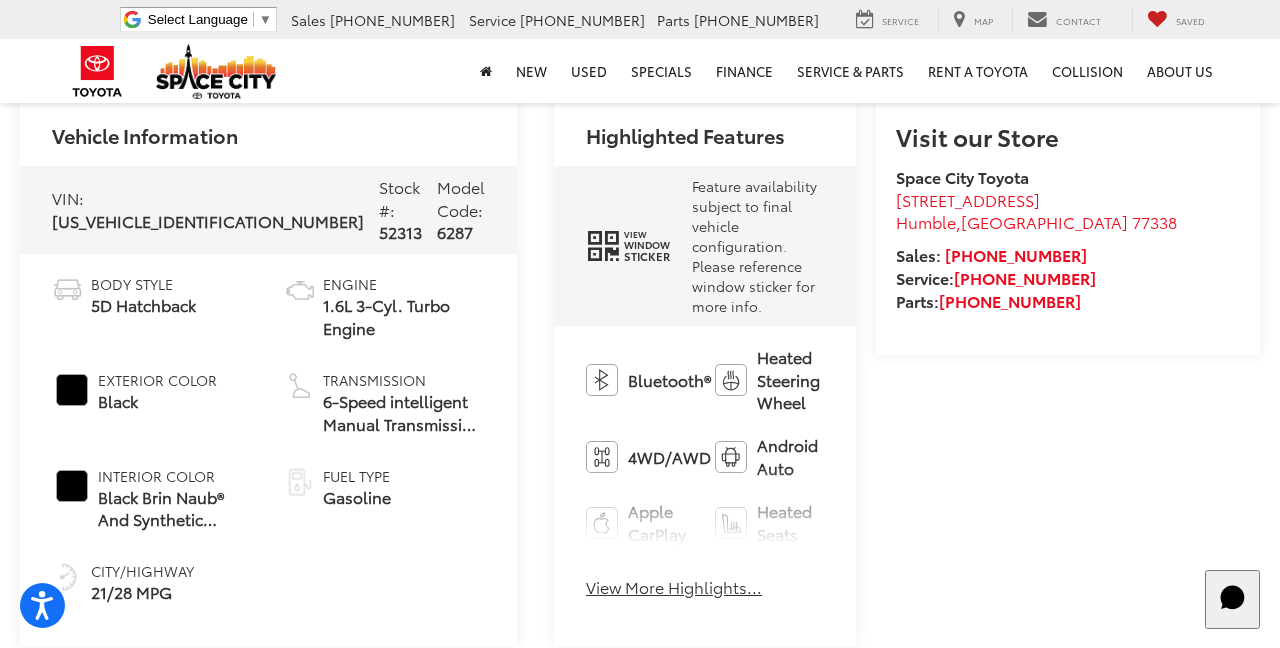 click on "View More Highlights..." at bounding box center (674, 587) 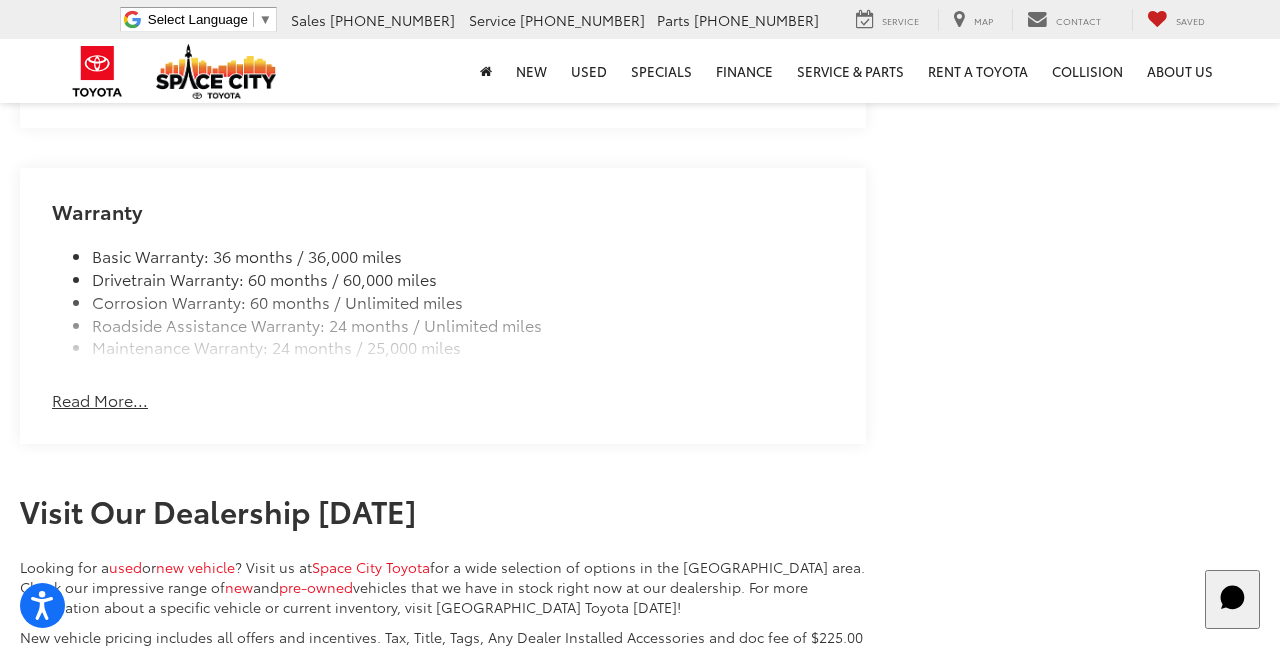 scroll, scrollTop: 2977, scrollLeft: 0, axis: vertical 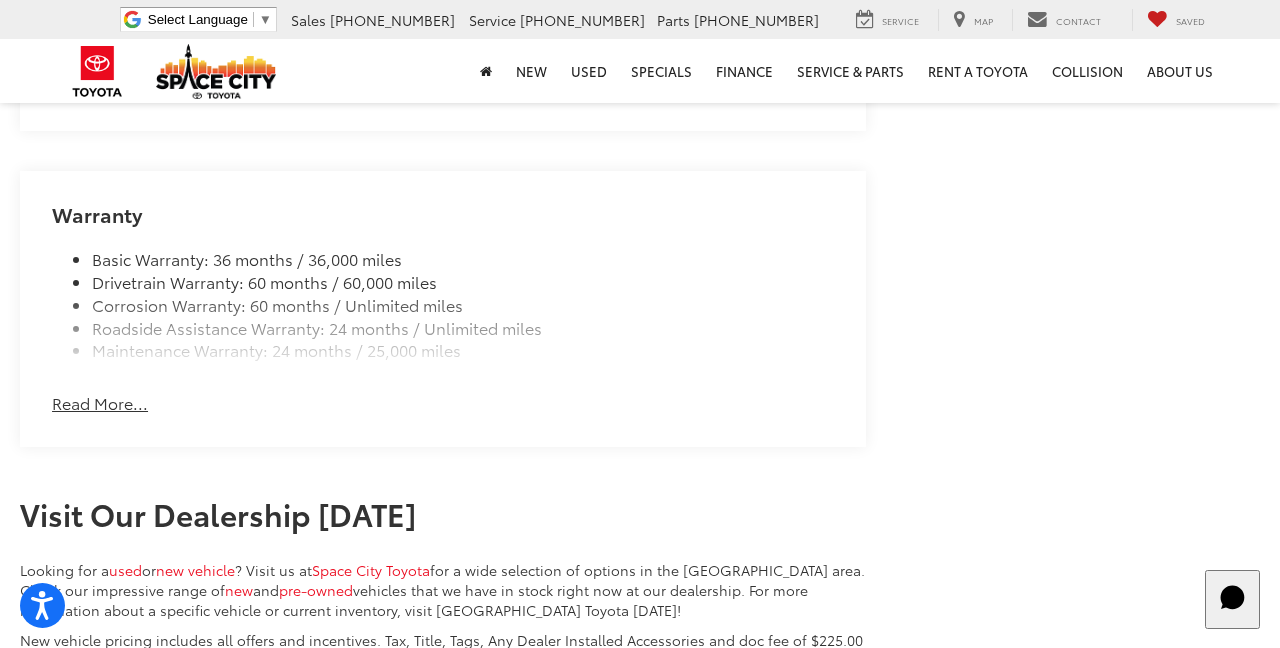 click on "Read More..." at bounding box center (100, 403) 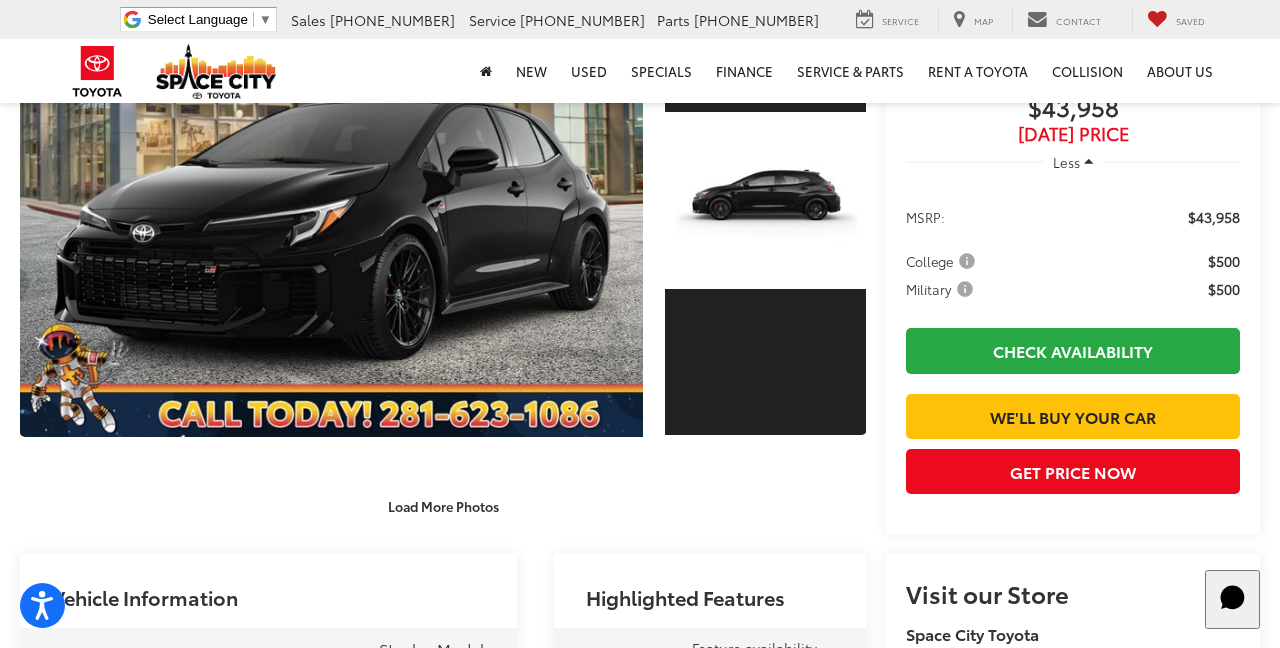 scroll, scrollTop: 377, scrollLeft: 0, axis: vertical 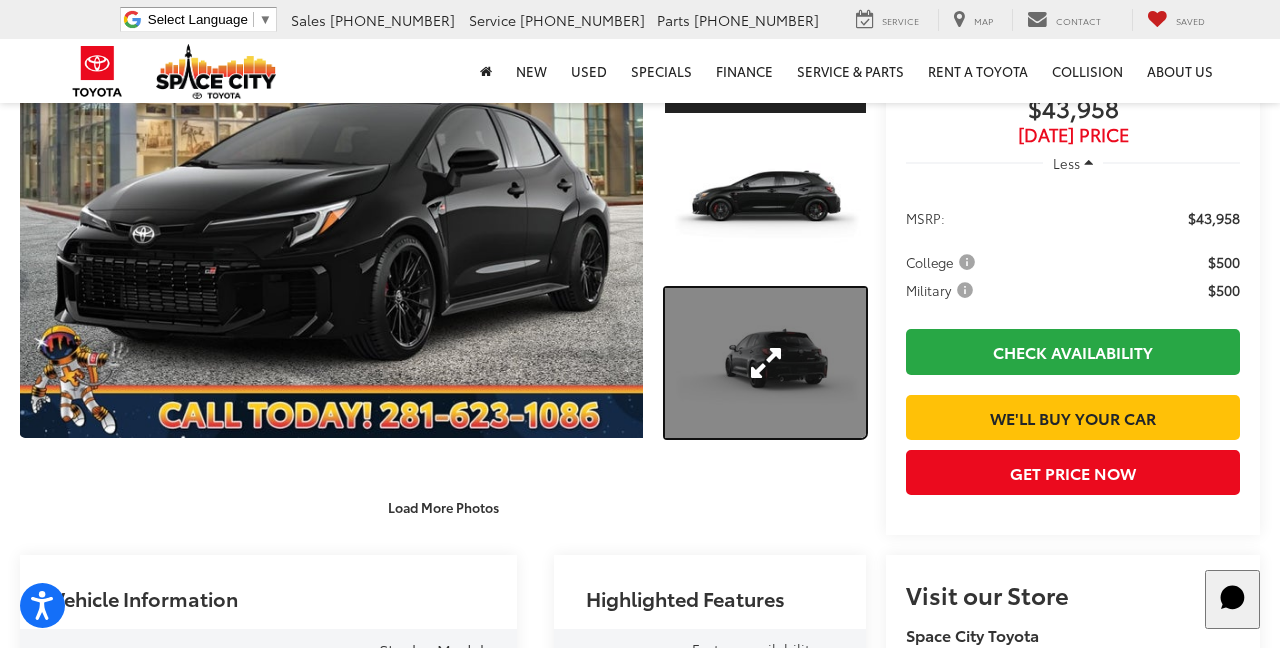 click at bounding box center (765, 363) 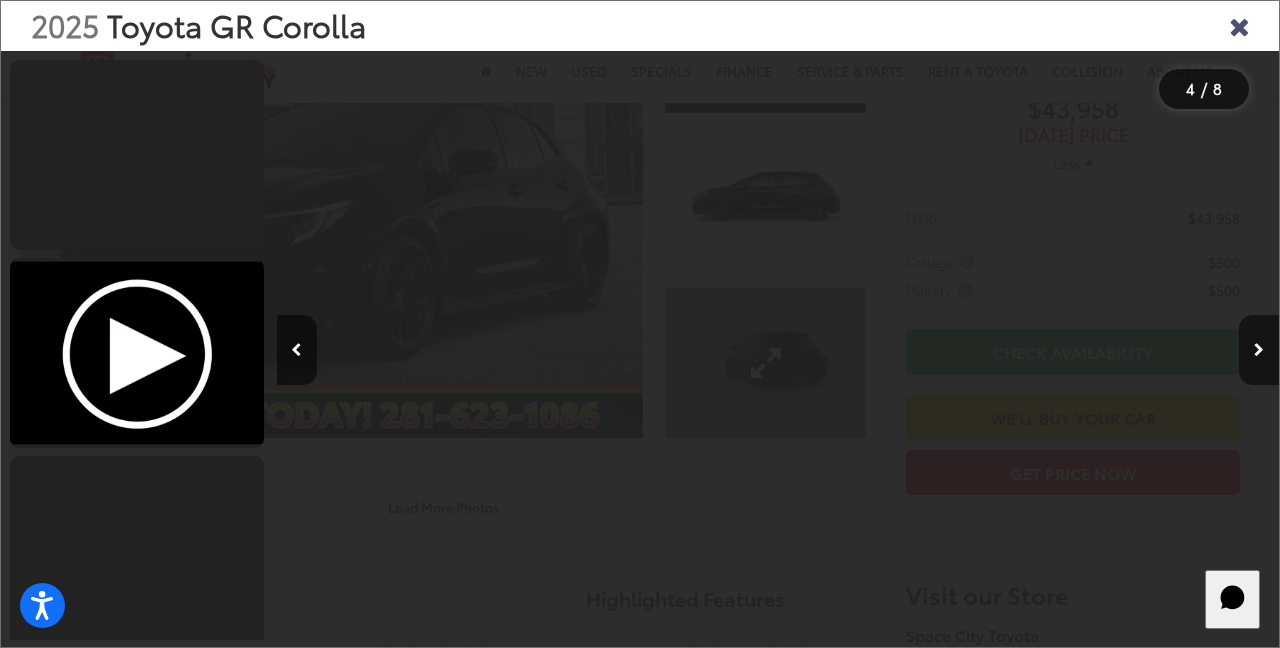 scroll, scrollTop: 425, scrollLeft: 0, axis: vertical 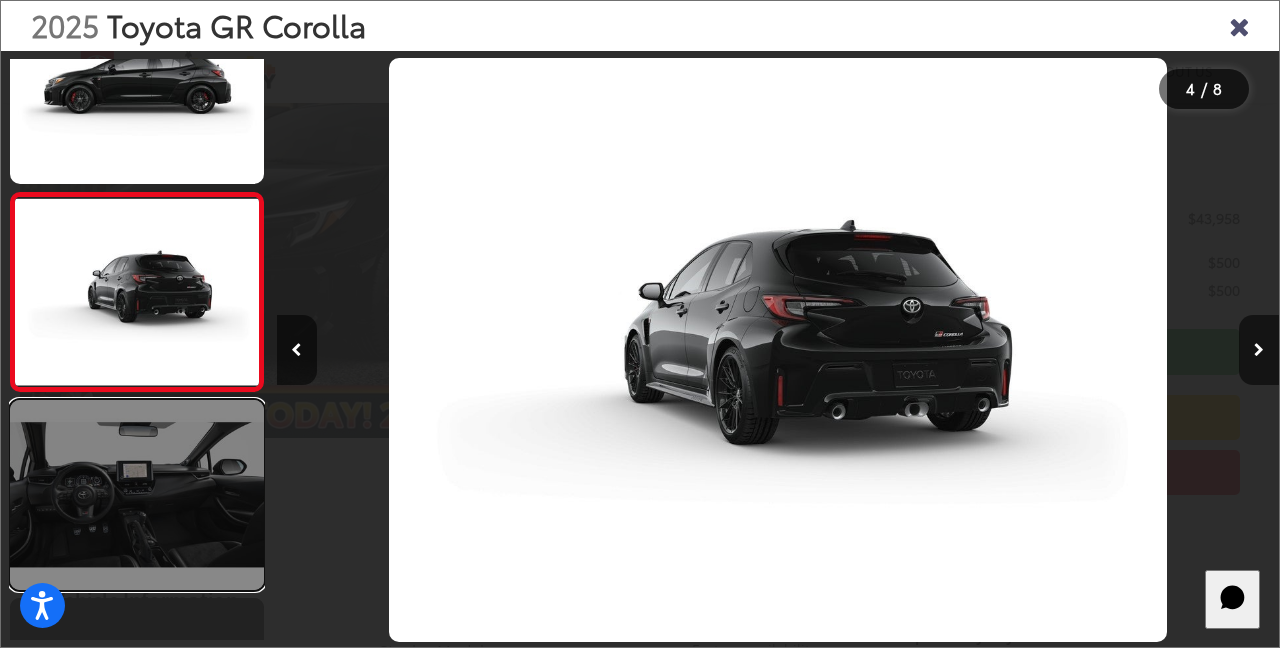 click at bounding box center [137, 495] 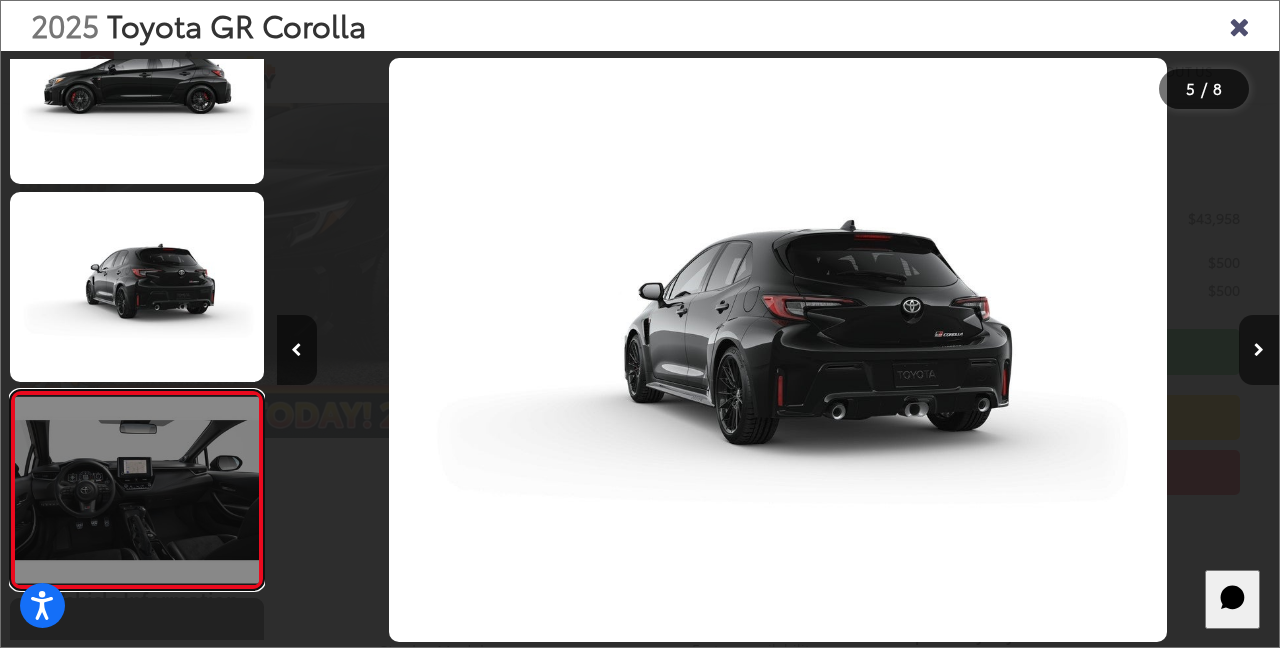 scroll, scrollTop: 0, scrollLeft: 3206, axis: horizontal 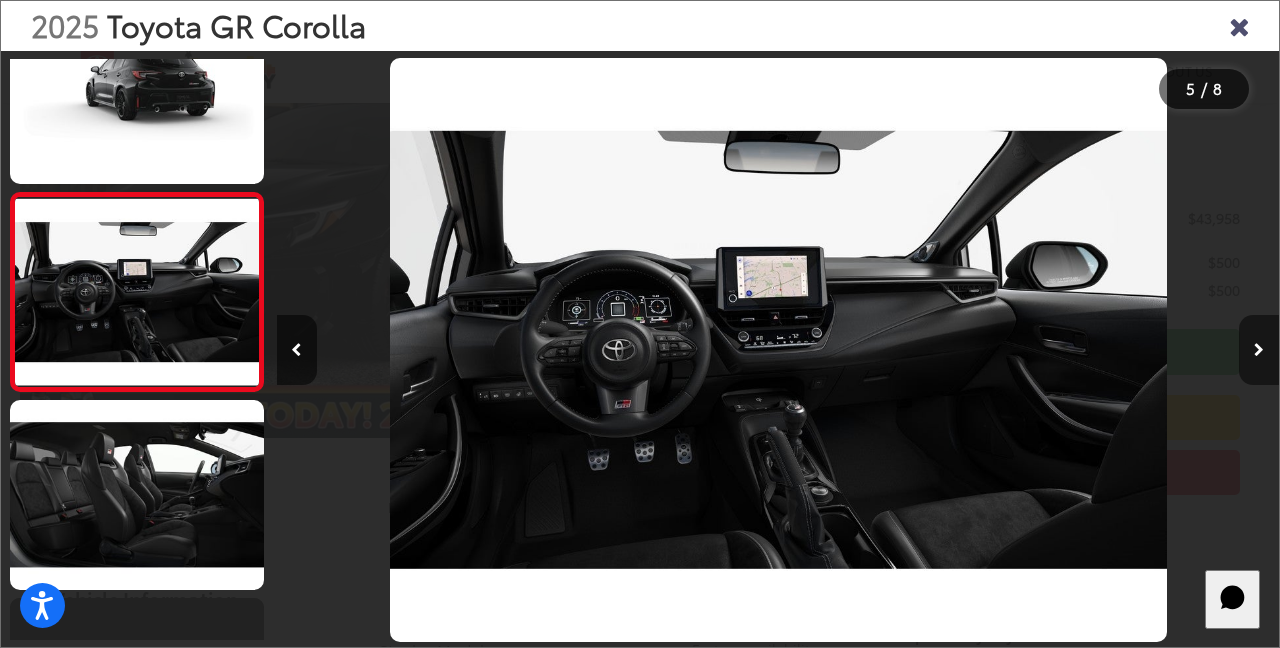 click at bounding box center [1259, 350] 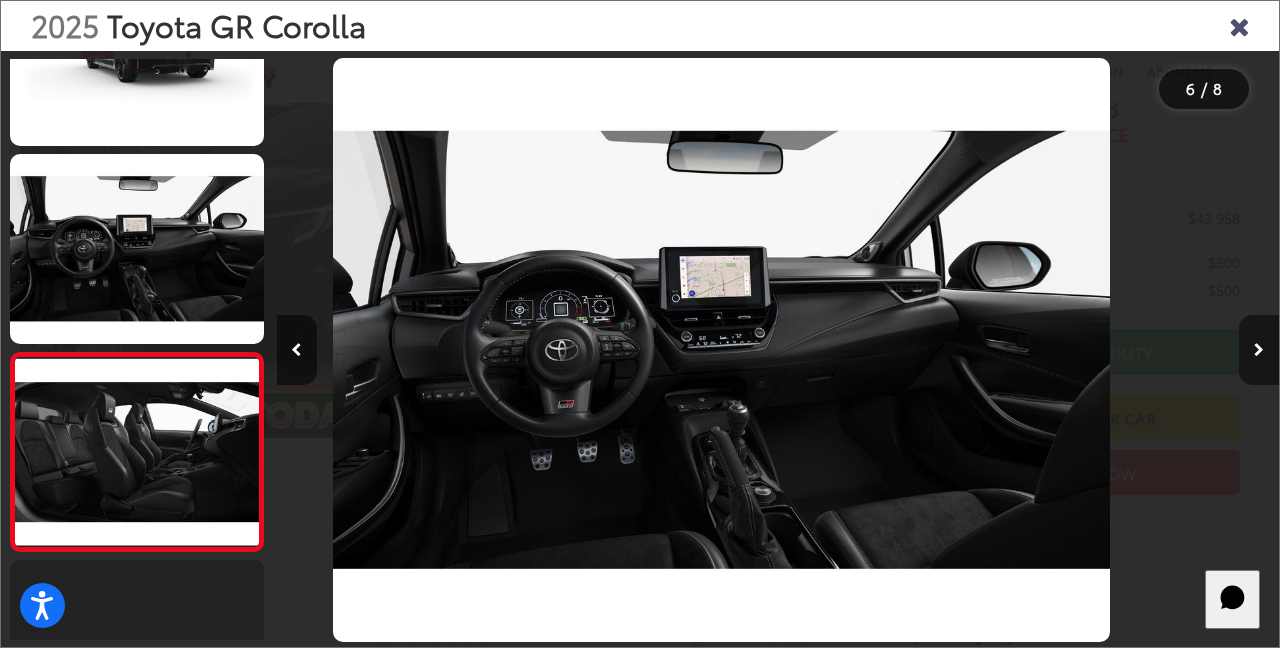 scroll, scrollTop: 809, scrollLeft: 0, axis: vertical 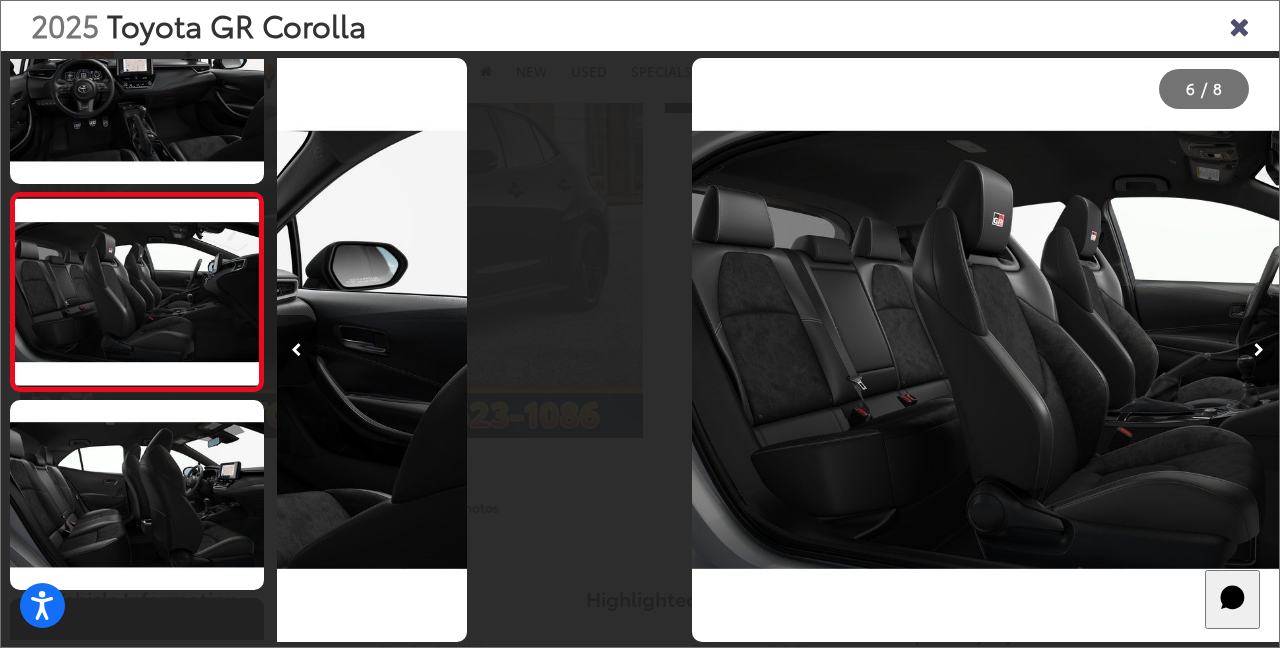click at bounding box center [1259, 350] 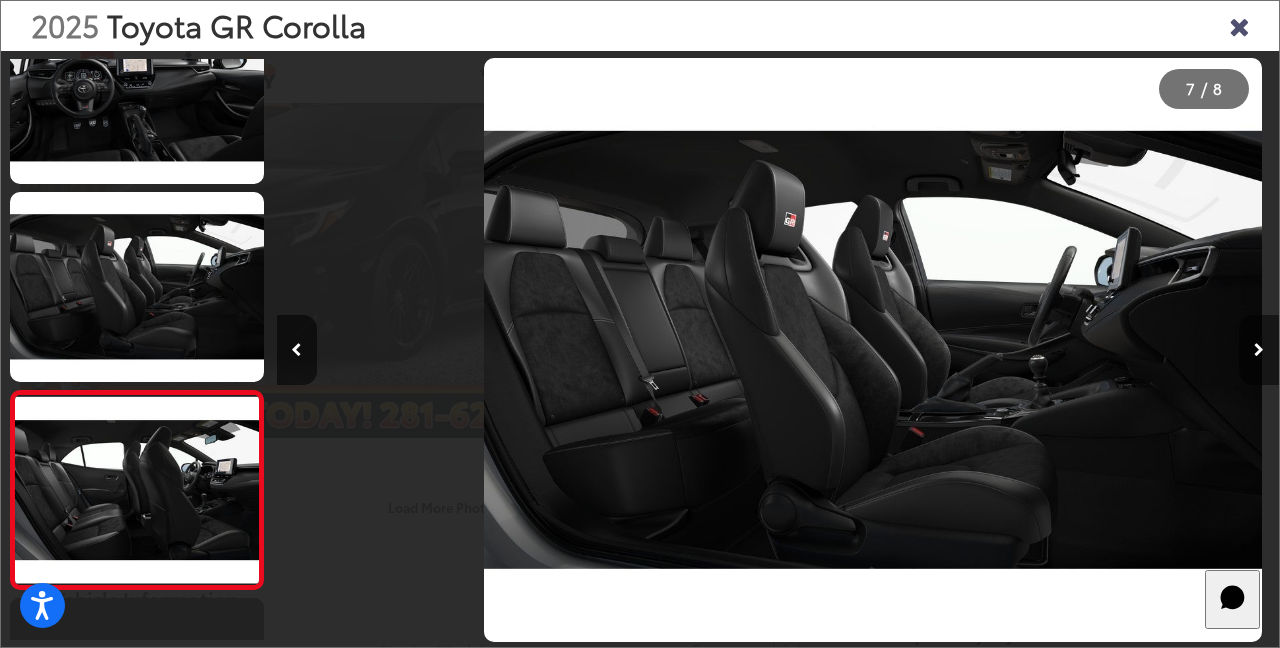 scroll, scrollTop: 0, scrollLeft: 4948, axis: horizontal 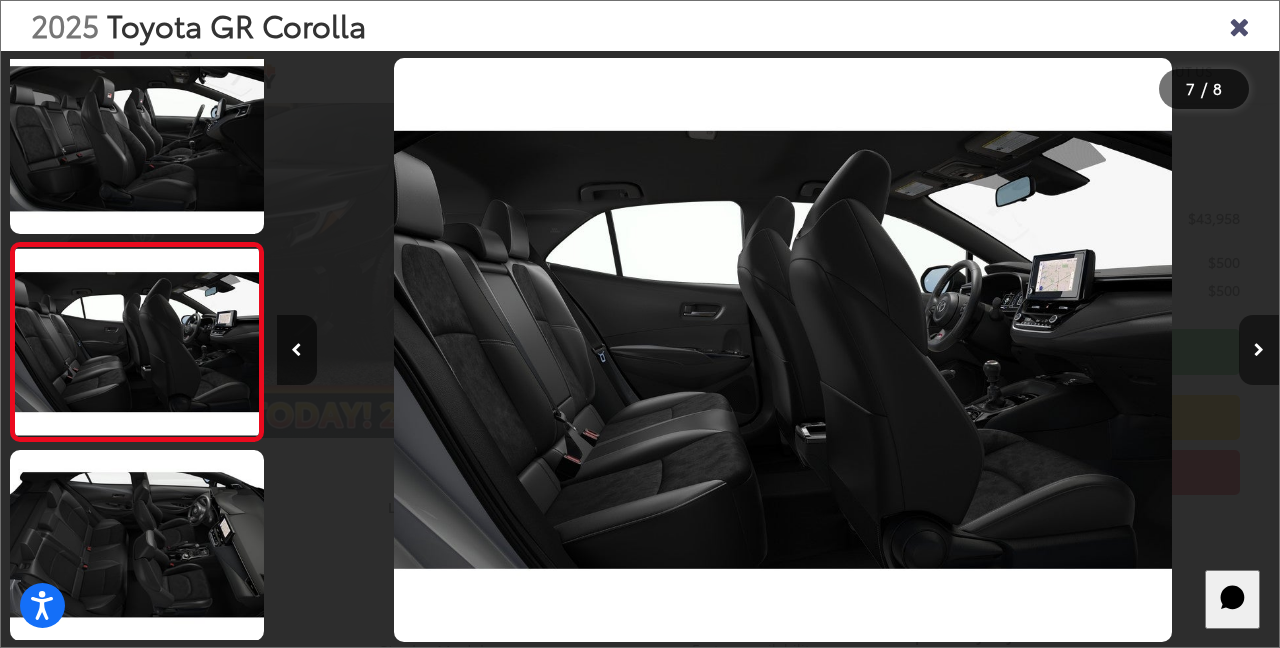 click at bounding box center [1259, 350] 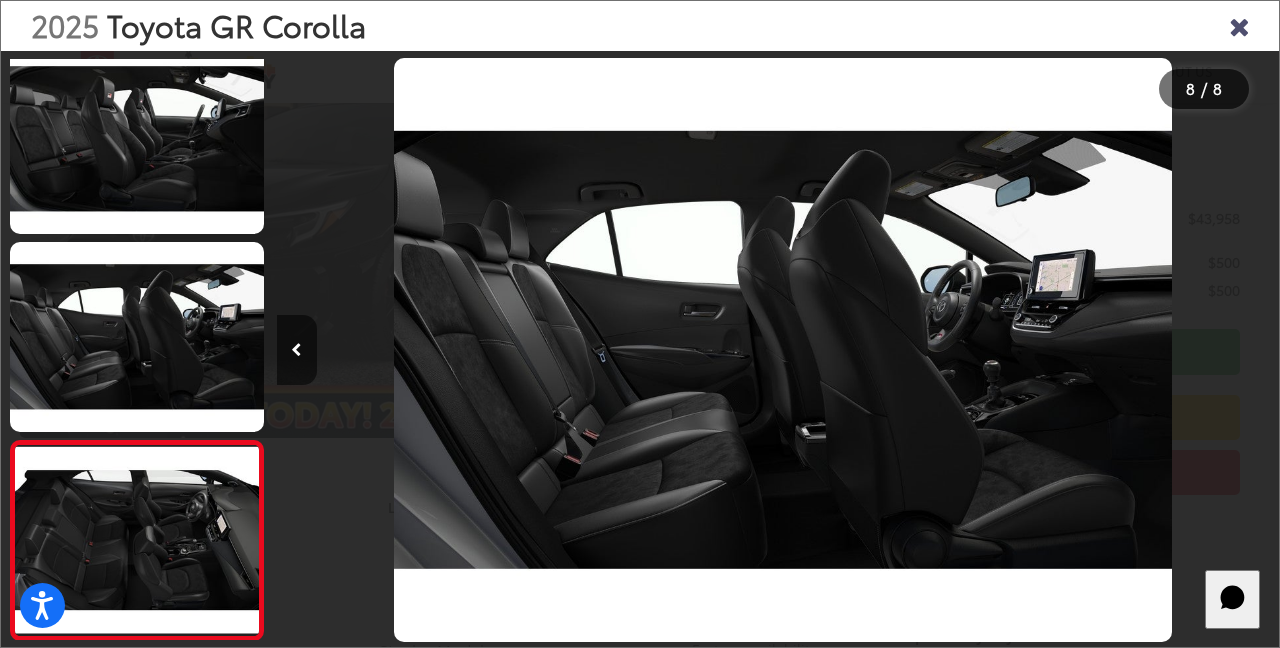 scroll, scrollTop: 0, scrollLeft: 6055, axis: horizontal 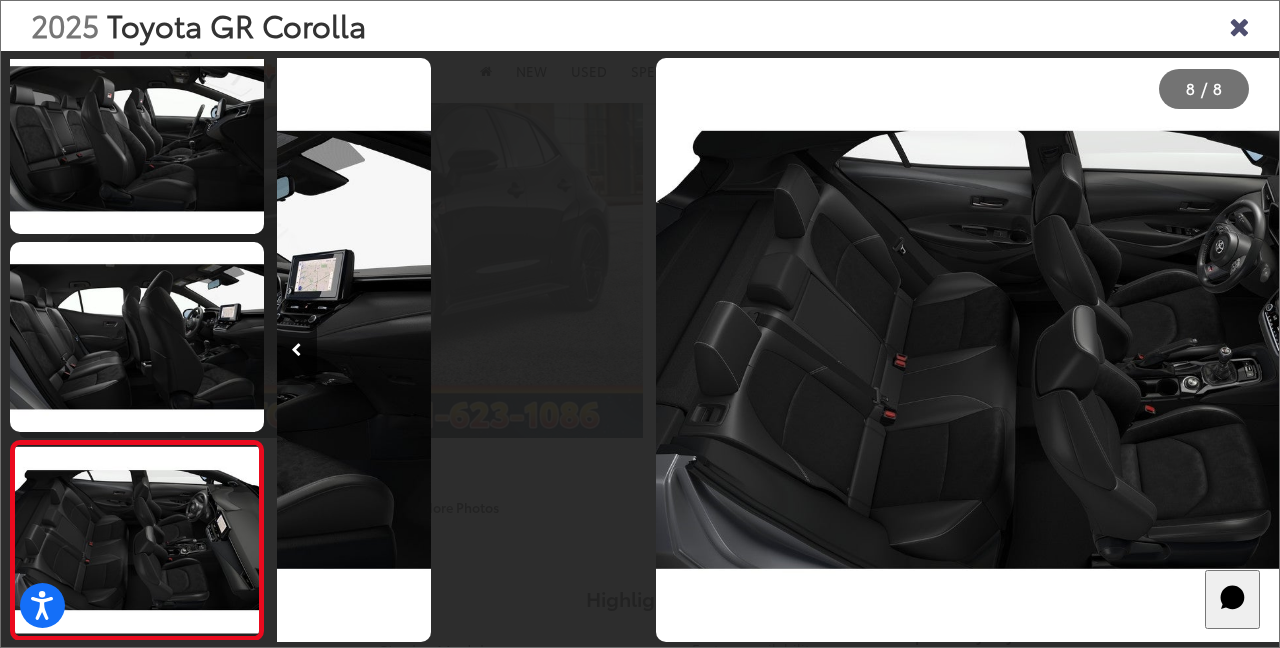 click at bounding box center [1153, 350] 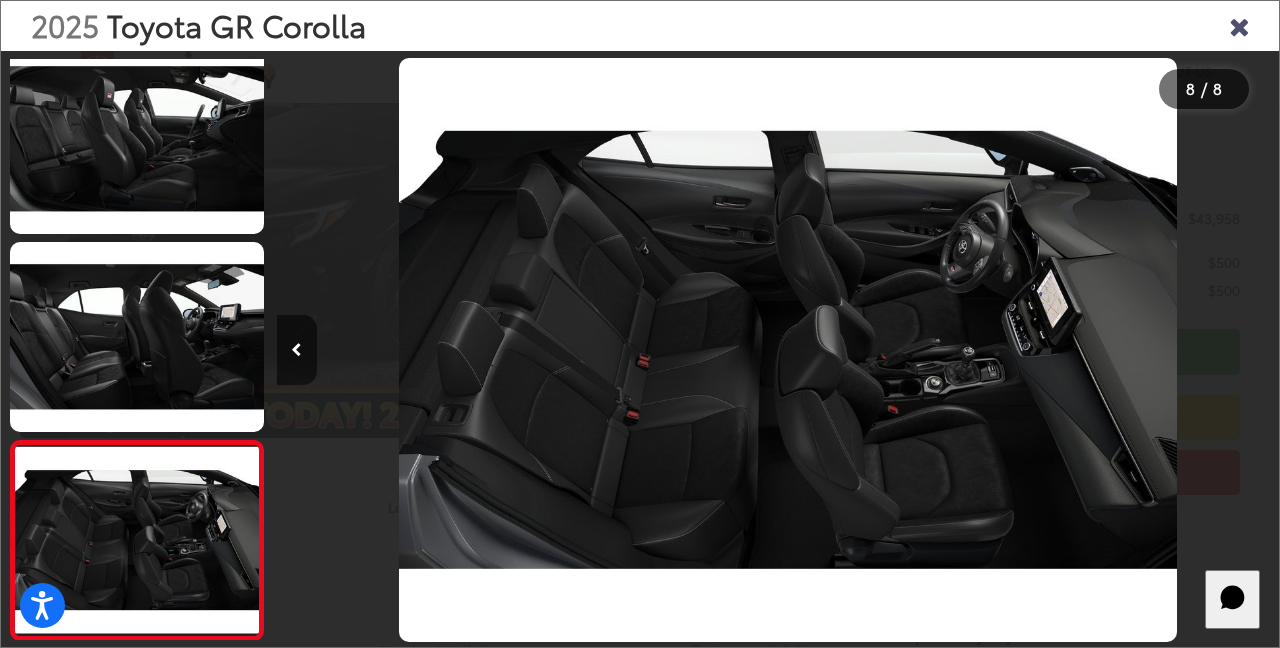 scroll 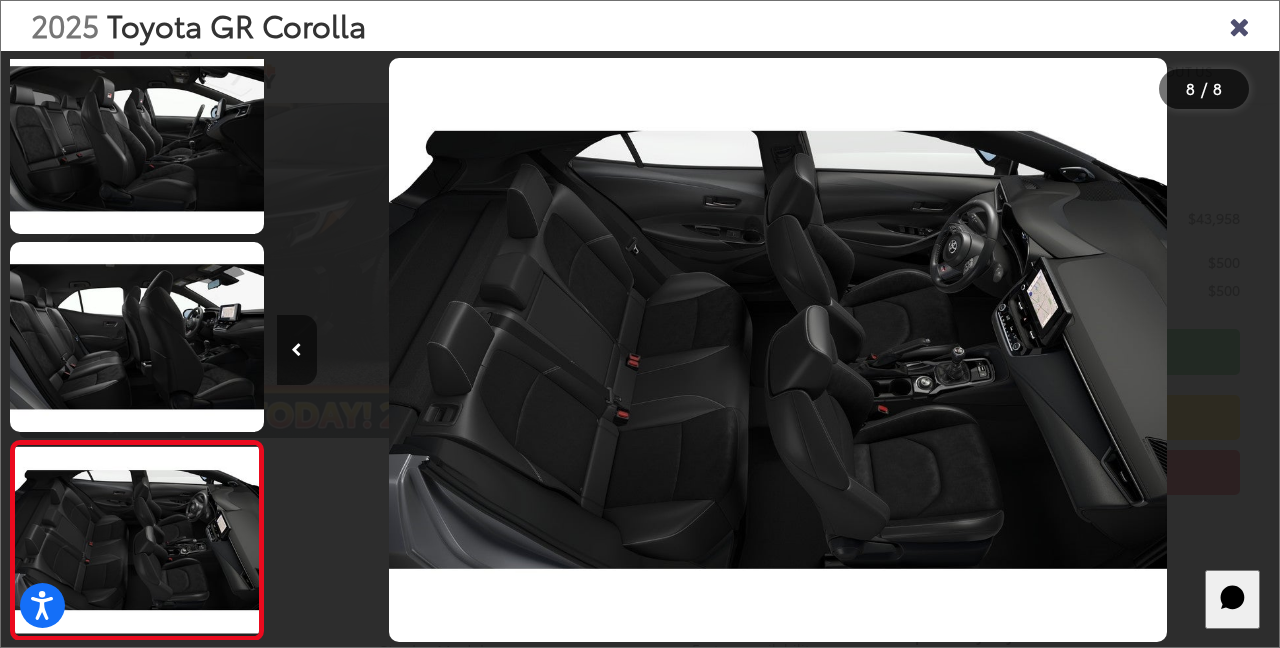 click at bounding box center [1239, 25] 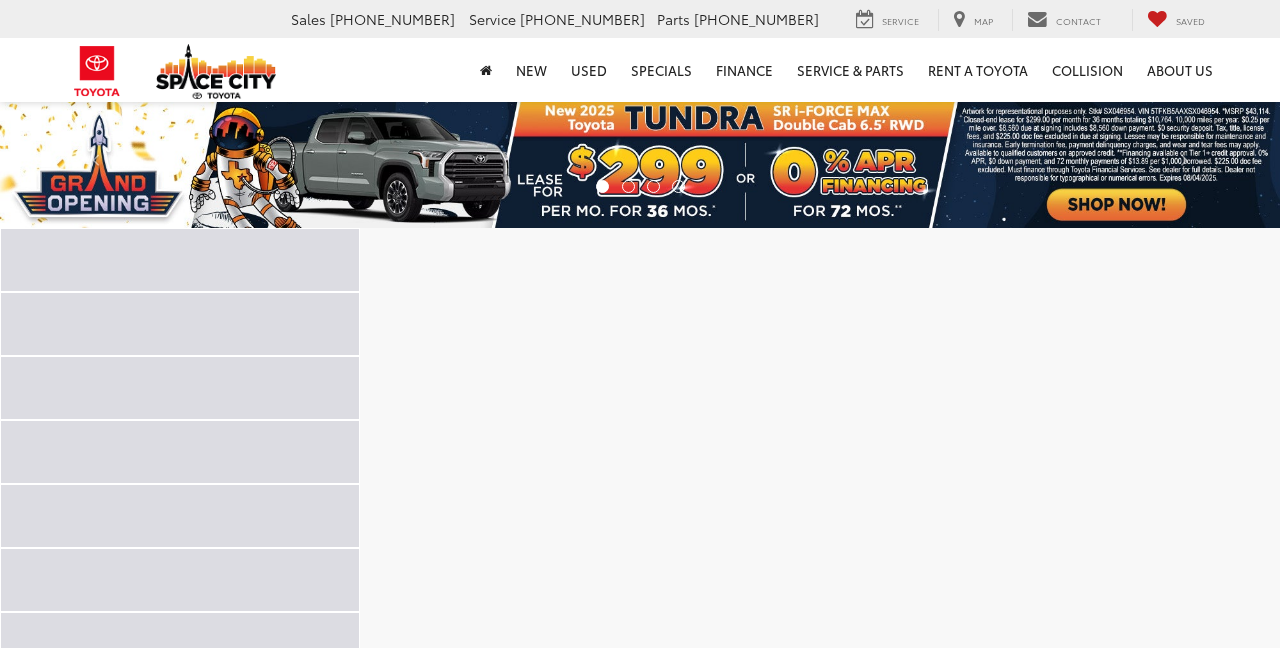 scroll, scrollTop: 297, scrollLeft: 0, axis: vertical 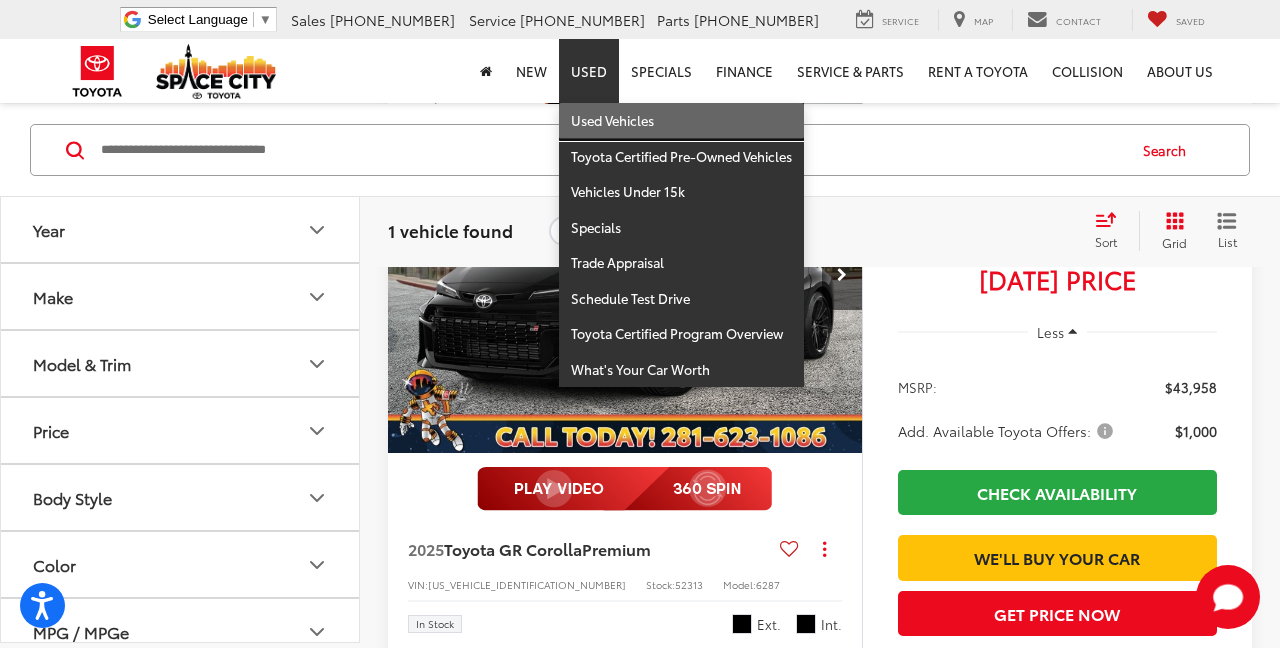 click on "Used Vehicles" at bounding box center (681, 121) 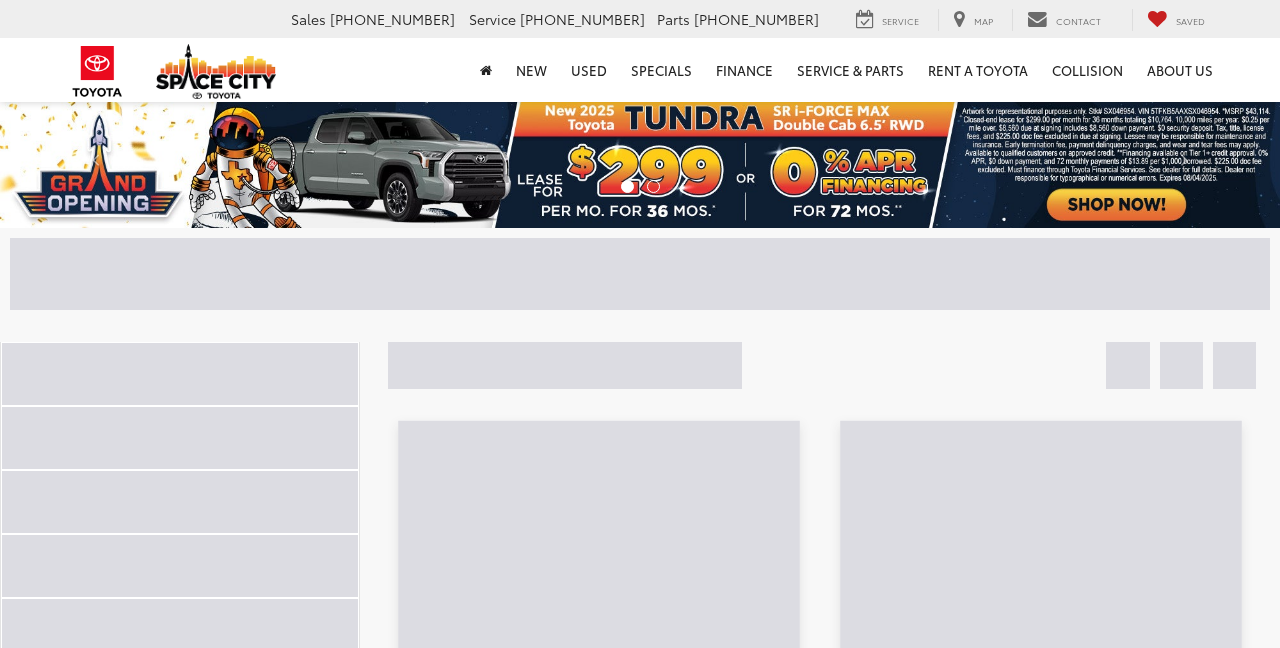 scroll, scrollTop: 0, scrollLeft: 0, axis: both 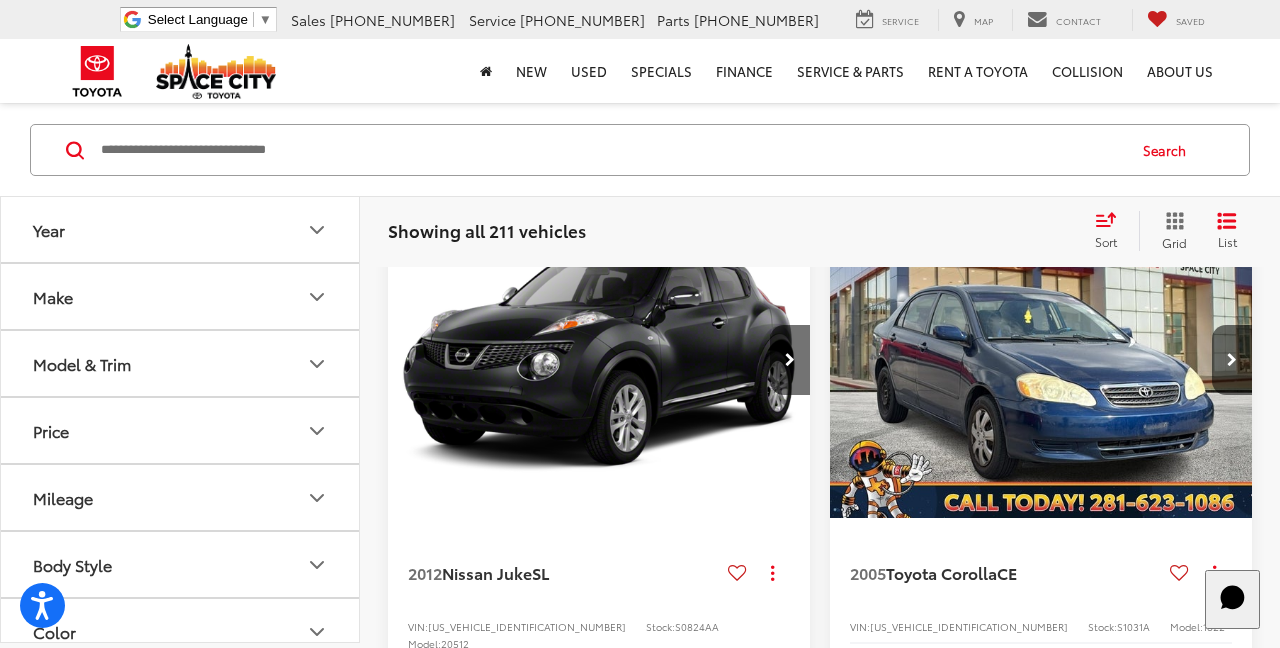 click 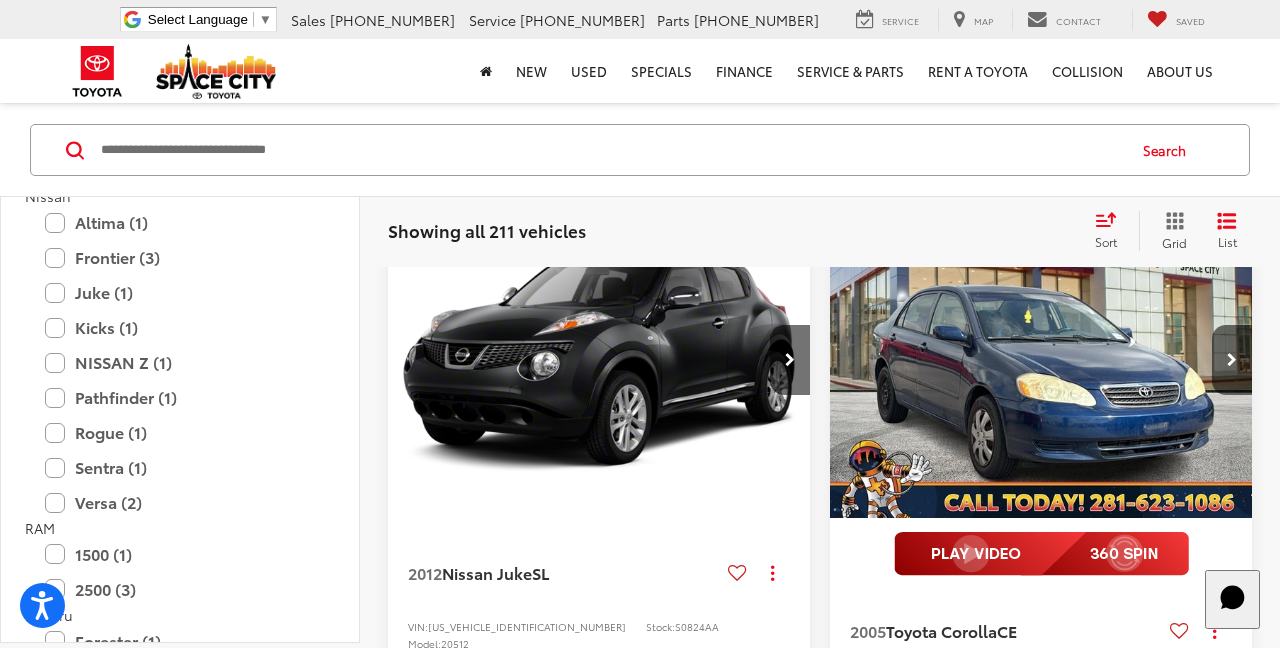 scroll, scrollTop: 1689, scrollLeft: 0, axis: vertical 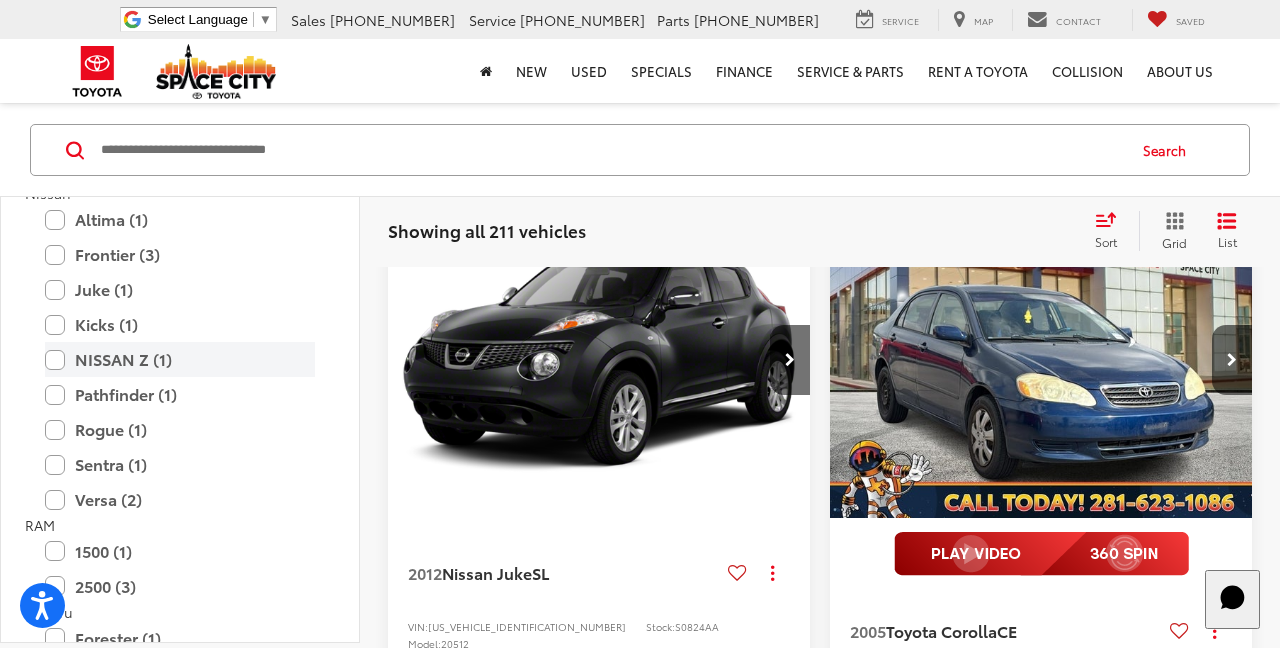 click on "NISSAN Z (1)" at bounding box center (180, 359) 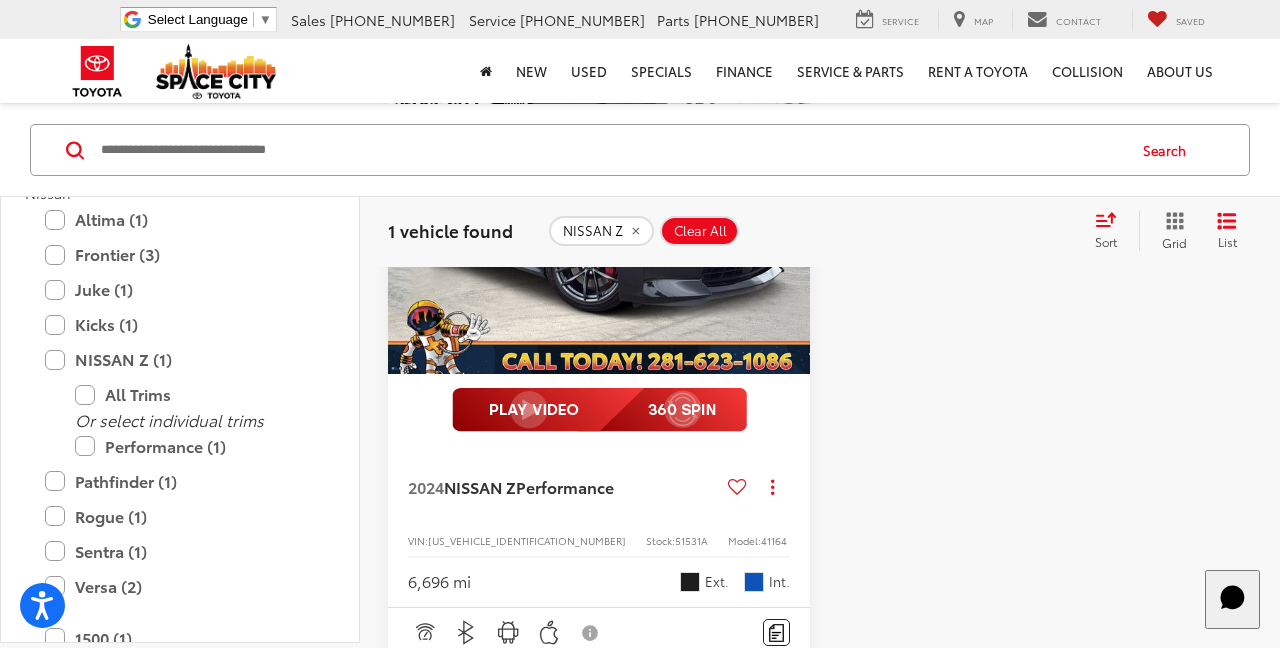 scroll, scrollTop: 336, scrollLeft: 0, axis: vertical 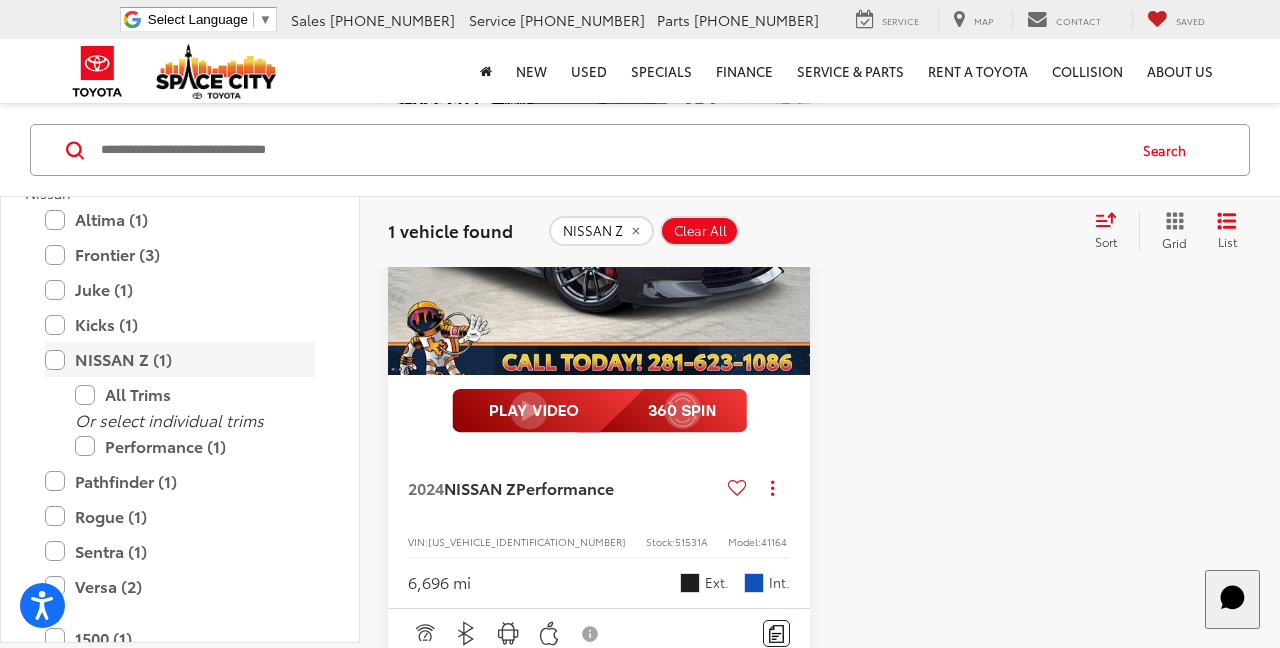 click on "NISSAN Z (1)" at bounding box center [180, 359] 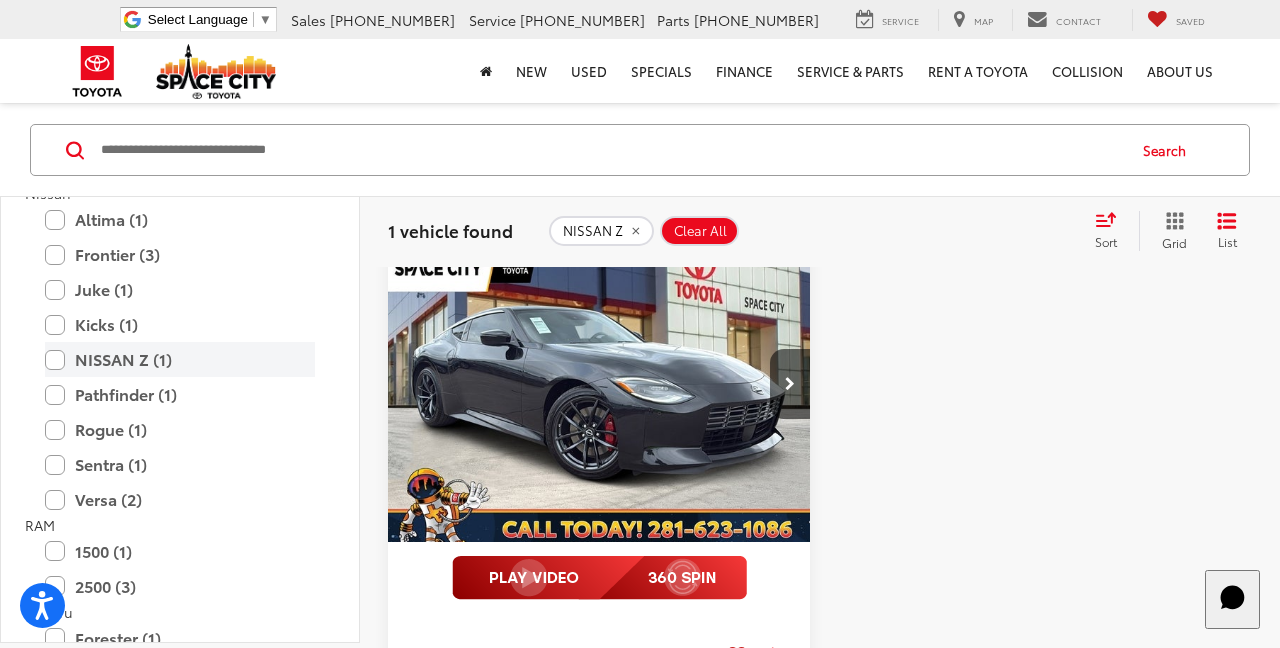 scroll, scrollTop: 124, scrollLeft: 0, axis: vertical 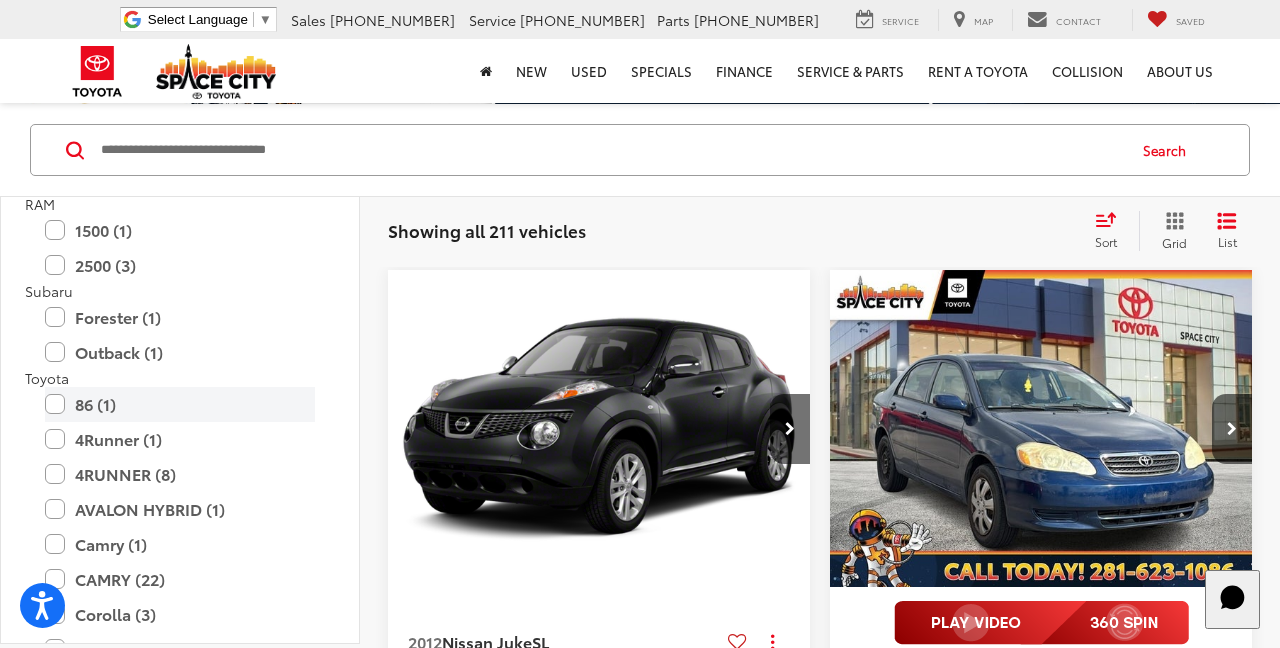 click on "86 (1)" at bounding box center [180, 404] 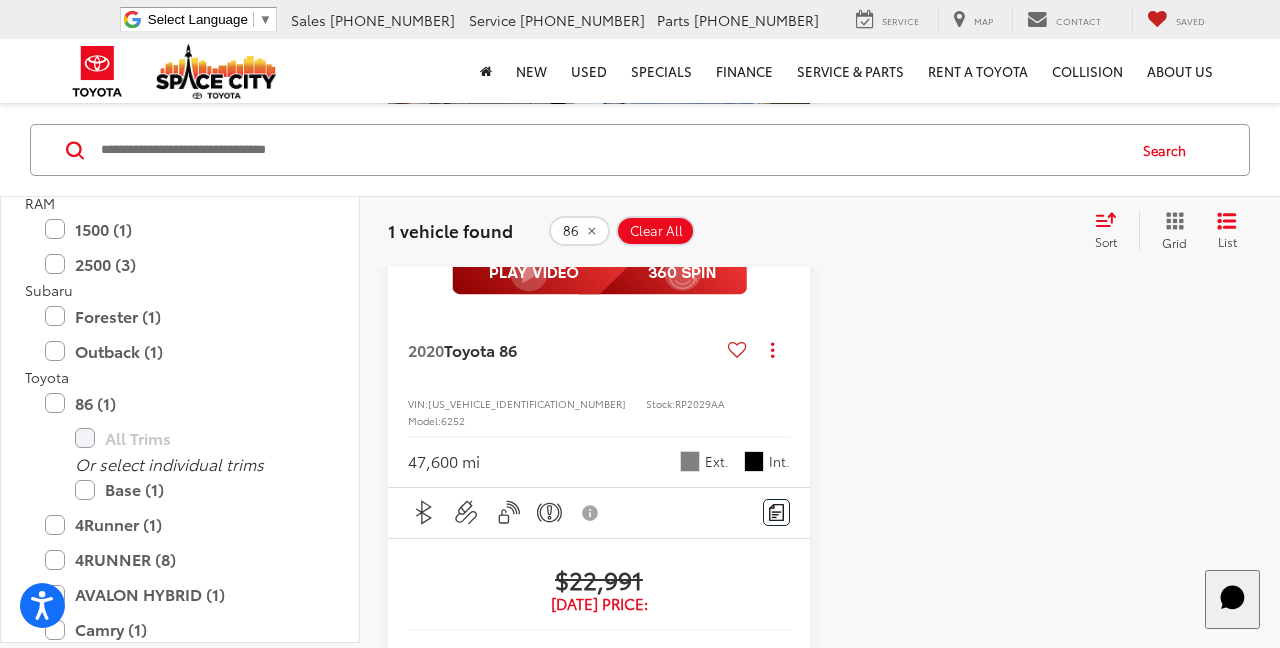 scroll, scrollTop: 471, scrollLeft: 0, axis: vertical 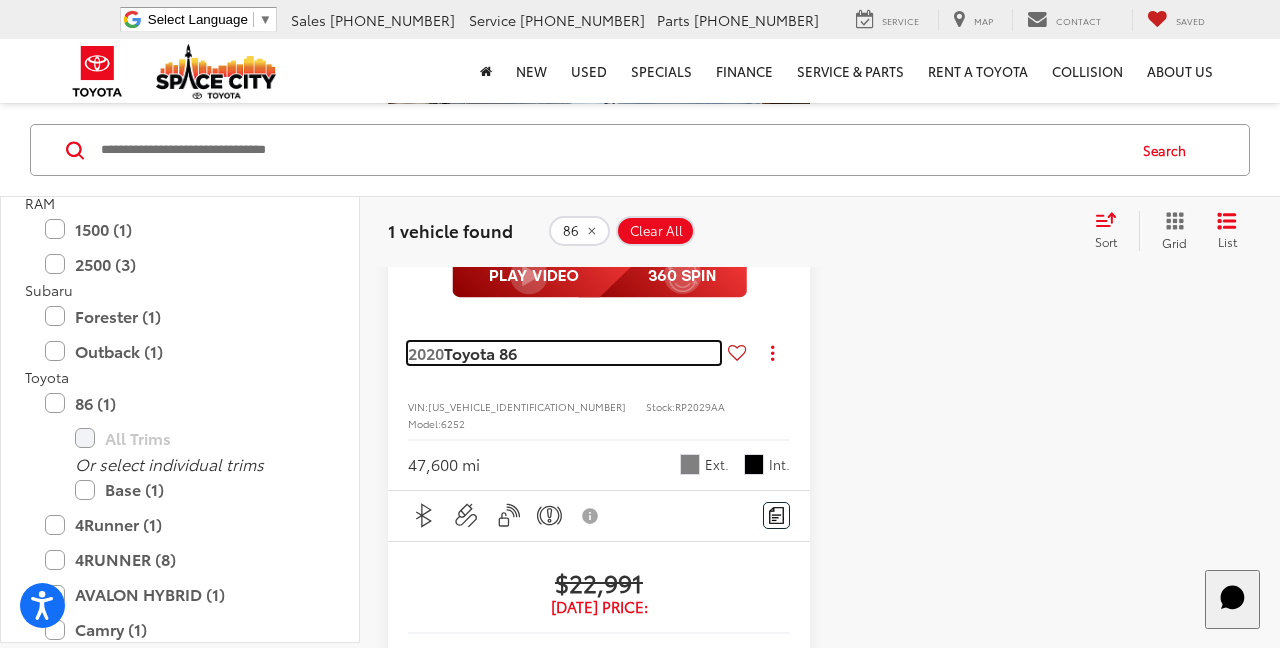 click on "Toyota 86" at bounding box center (480, 352) 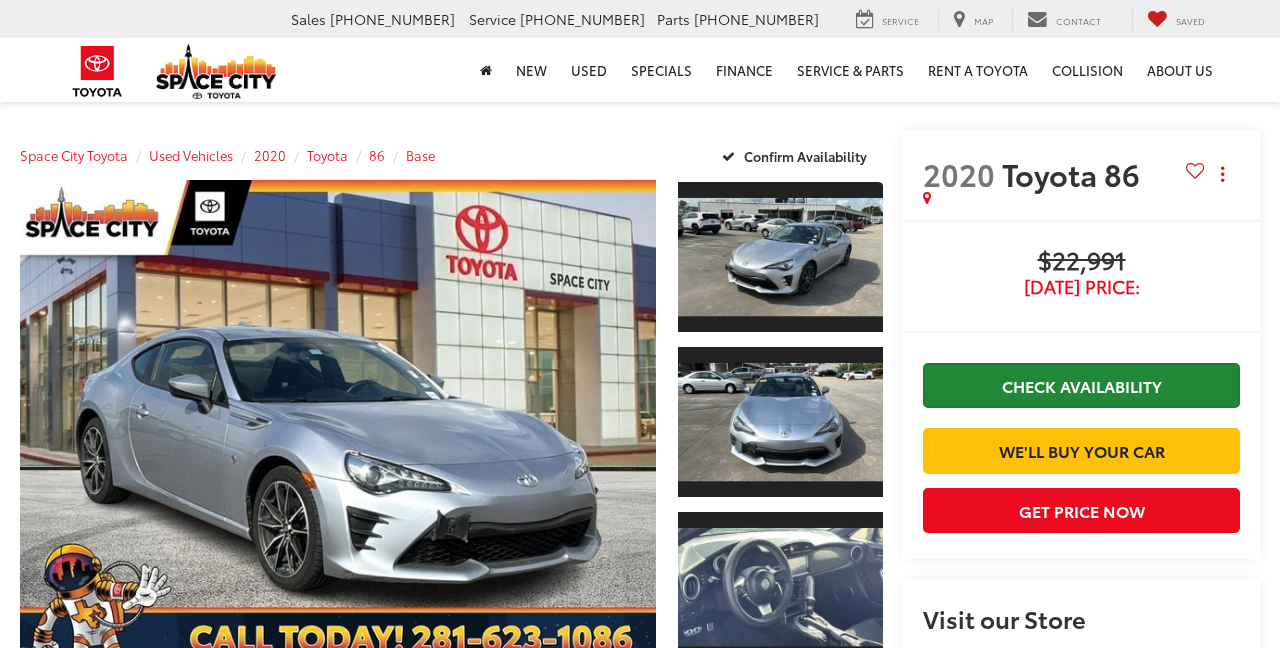 scroll, scrollTop: 0, scrollLeft: 0, axis: both 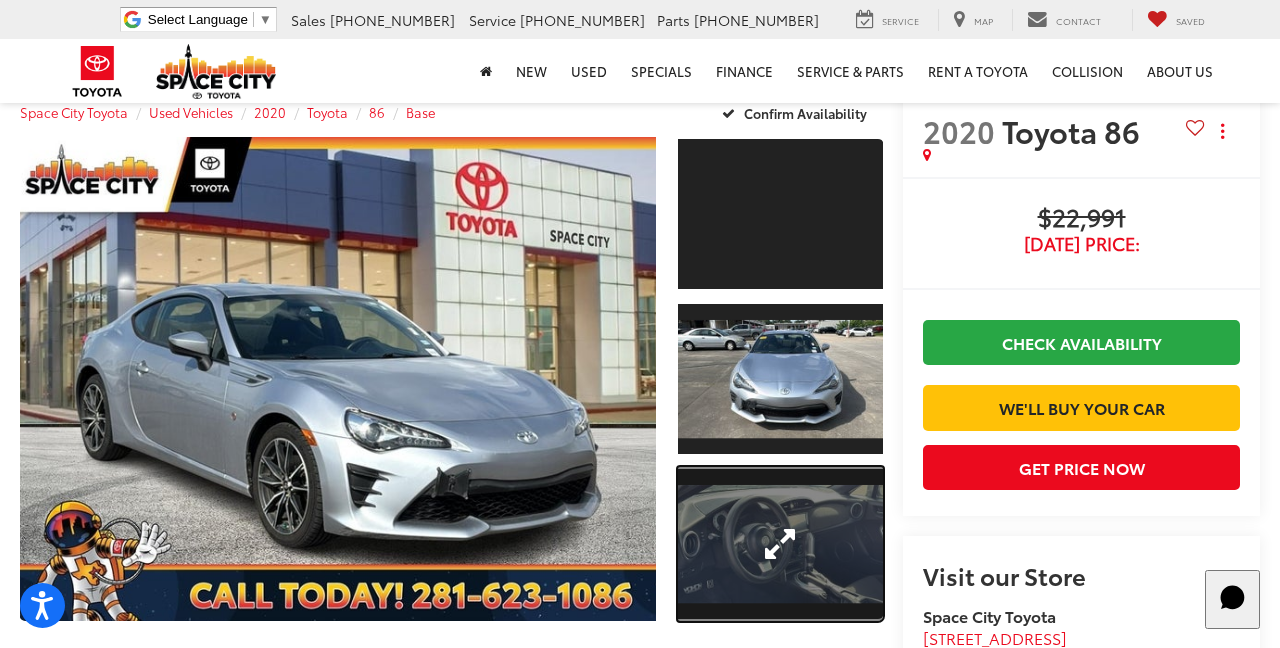 click at bounding box center (780, 544) 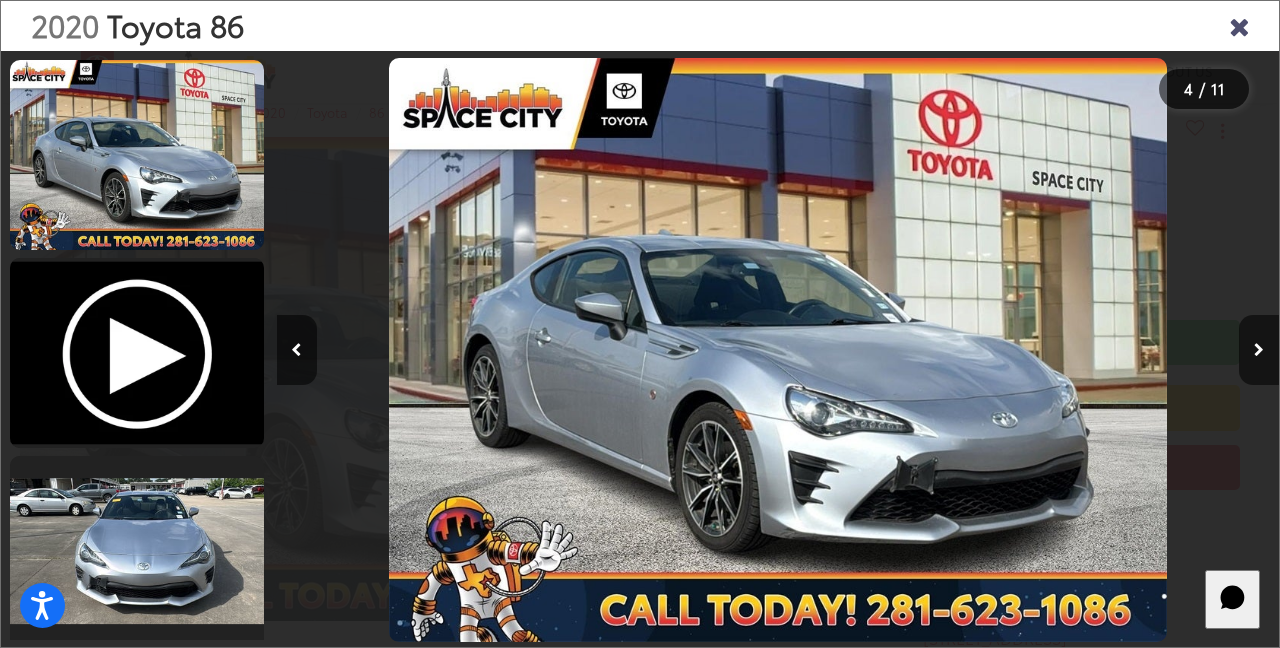 scroll, scrollTop: 463, scrollLeft: 0, axis: vertical 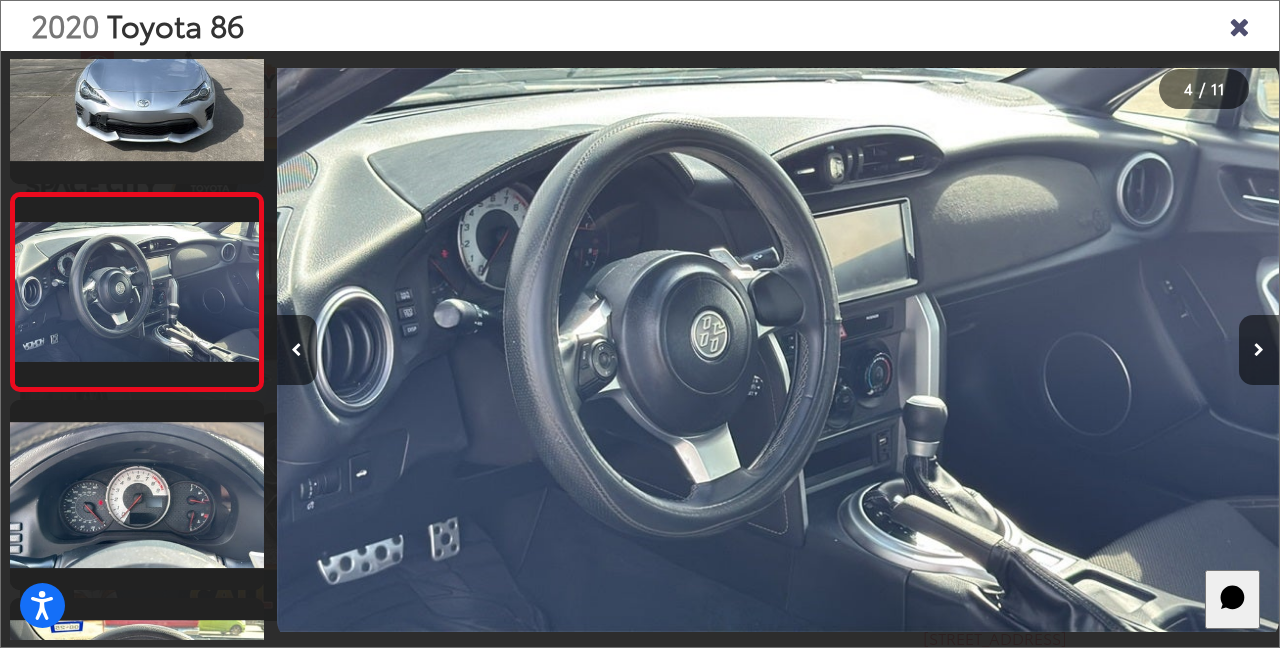 click at bounding box center (1239, 25) 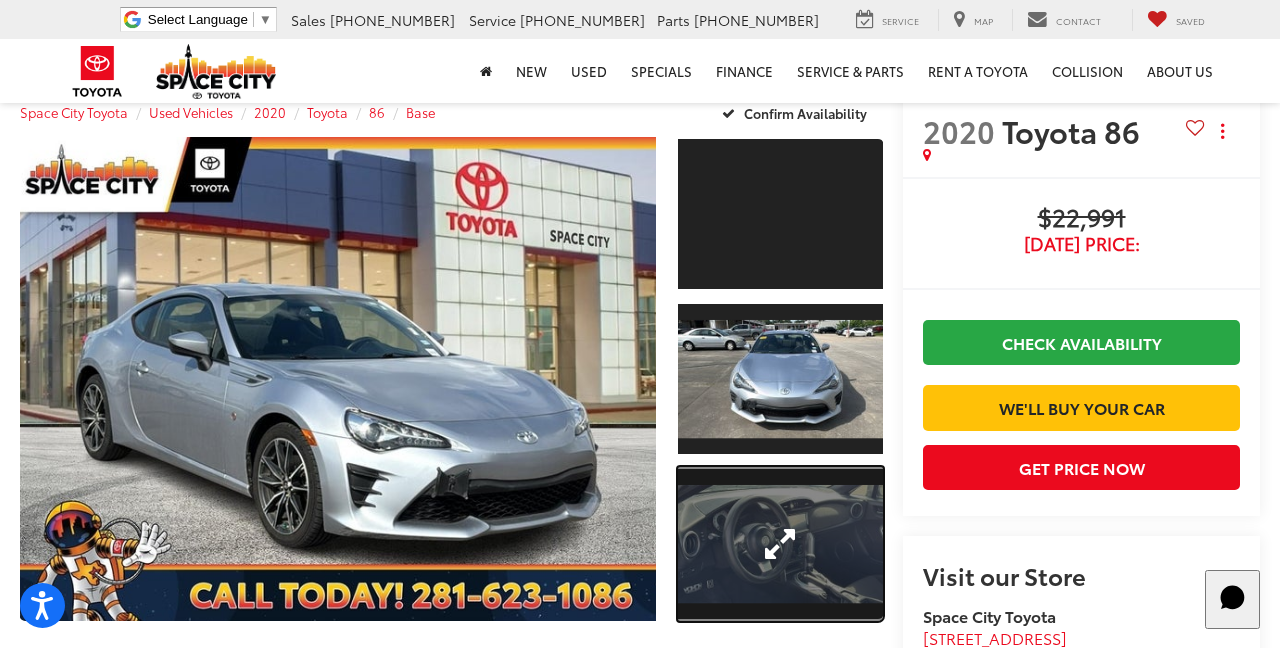 click at bounding box center (780, 544) 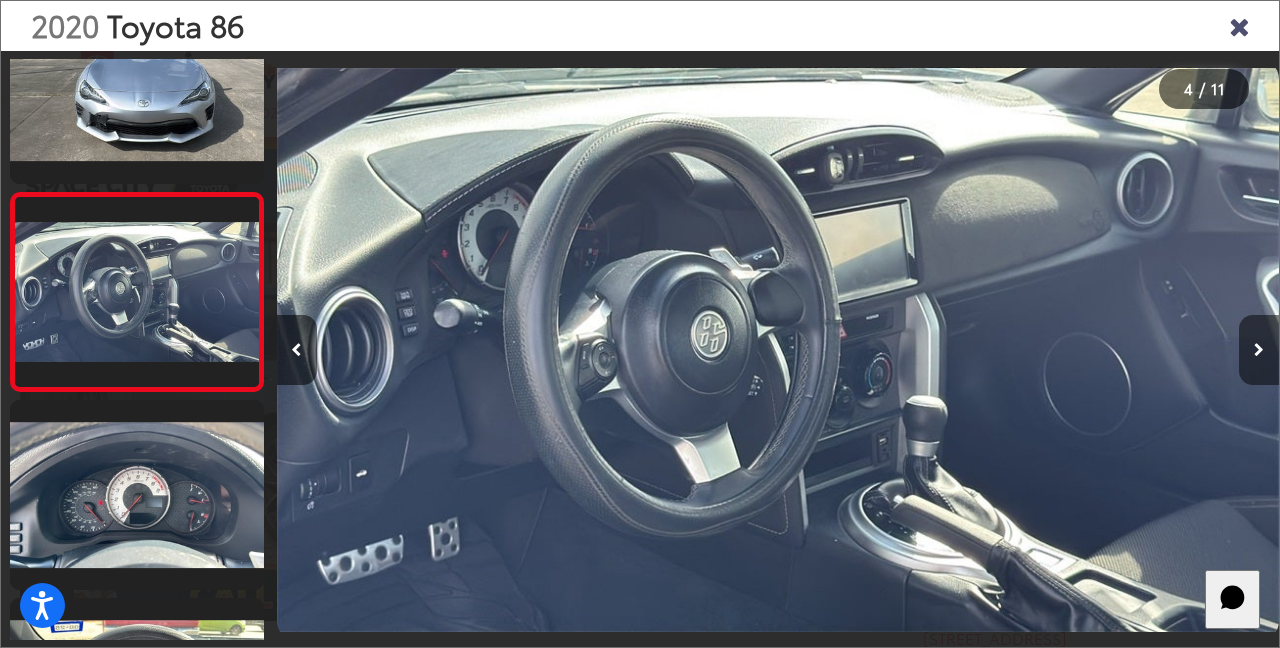 click at bounding box center [1259, 350] 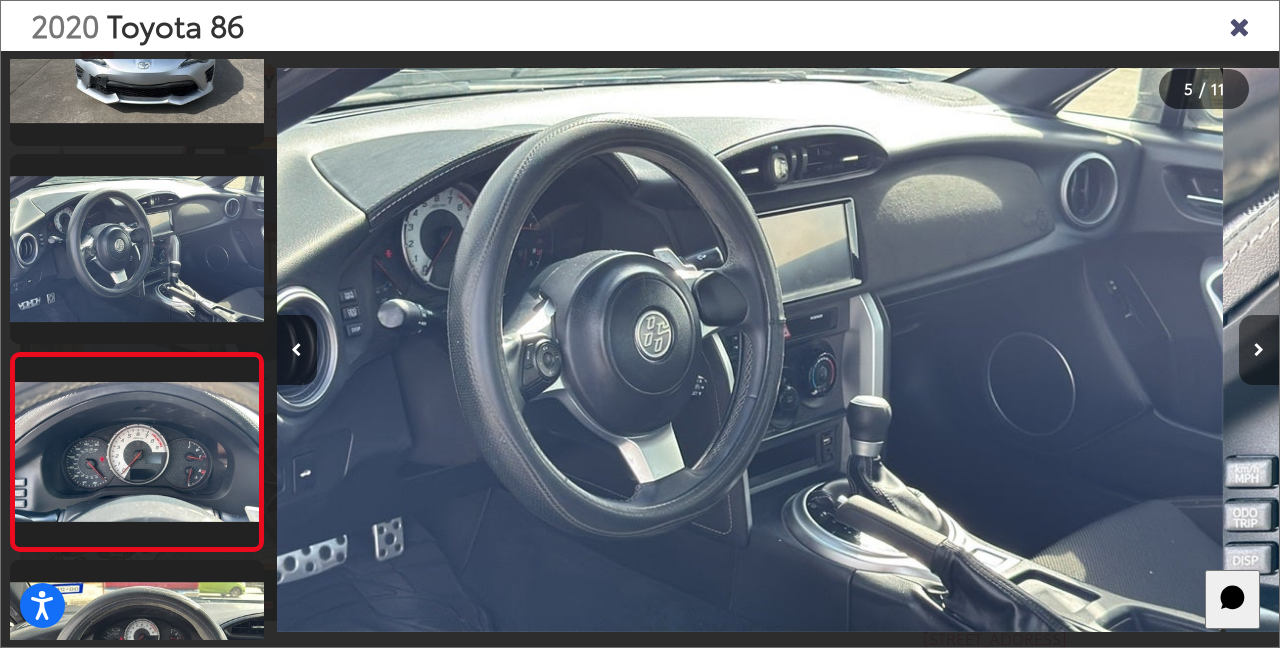 scroll, scrollTop: 597, scrollLeft: 0, axis: vertical 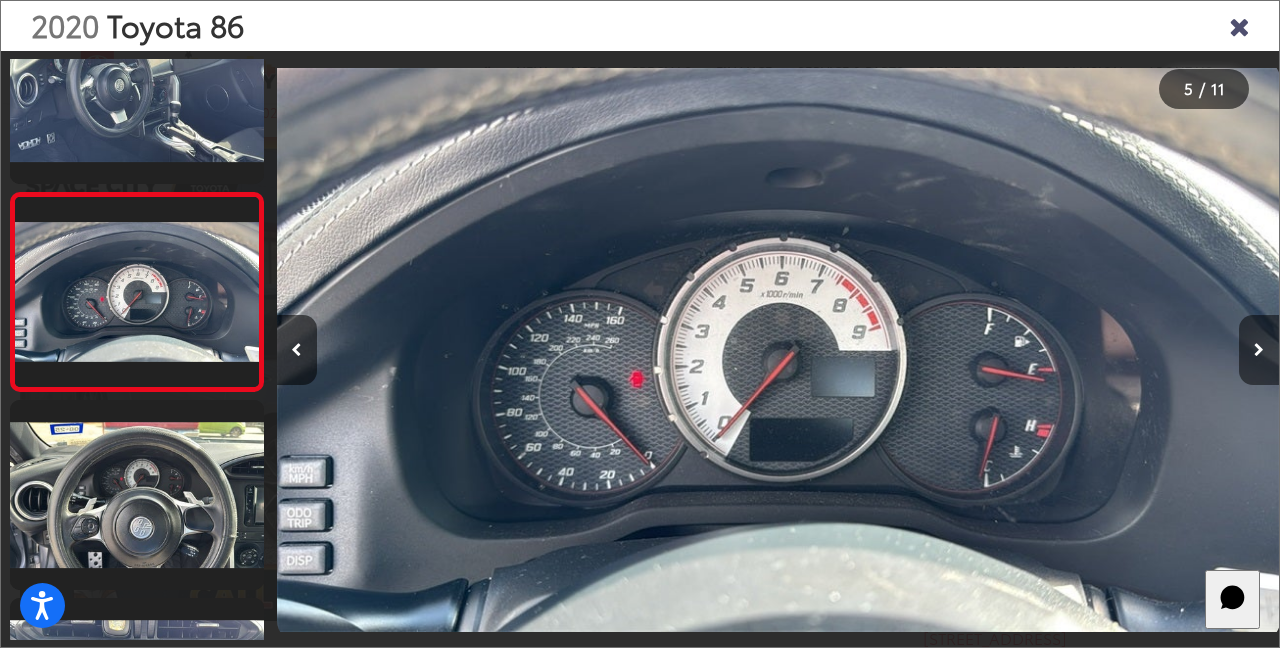 click at bounding box center [1259, 350] 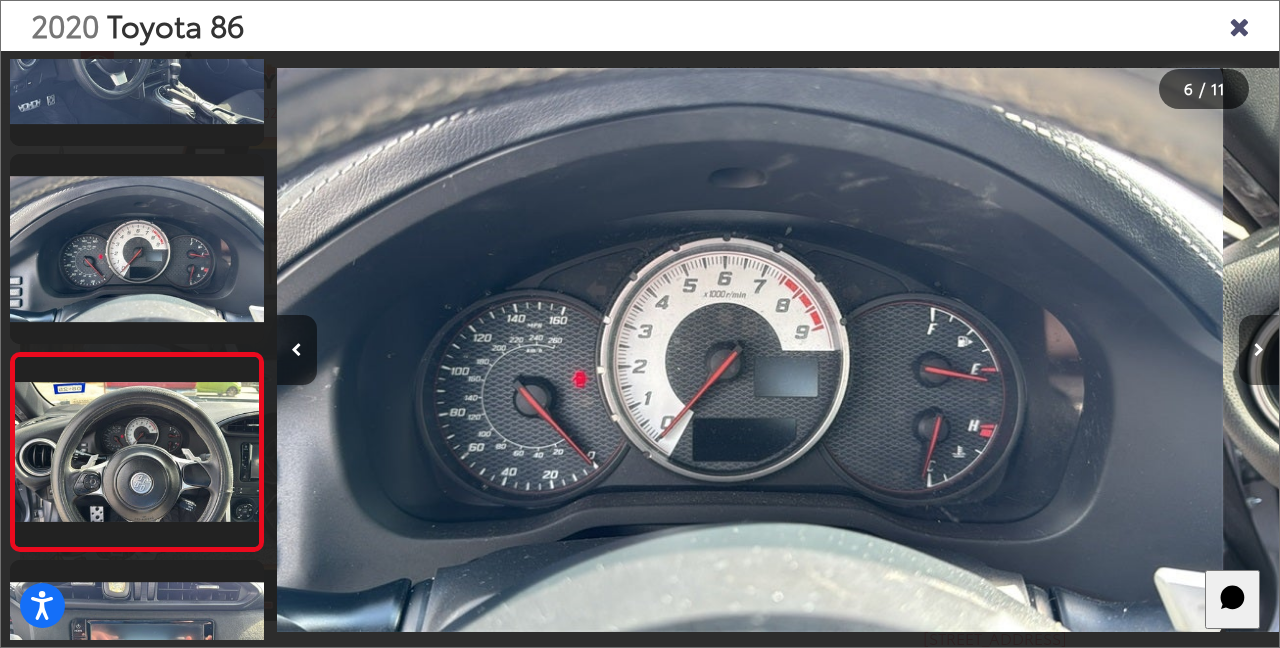 scroll, scrollTop: 794, scrollLeft: 0, axis: vertical 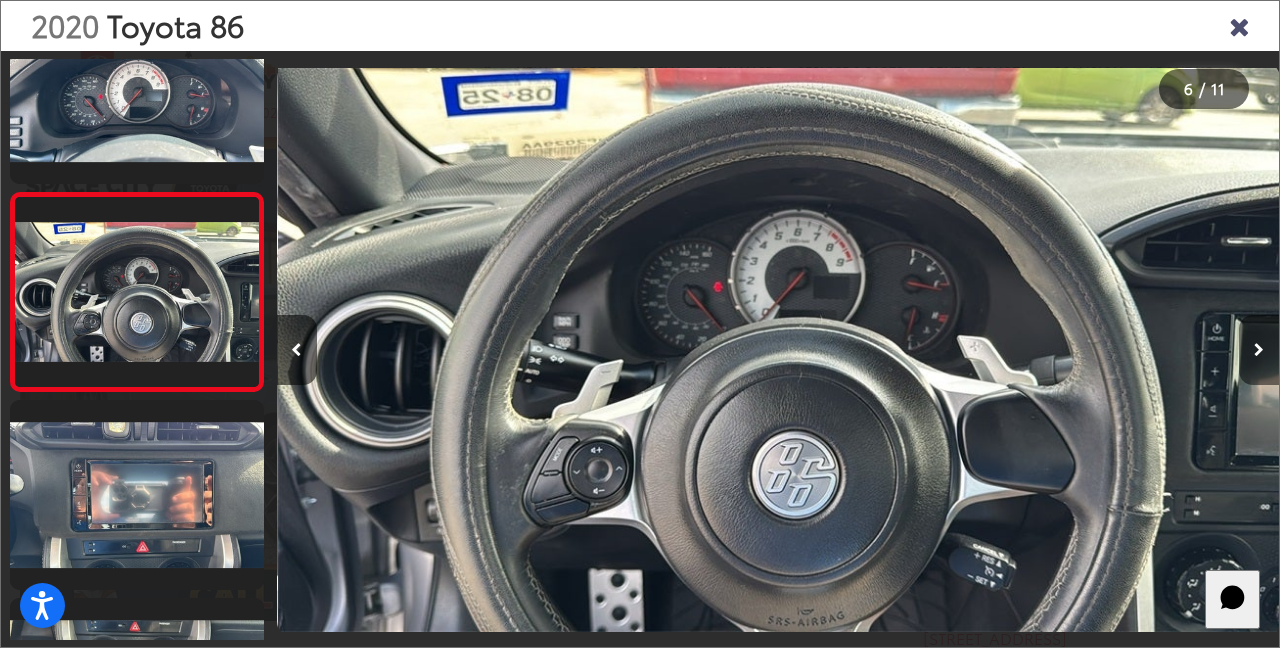 click at bounding box center (1259, 350) 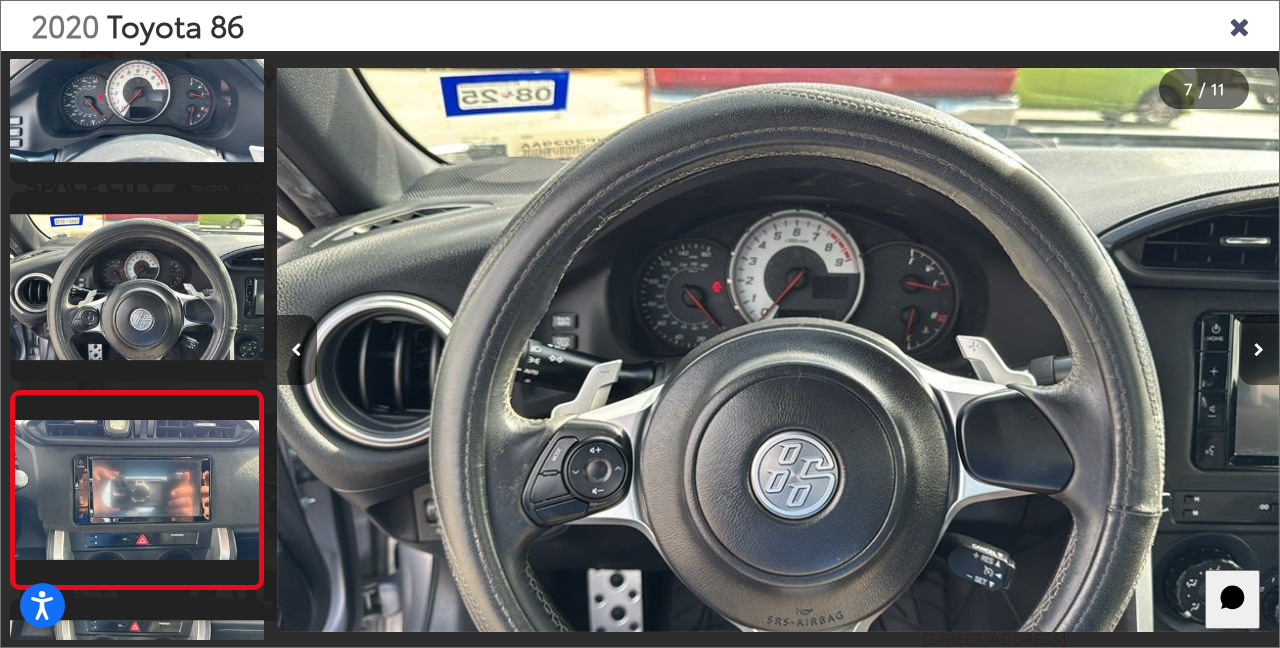 scroll, scrollTop: 0, scrollLeft: 5068, axis: horizontal 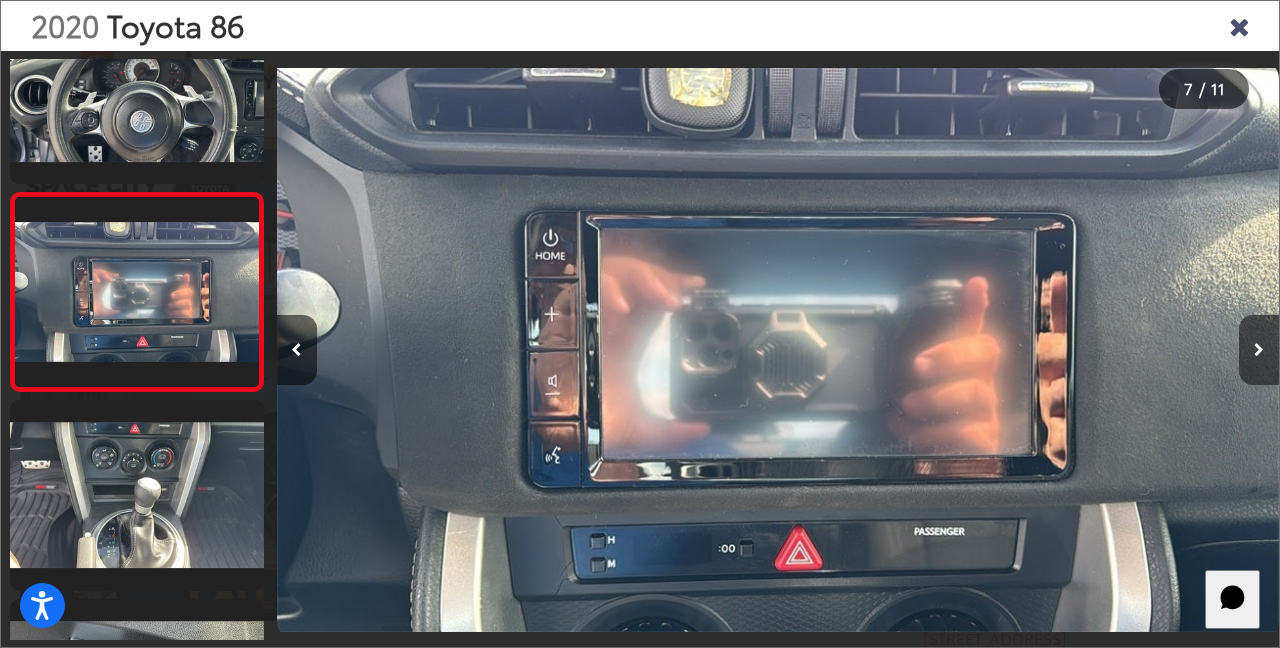 click at bounding box center (1259, 350) 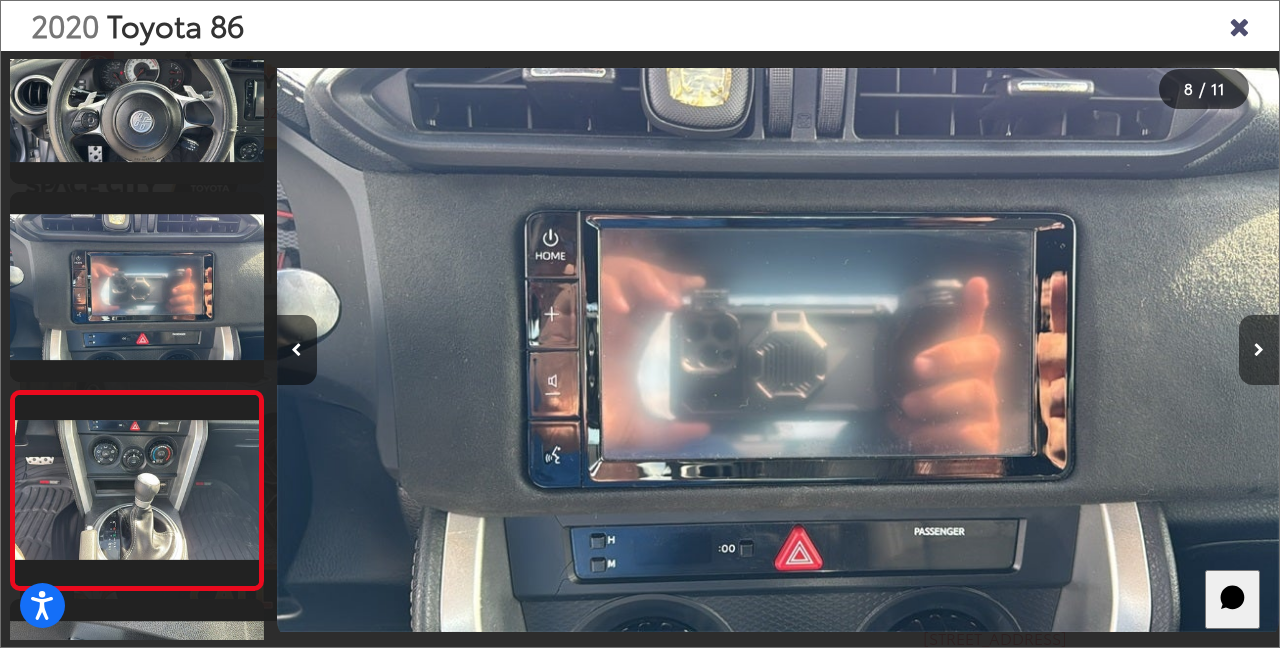 scroll, scrollTop: 0, scrollLeft: 6247, axis: horizontal 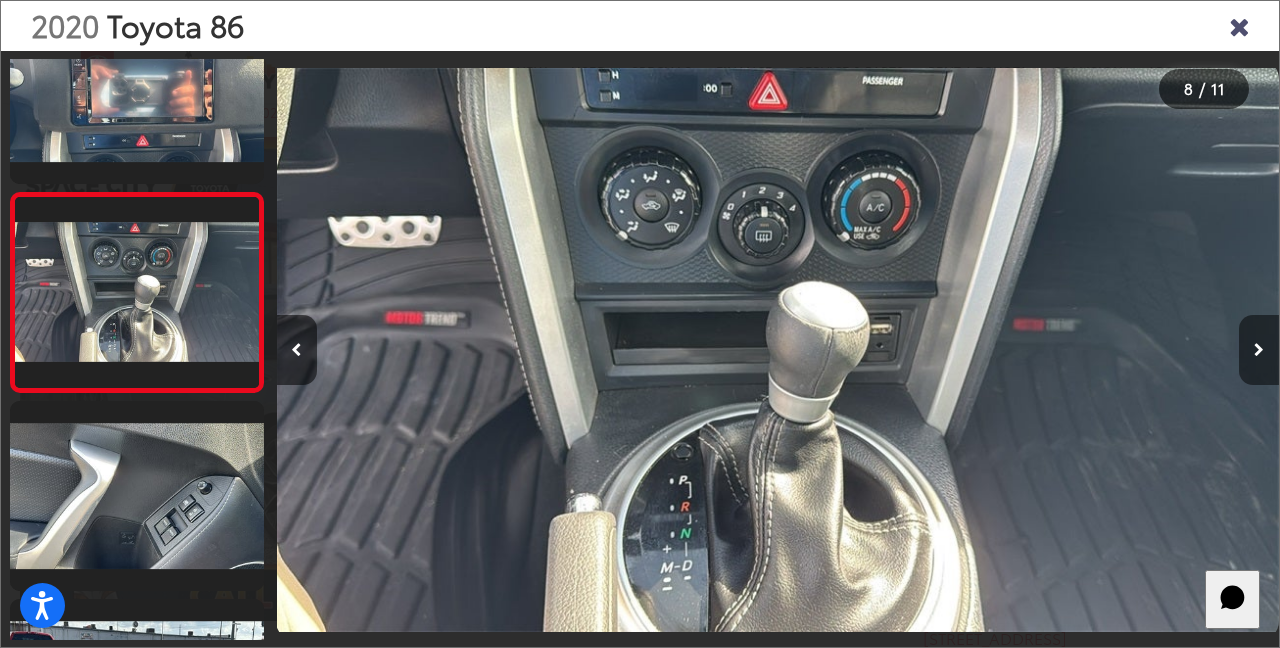 click at bounding box center (1259, 350) 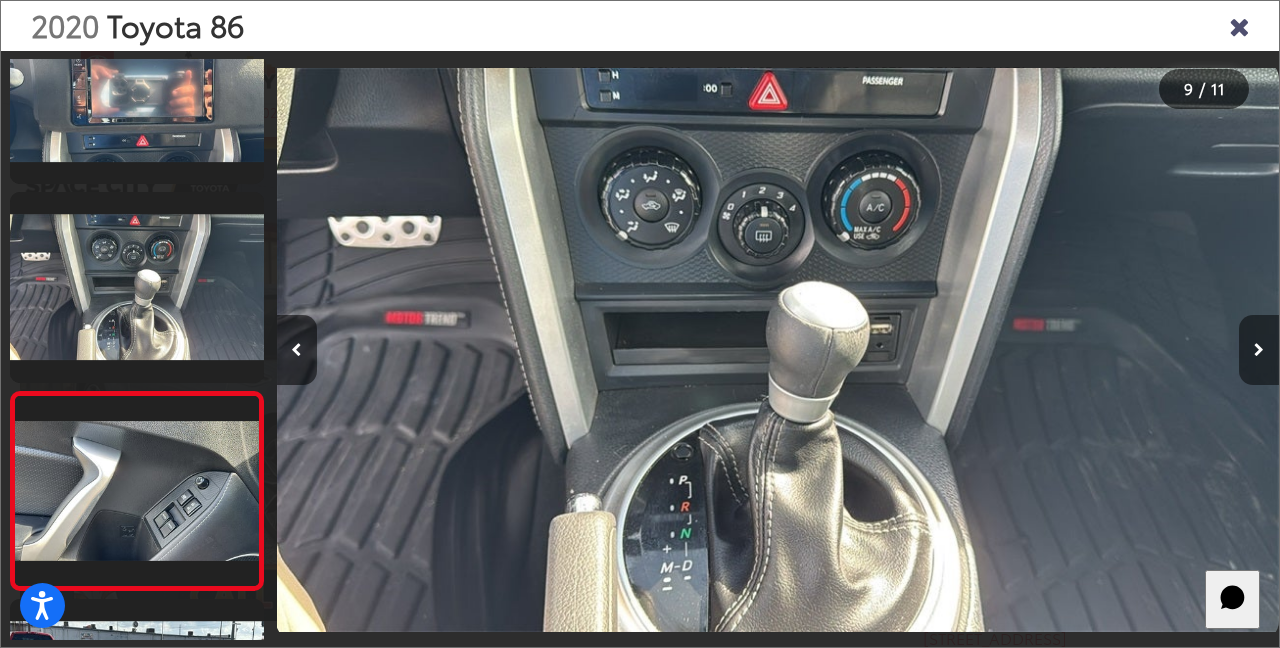 scroll, scrollTop: 0, scrollLeft: 7249, axis: horizontal 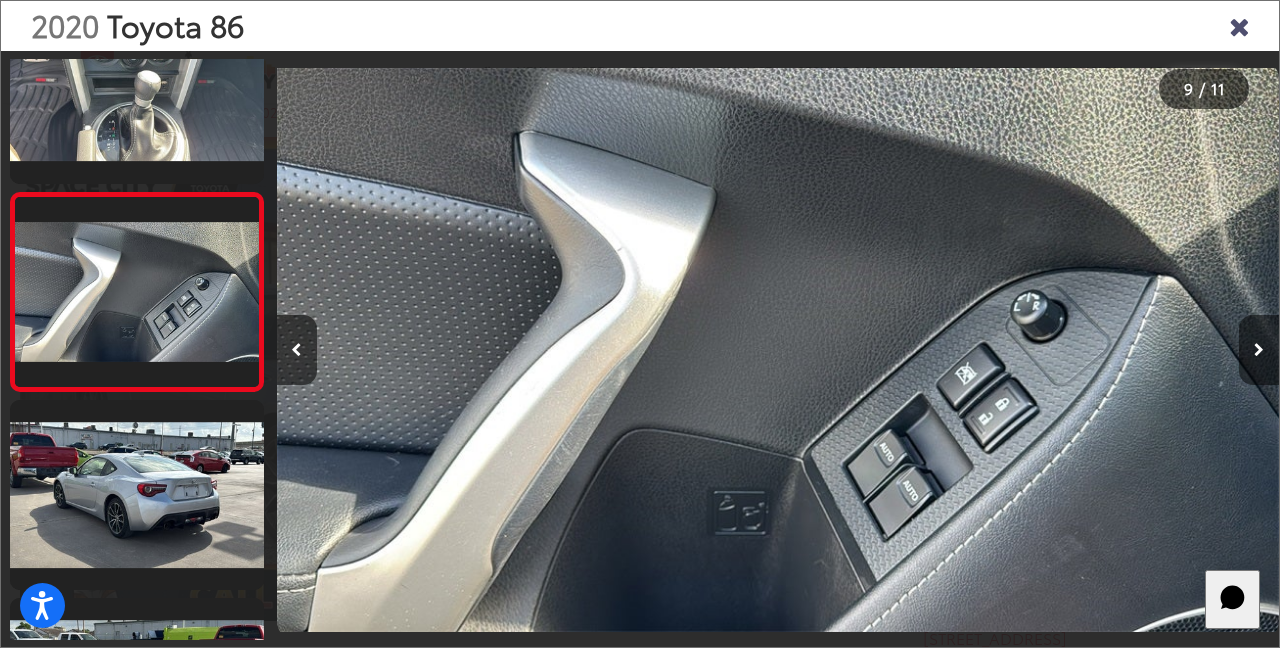 click at bounding box center (1259, 350) 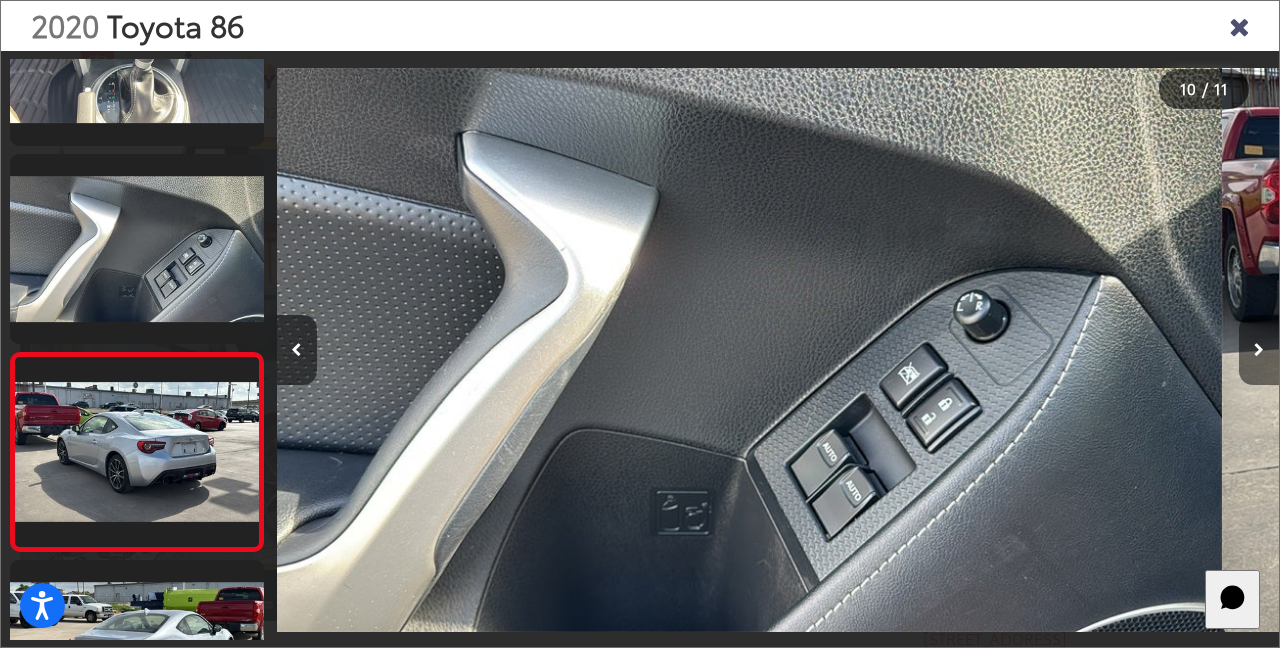 scroll, scrollTop: 1584, scrollLeft: 0, axis: vertical 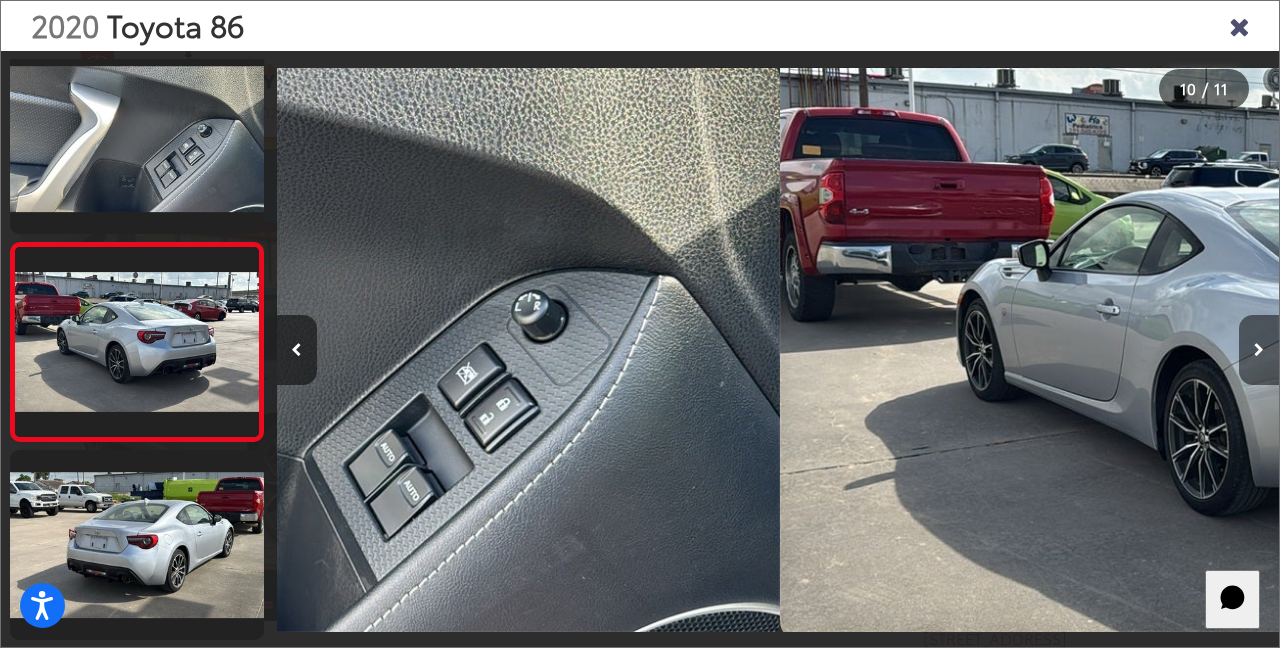 click at bounding box center [1259, 350] 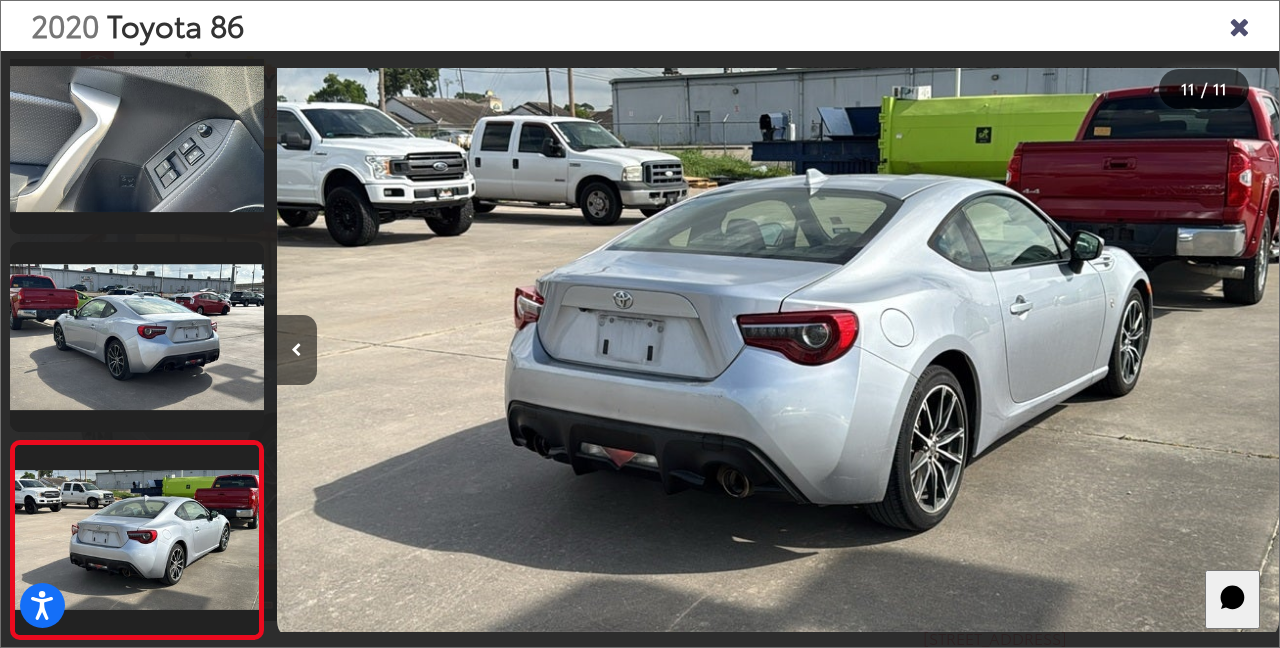 click at bounding box center (1153, 350) 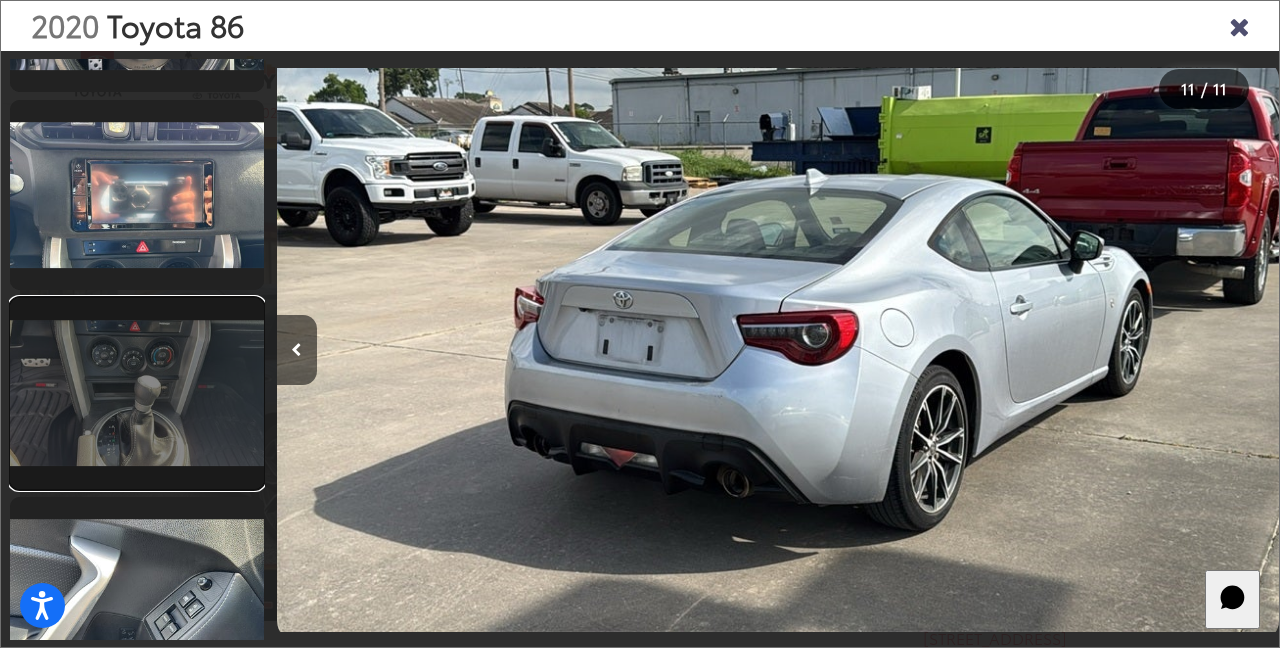 click at bounding box center (137, 393) 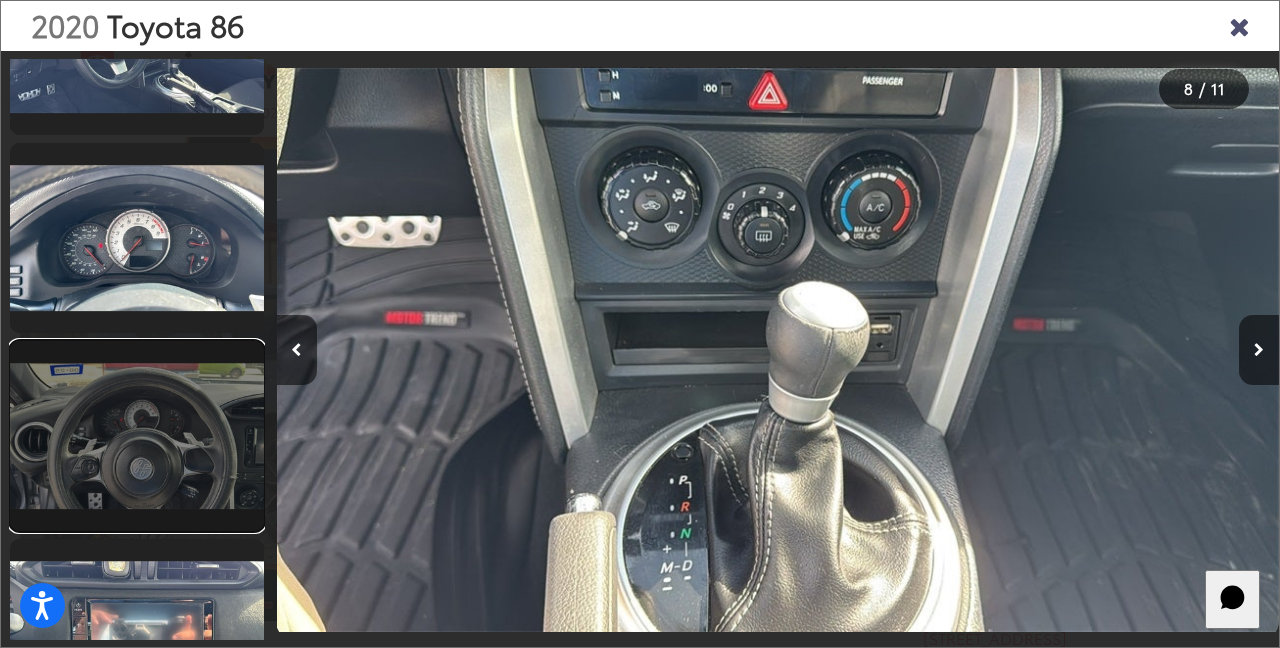 click at bounding box center (137, 436) 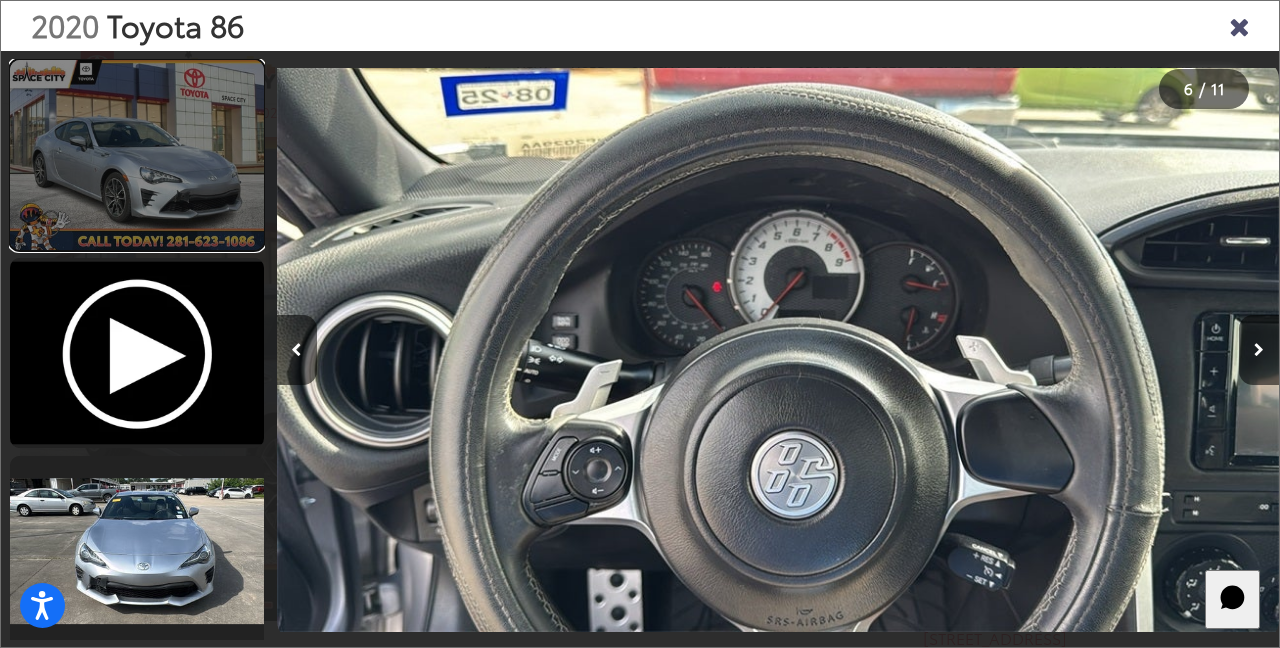 click at bounding box center (137, 155) 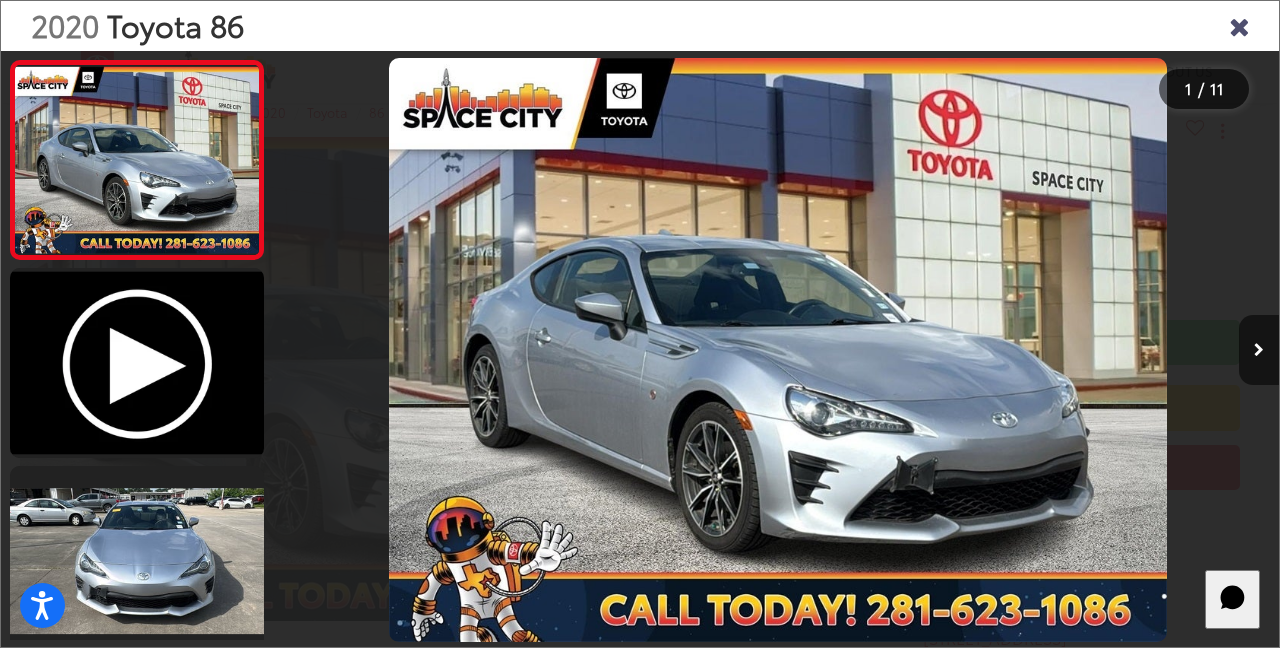 click at bounding box center [1239, 25] 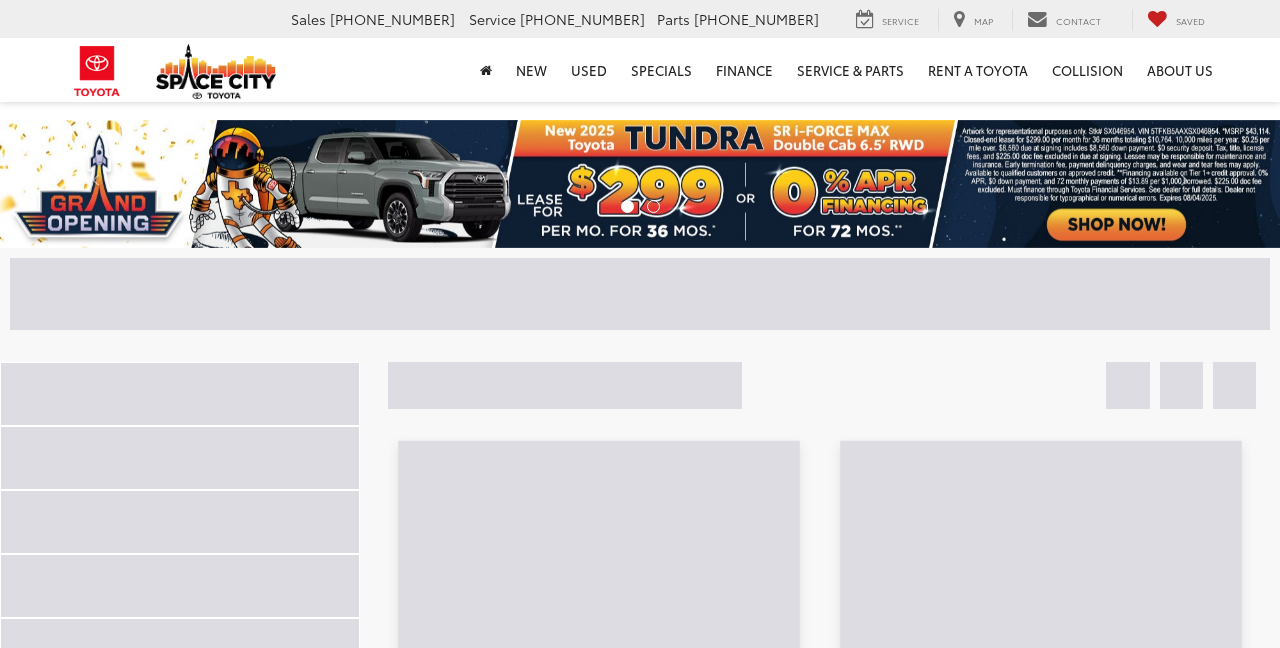 scroll, scrollTop: 471, scrollLeft: 0, axis: vertical 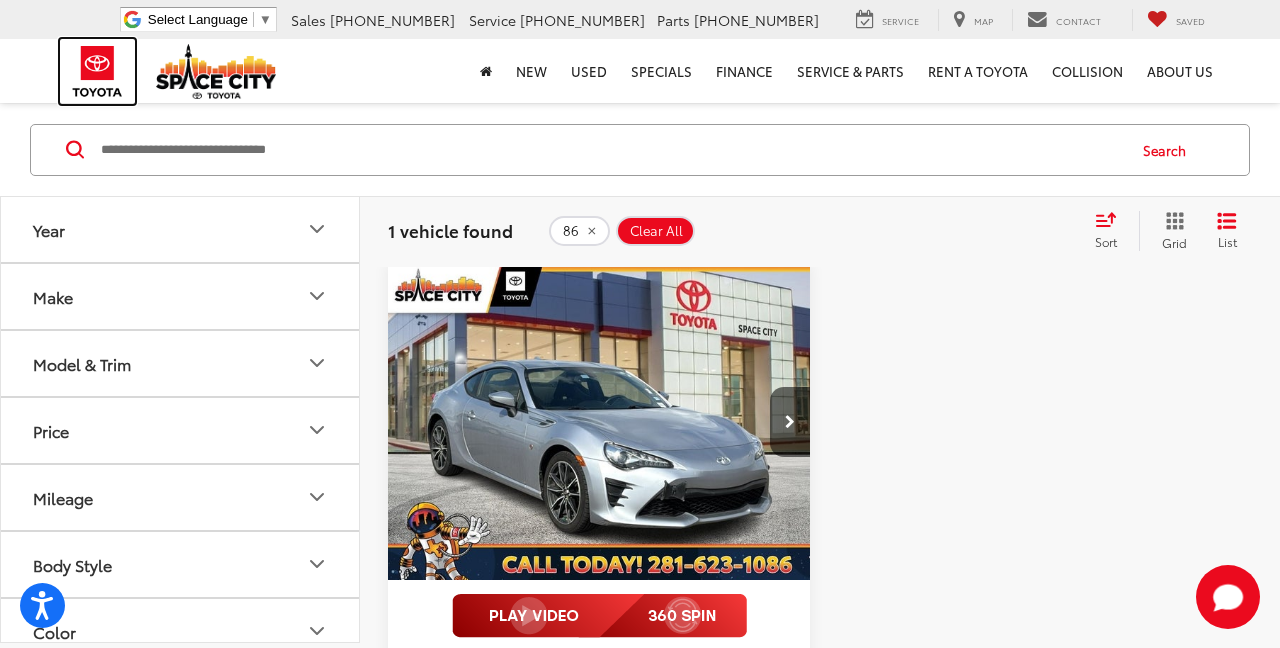 click at bounding box center [97, 71] 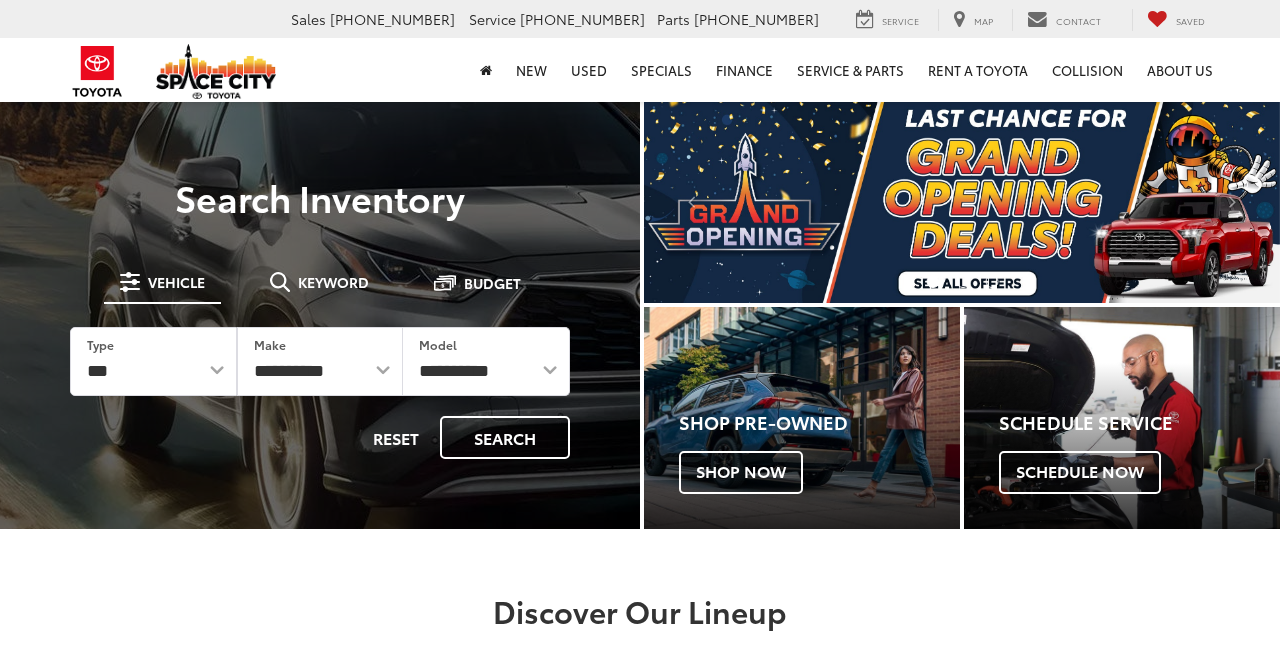 scroll, scrollTop: 0, scrollLeft: 0, axis: both 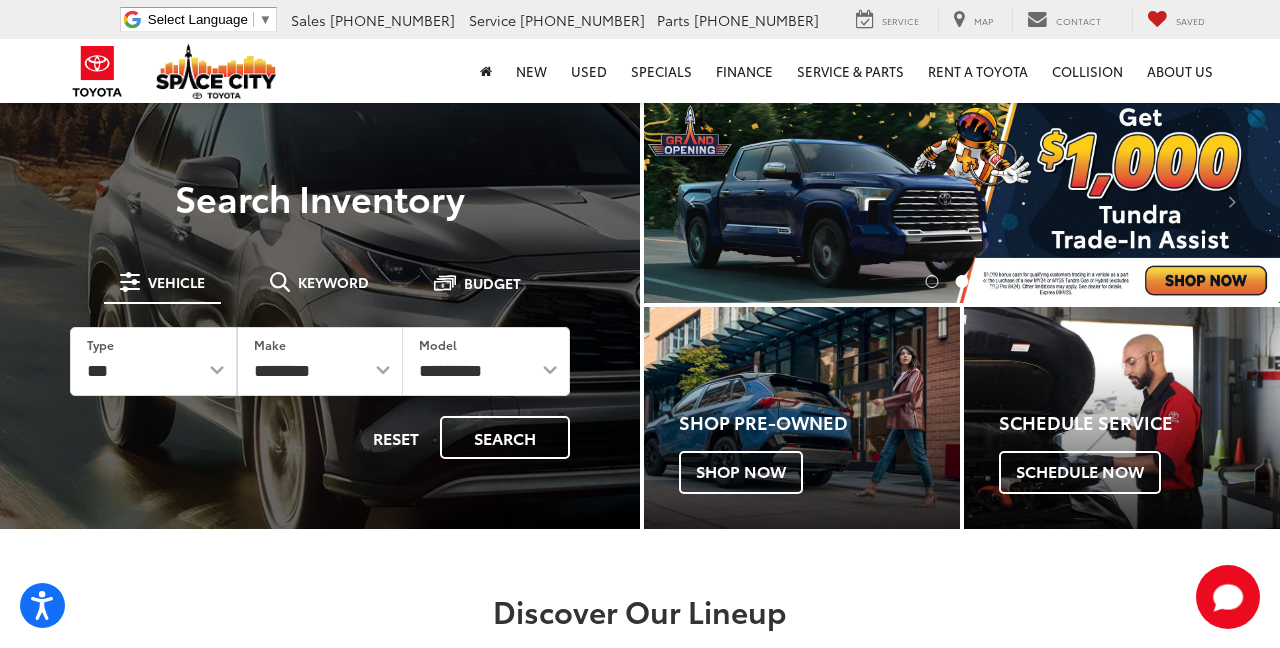 click at bounding box center [962, 201] 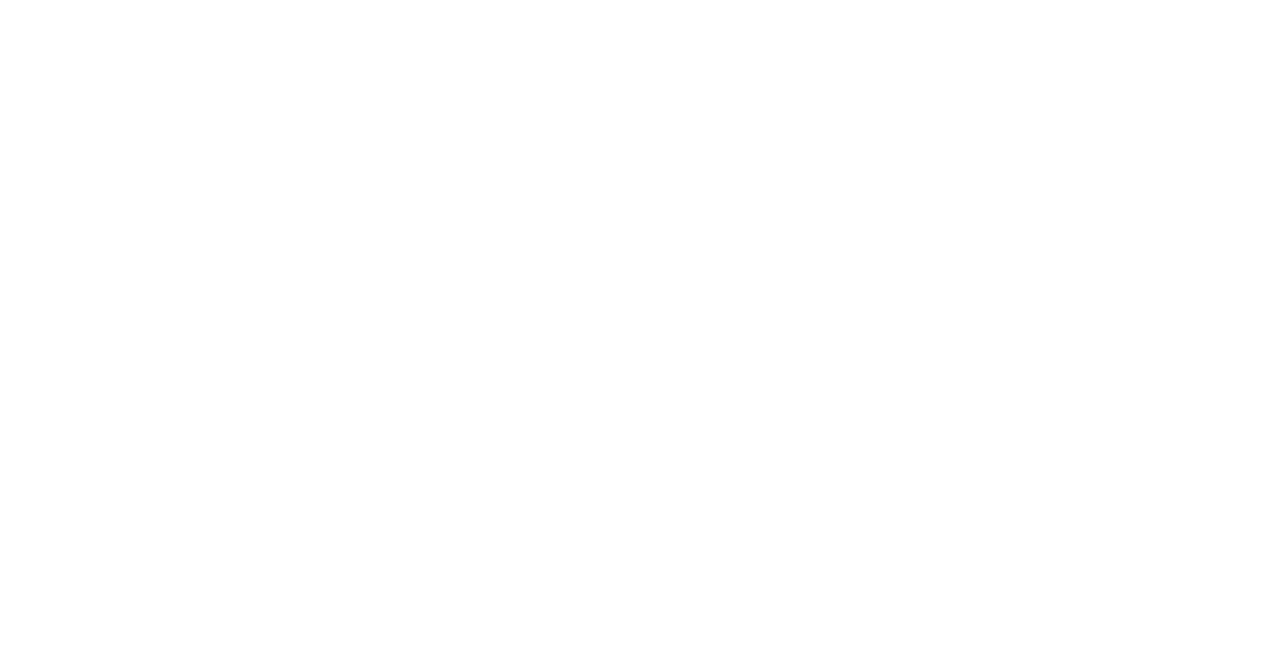 scroll, scrollTop: 0, scrollLeft: 0, axis: both 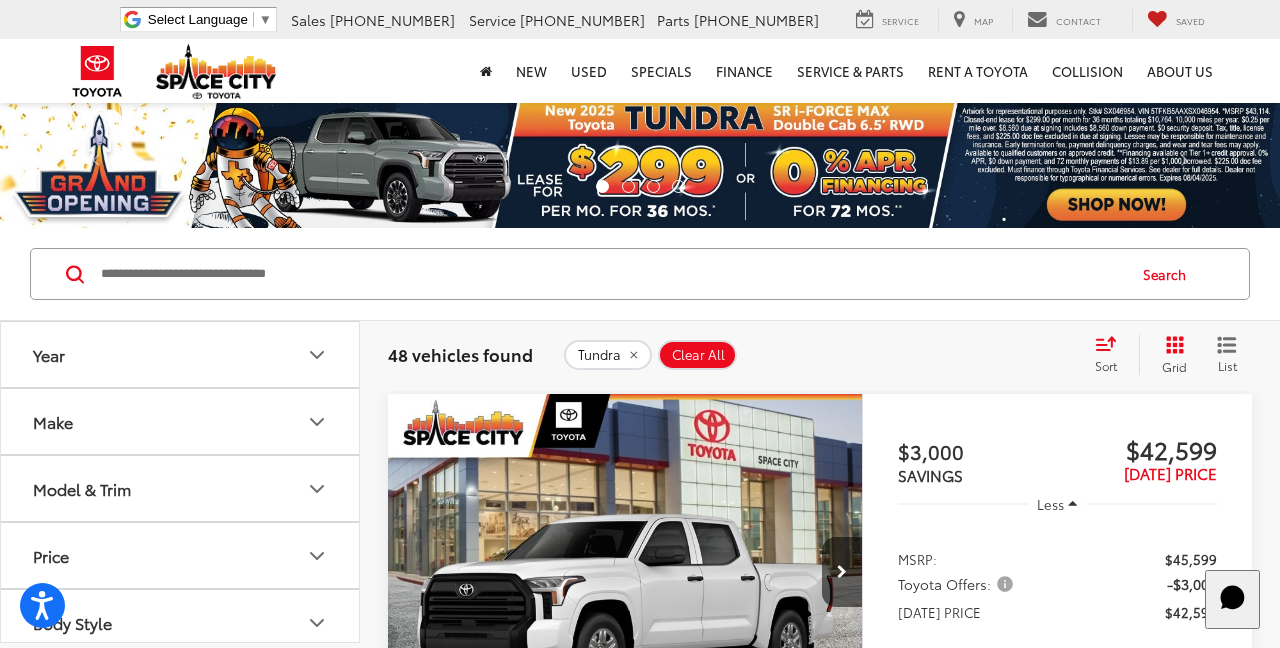 click 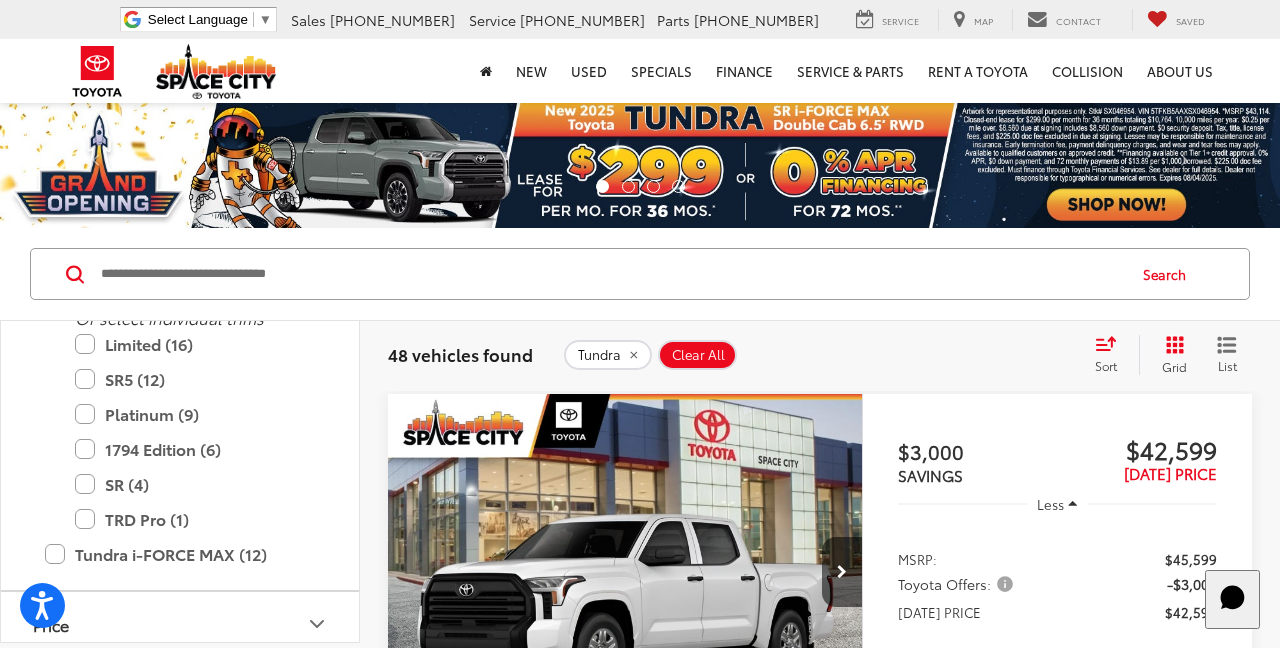 scroll, scrollTop: 1143, scrollLeft: 0, axis: vertical 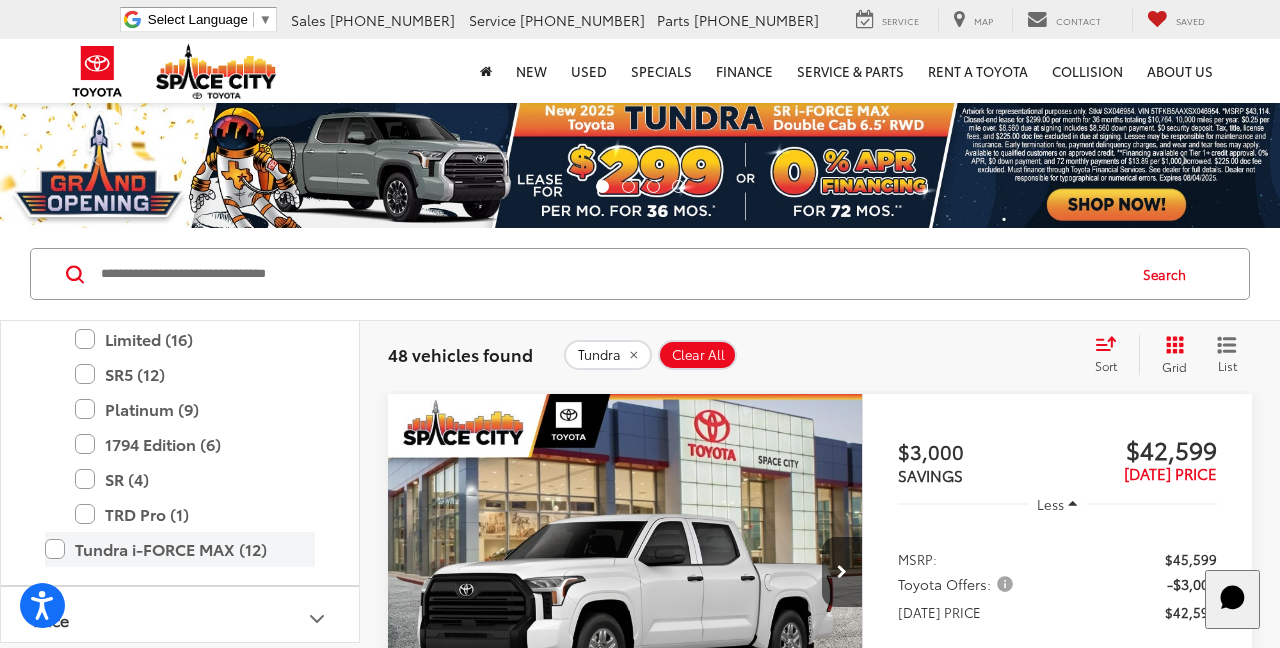 click on "Tundra i-FORCE MAX (12)" at bounding box center (180, 549) 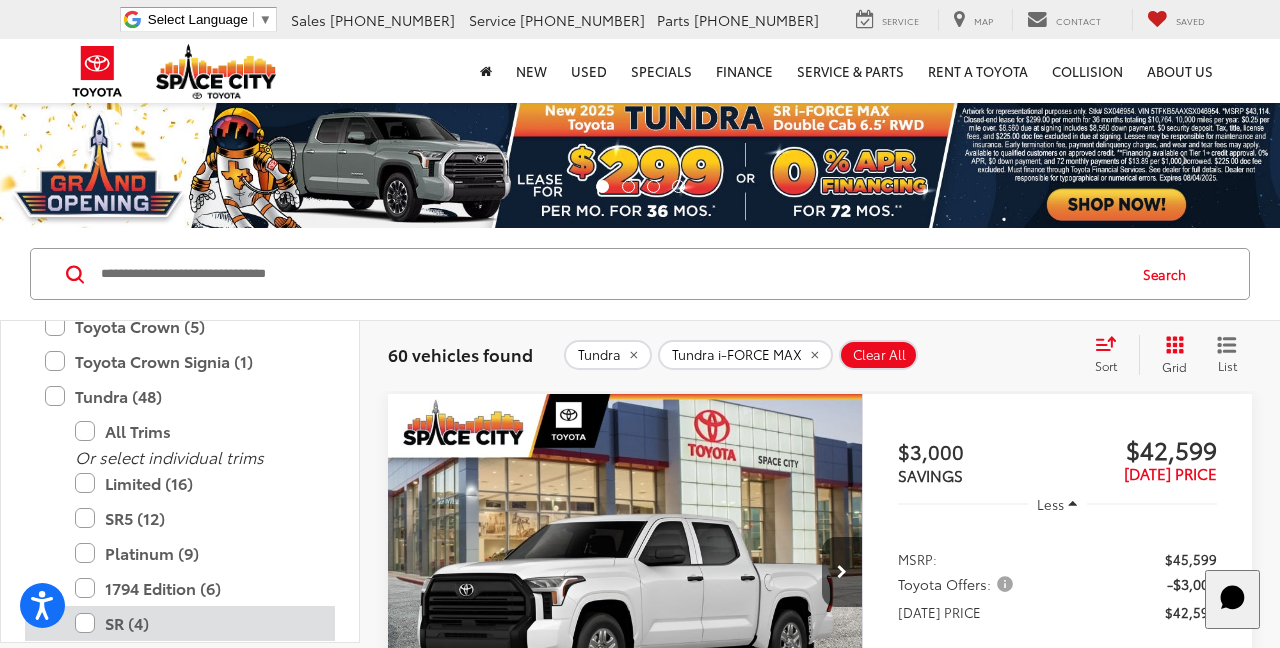 scroll, scrollTop: 977, scrollLeft: 0, axis: vertical 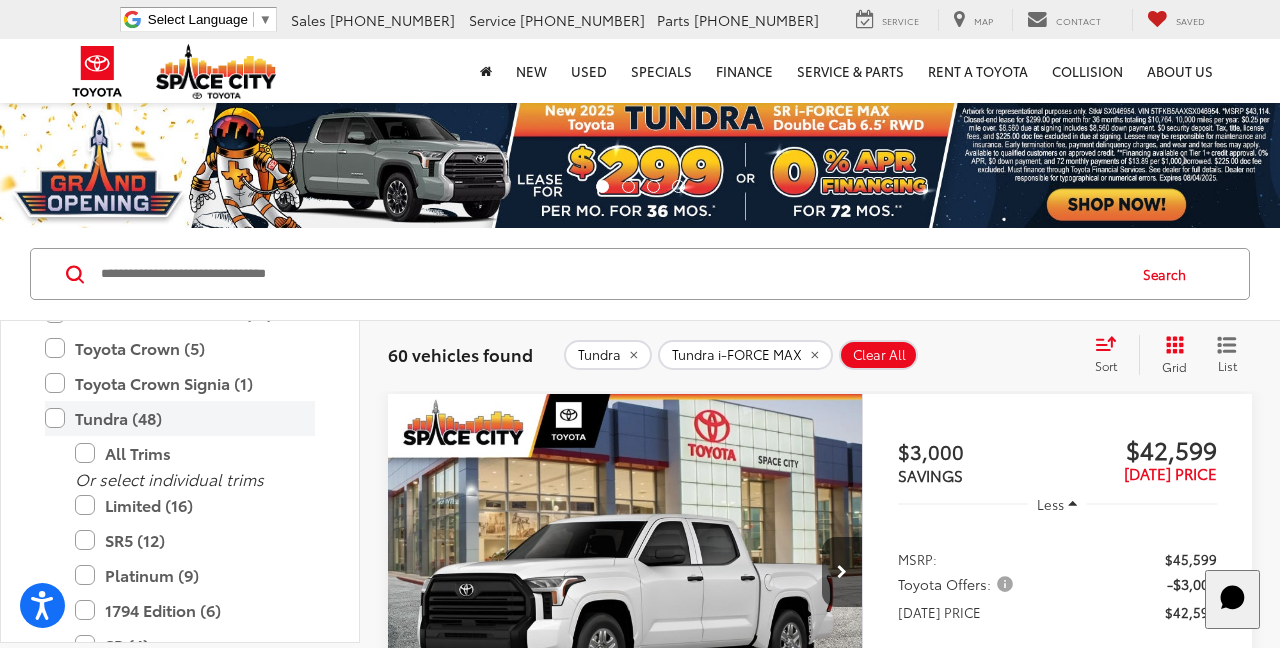 click on "Tundra (48)" at bounding box center [180, 418] 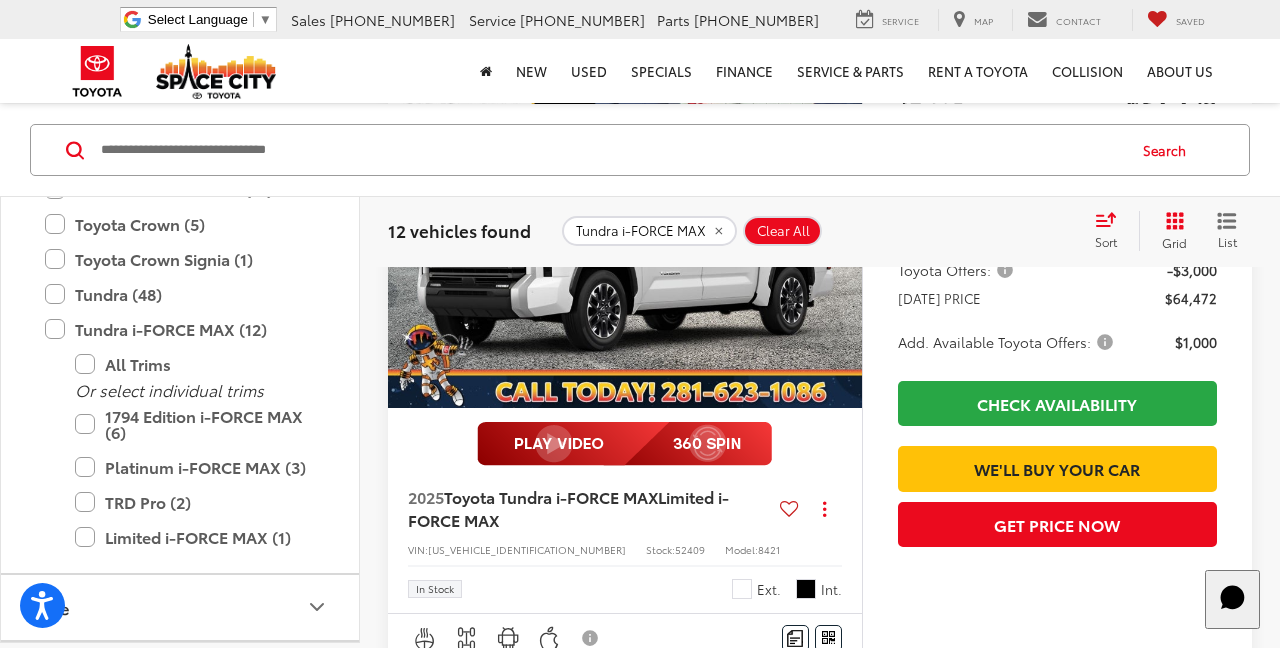 scroll, scrollTop: 353, scrollLeft: 0, axis: vertical 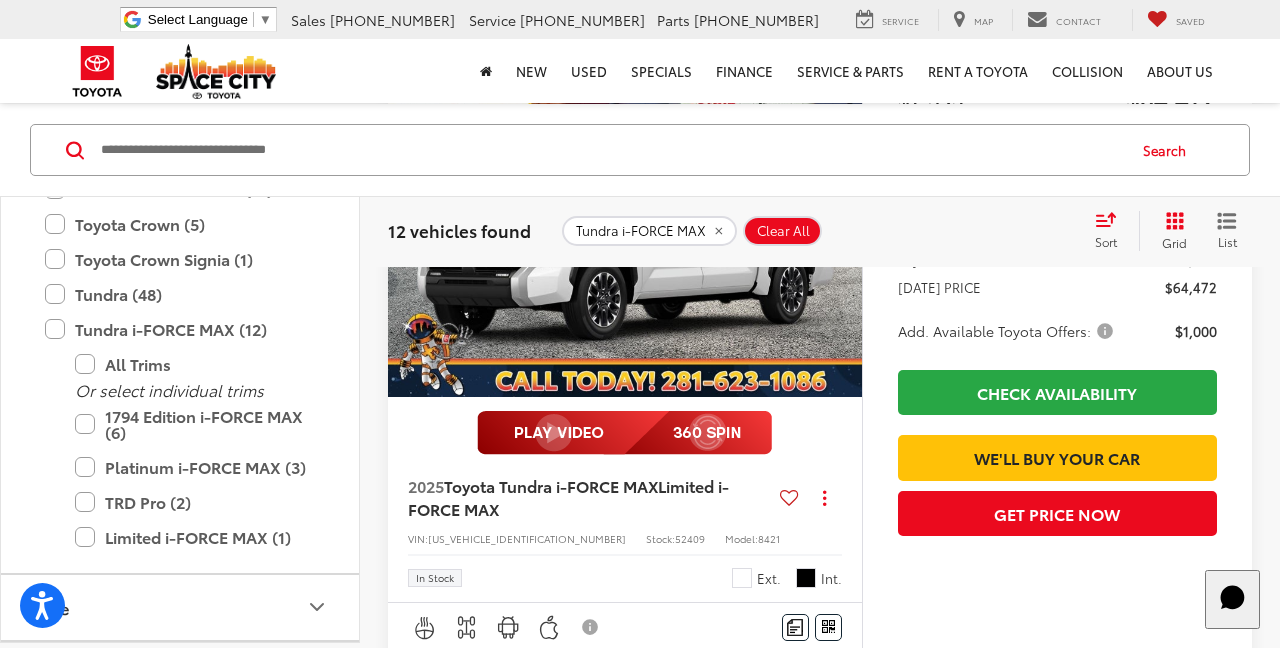 click at bounding box center [742, 578] 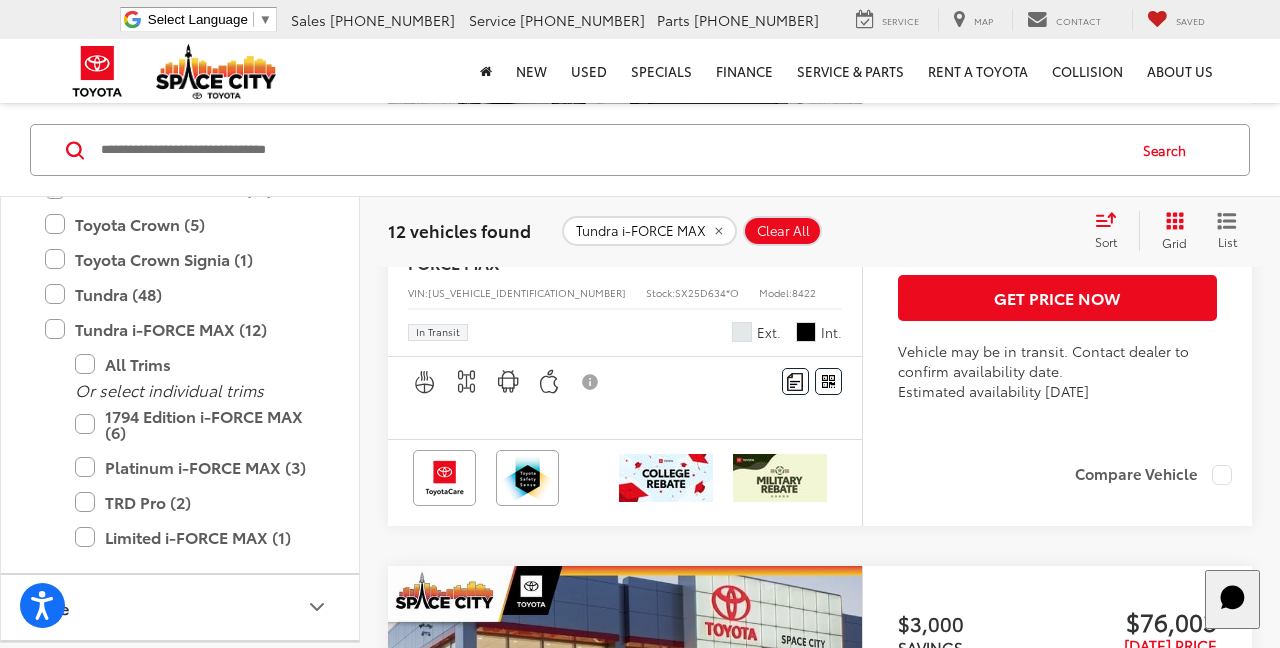 scroll, scrollTop: 4878, scrollLeft: 0, axis: vertical 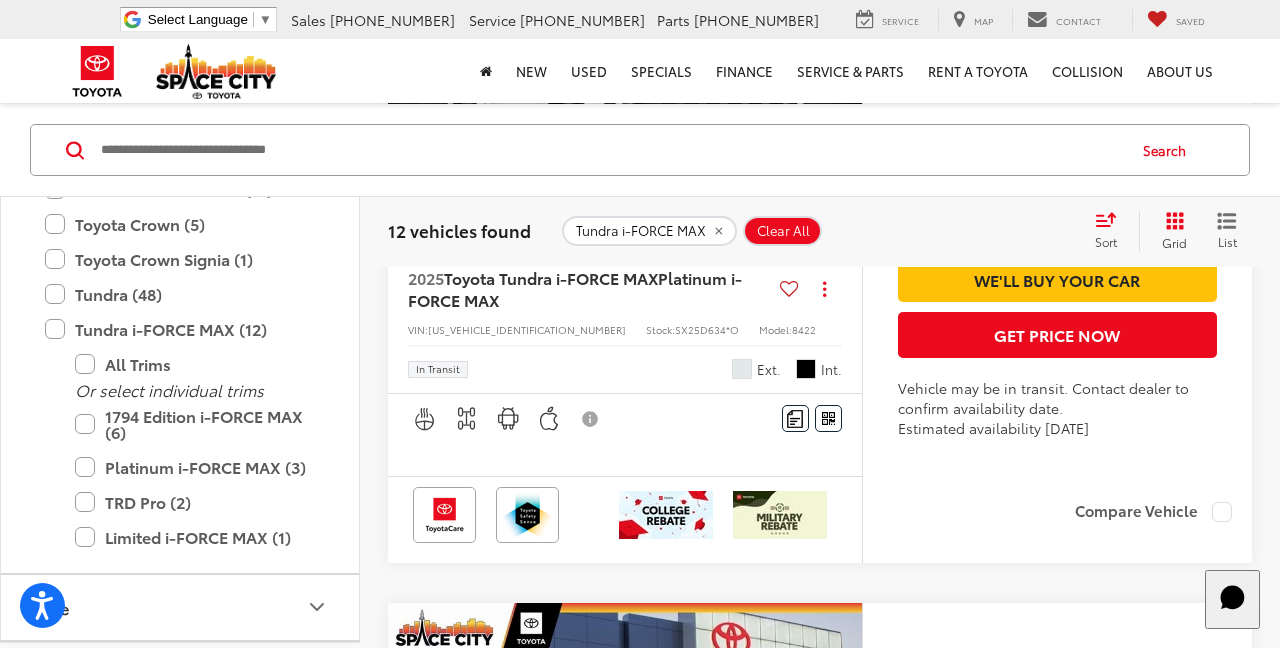click at bounding box center [742, 369] 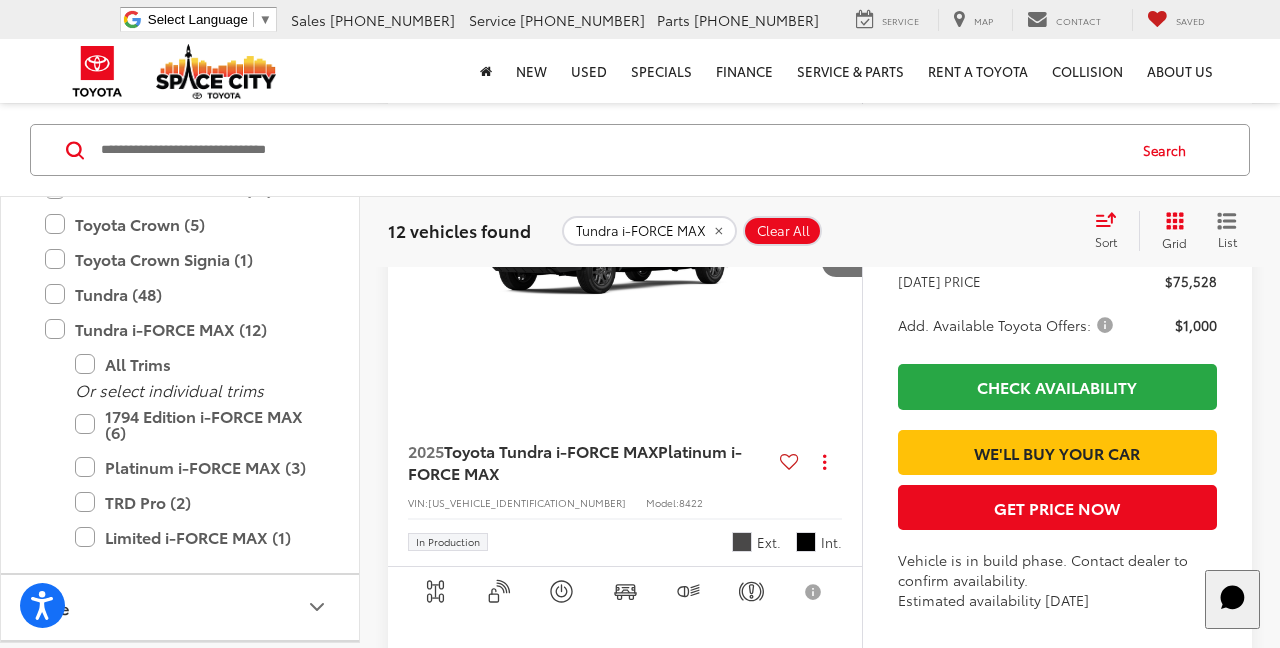 scroll, scrollTop: 3299, scrollLeft: 0, axis: vertical 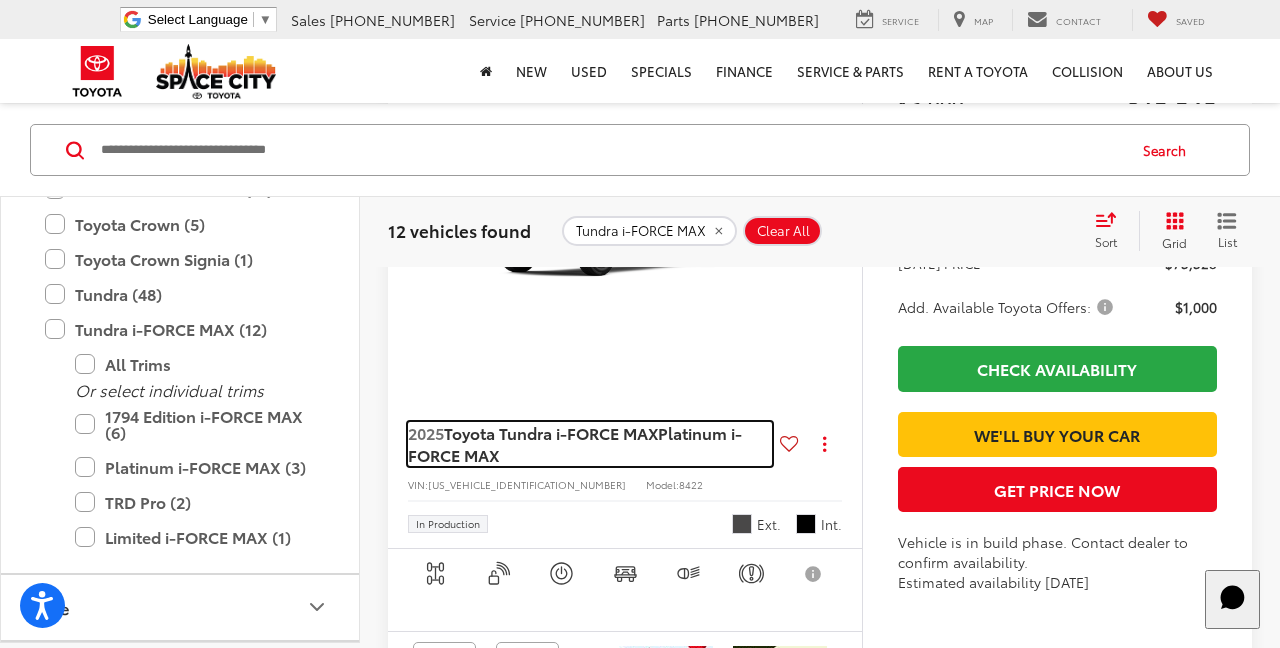 click on "Platinum i-FORCE MAX" at bounding box center (575, 443) 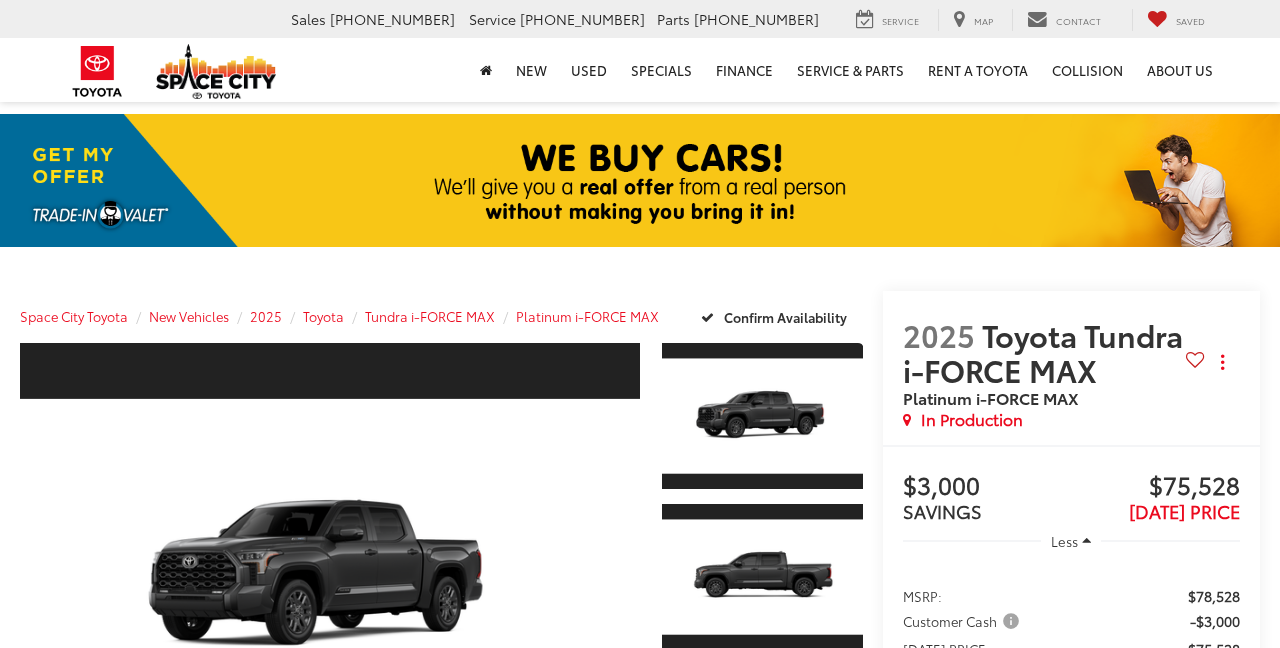scroll, scrollTop: 0, scrollLeft: 0, axis: both 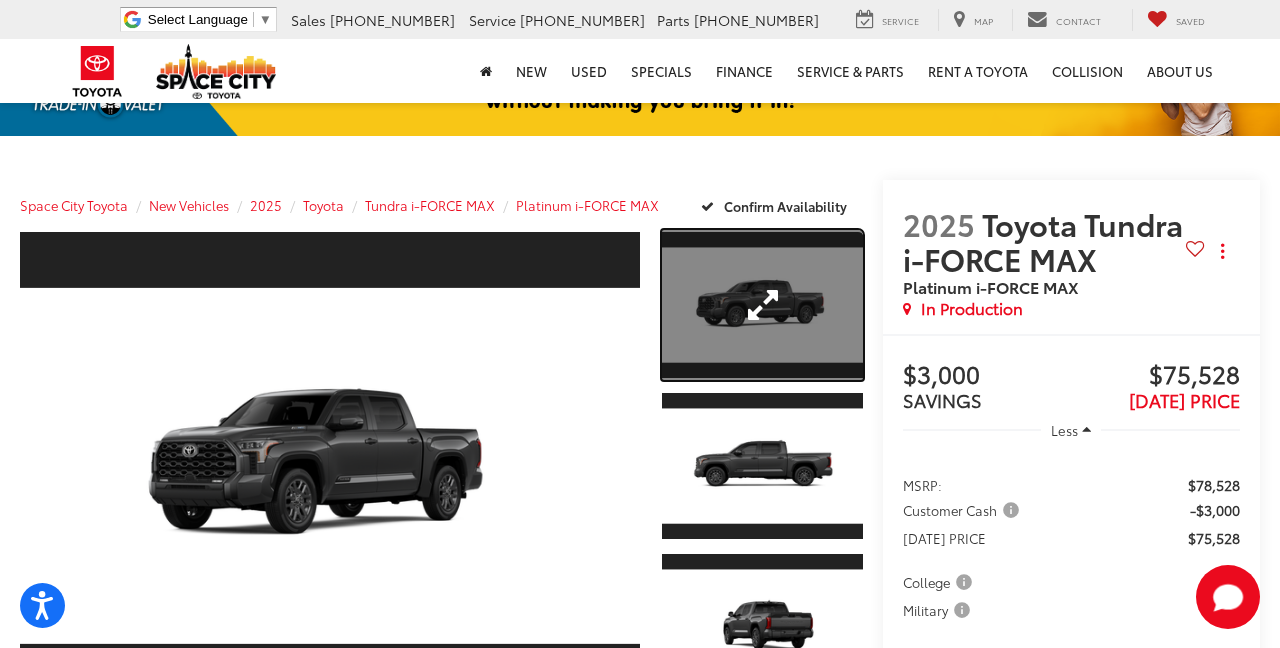 click at bounding box center [762, 305] 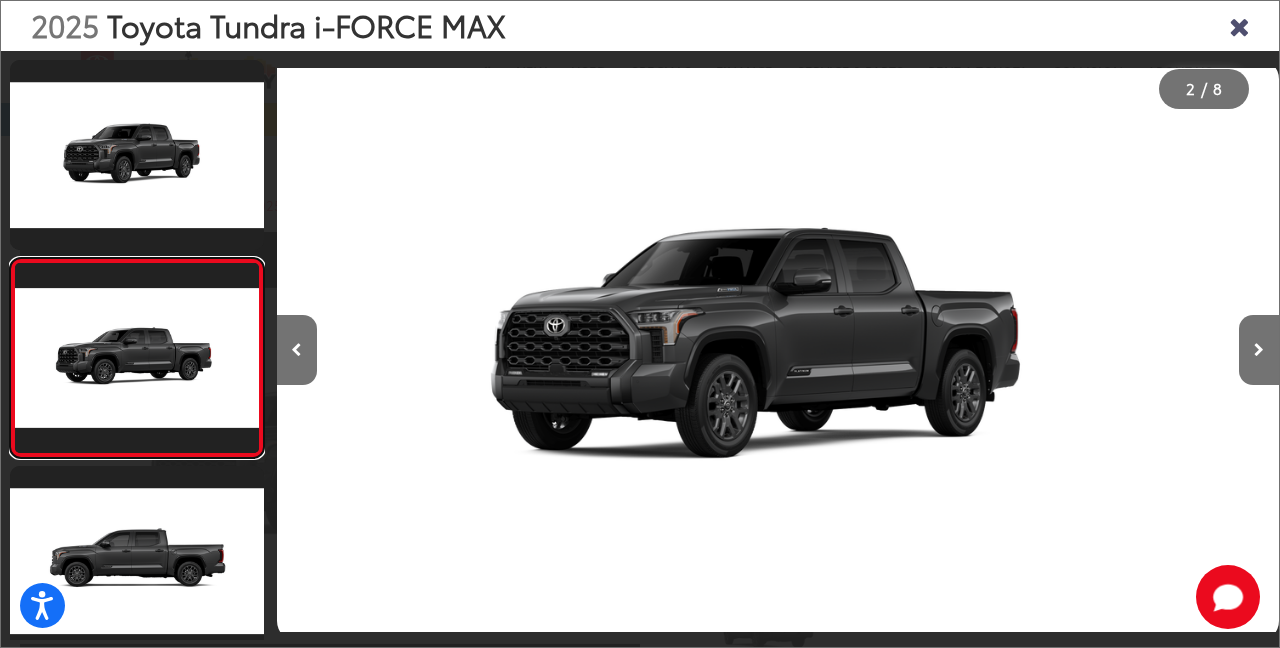 scroll, scrollTop: 0, scrollLeft: 232, axis: horizontal 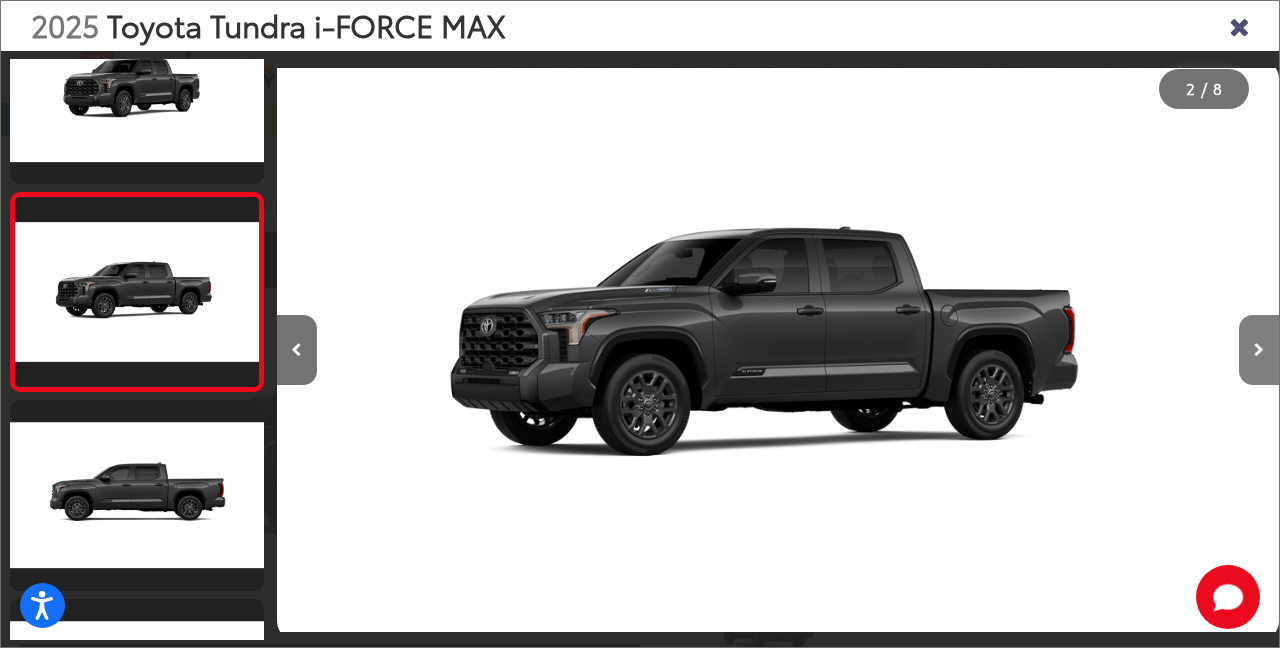 click at bounding box center (1259, 350) 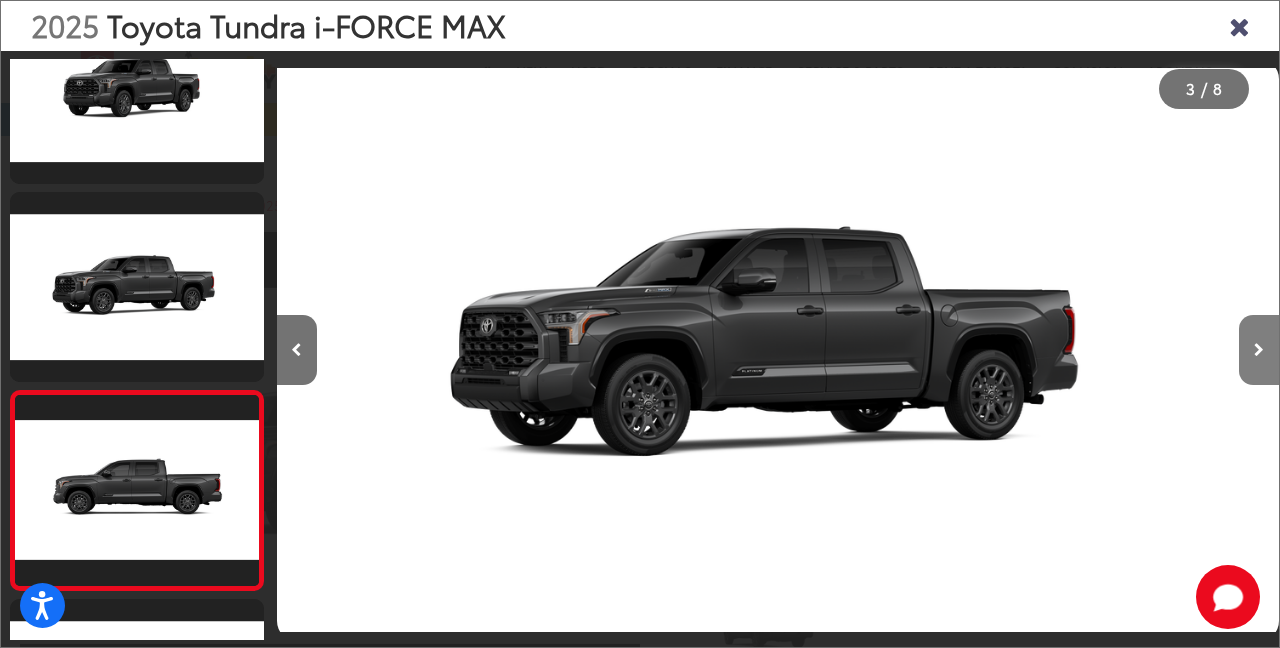 scroll, scrollTop: 0, scrollLeft: 1172, axis: horizontal 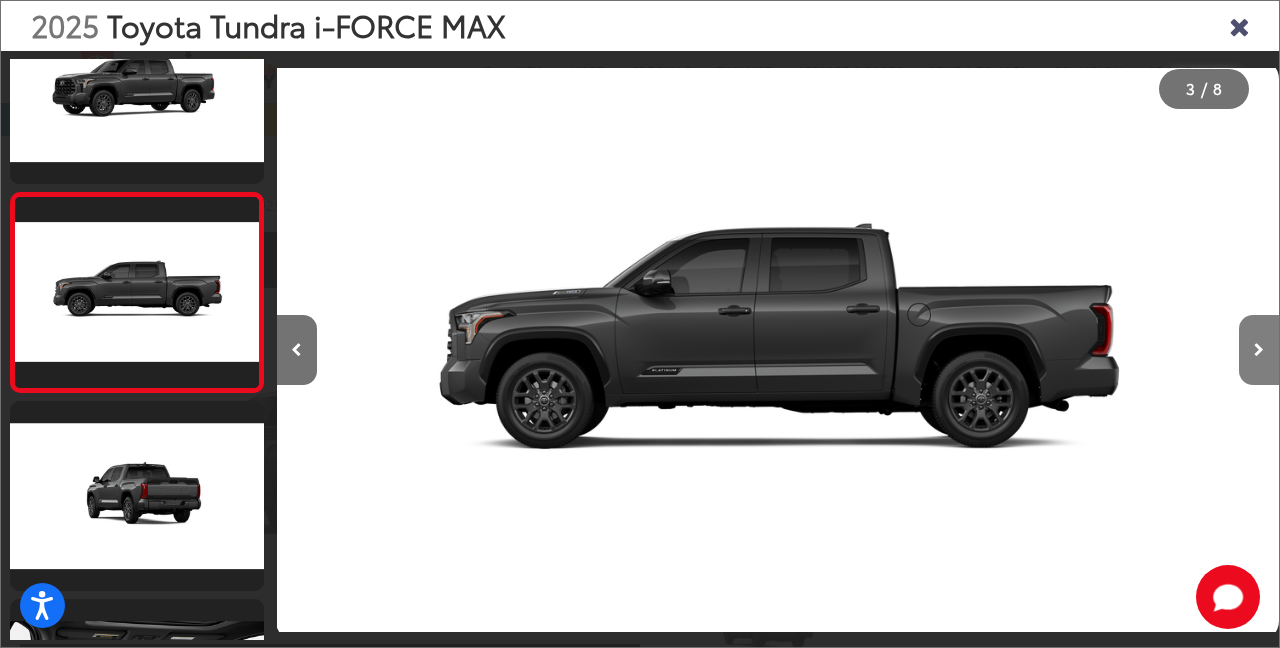 click at bounding box center (1259, 350) 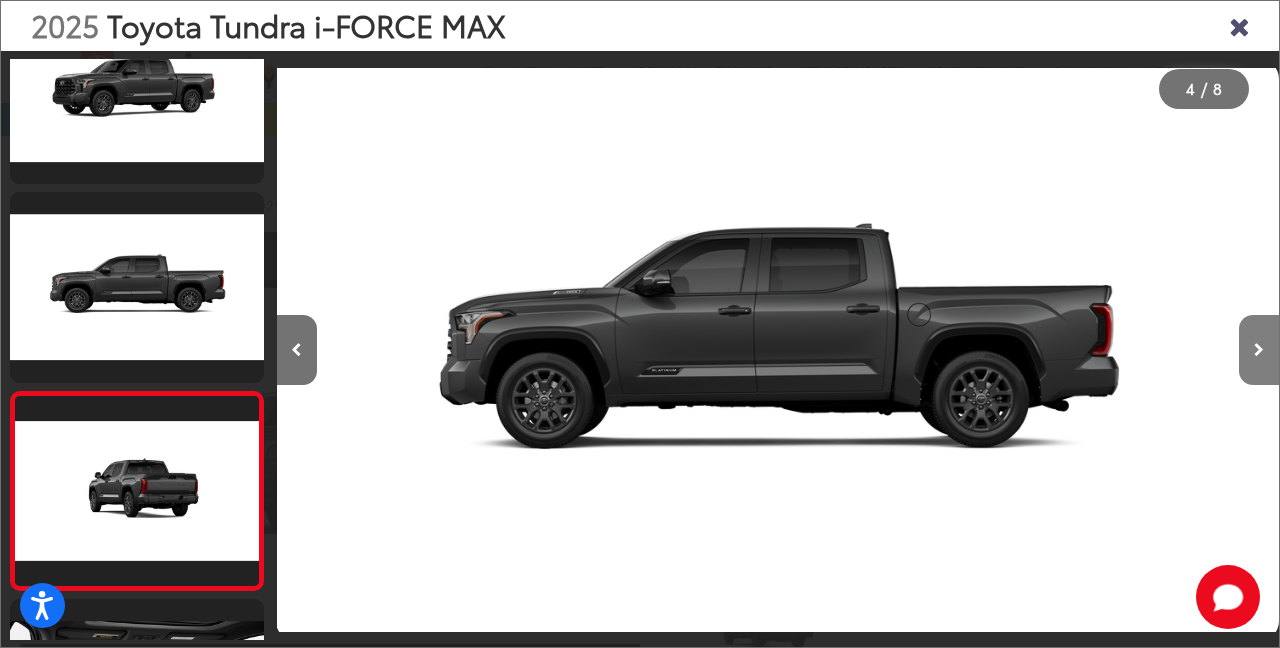 scroll, scrollTop: 0, scrollLeft: 2239, axis: horizontal 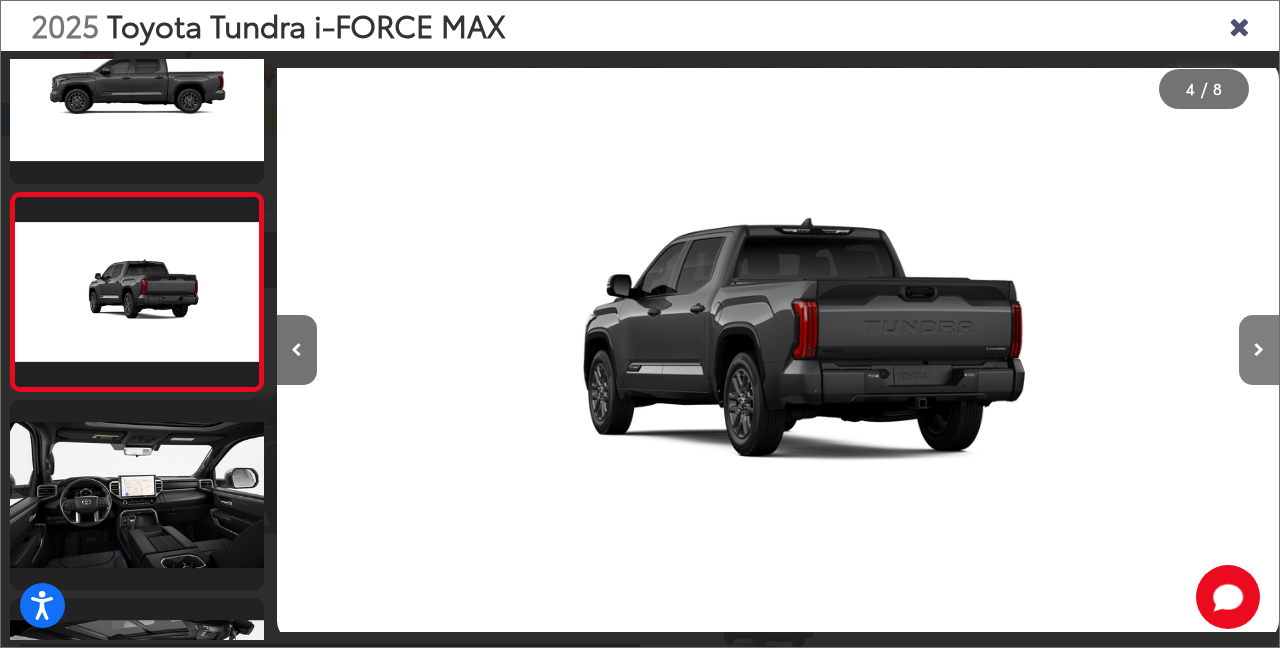 click at bounding box center (1259, 350) 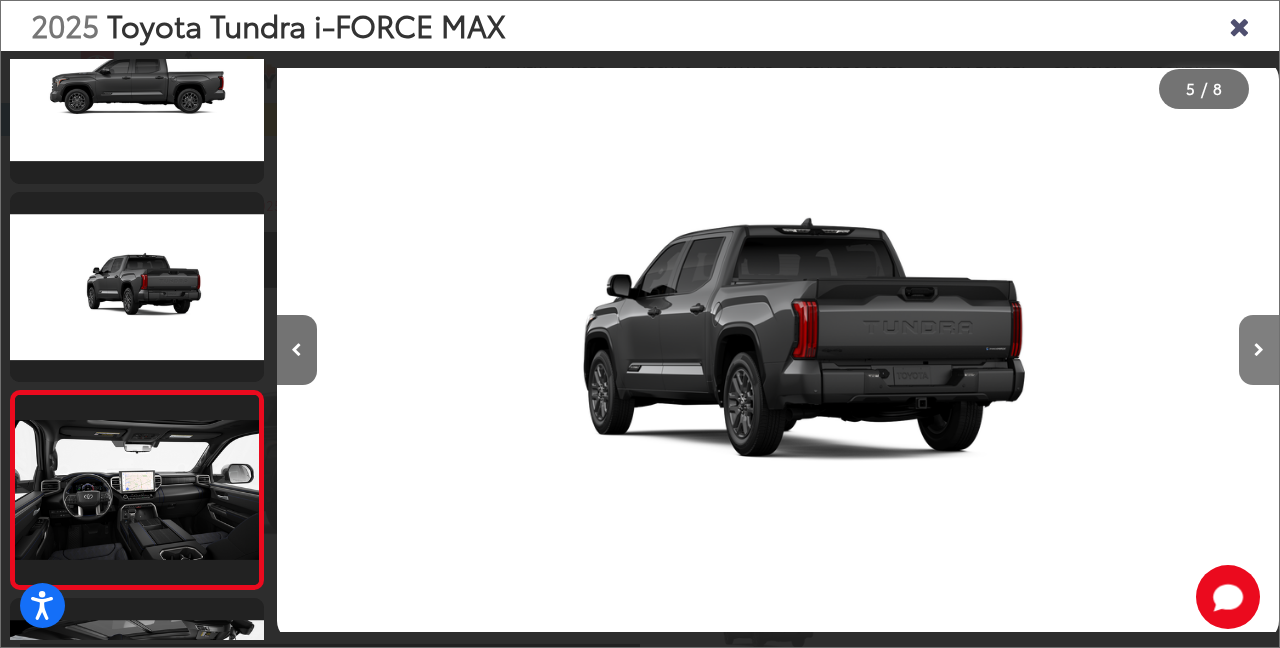 scroll, scrollTop: 0, scrollLeft: 3239, axis: horizontal 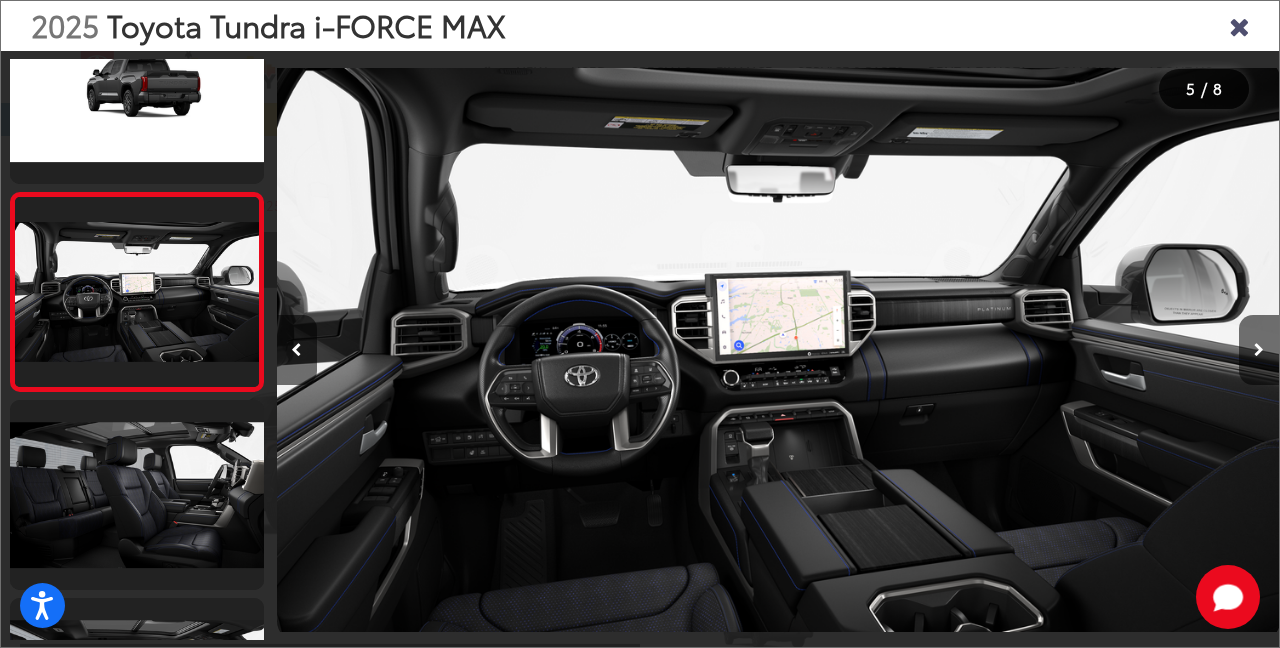 click at bounding box center [1239, 25] 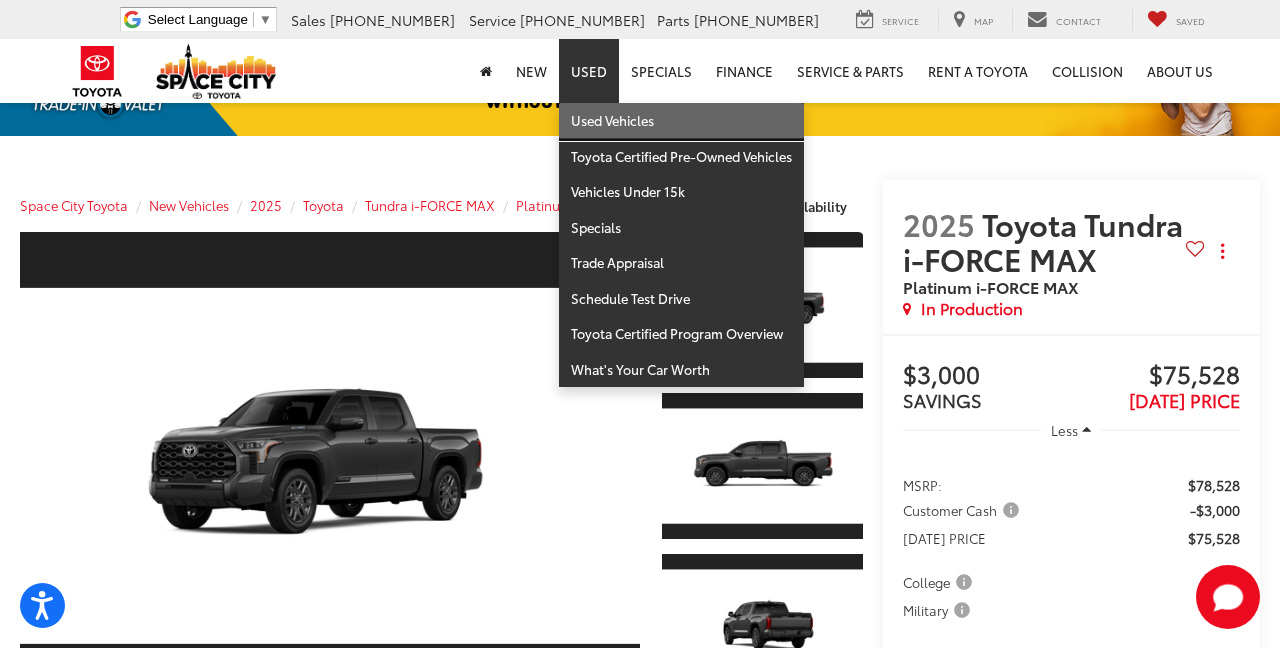 click on "Used Vehicles" at bounding box center [681, 121] 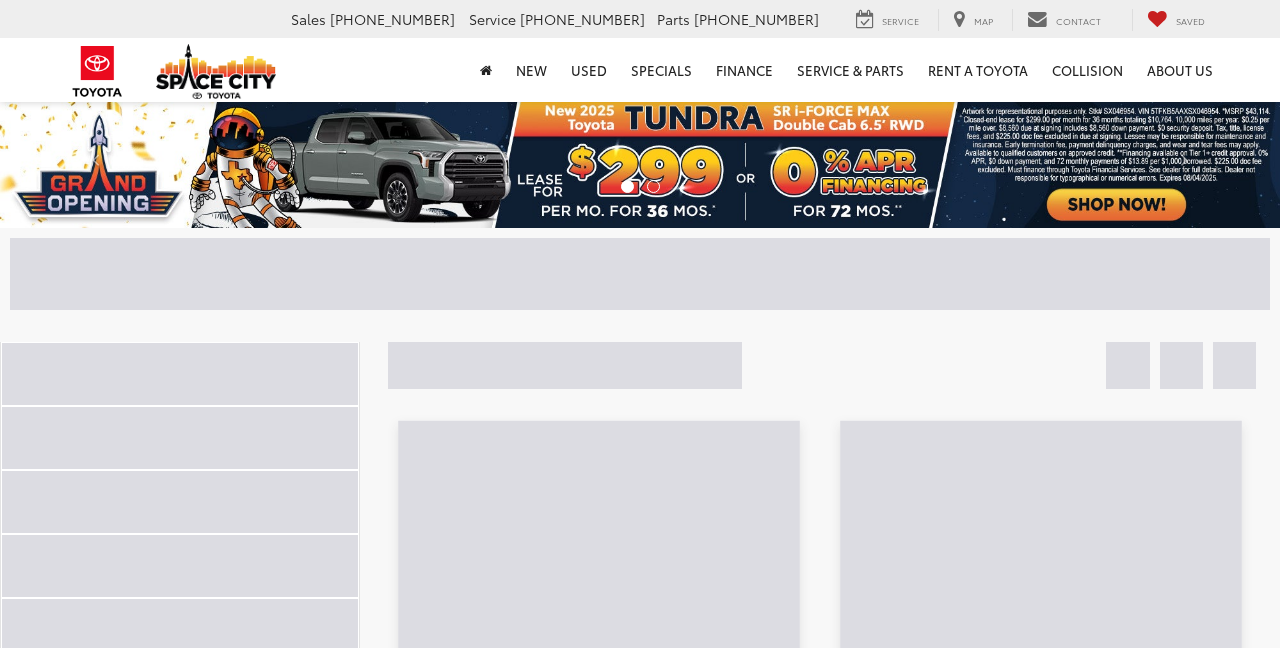 scroll, scrollTop: 0, scrollLeft: 0, axis: both 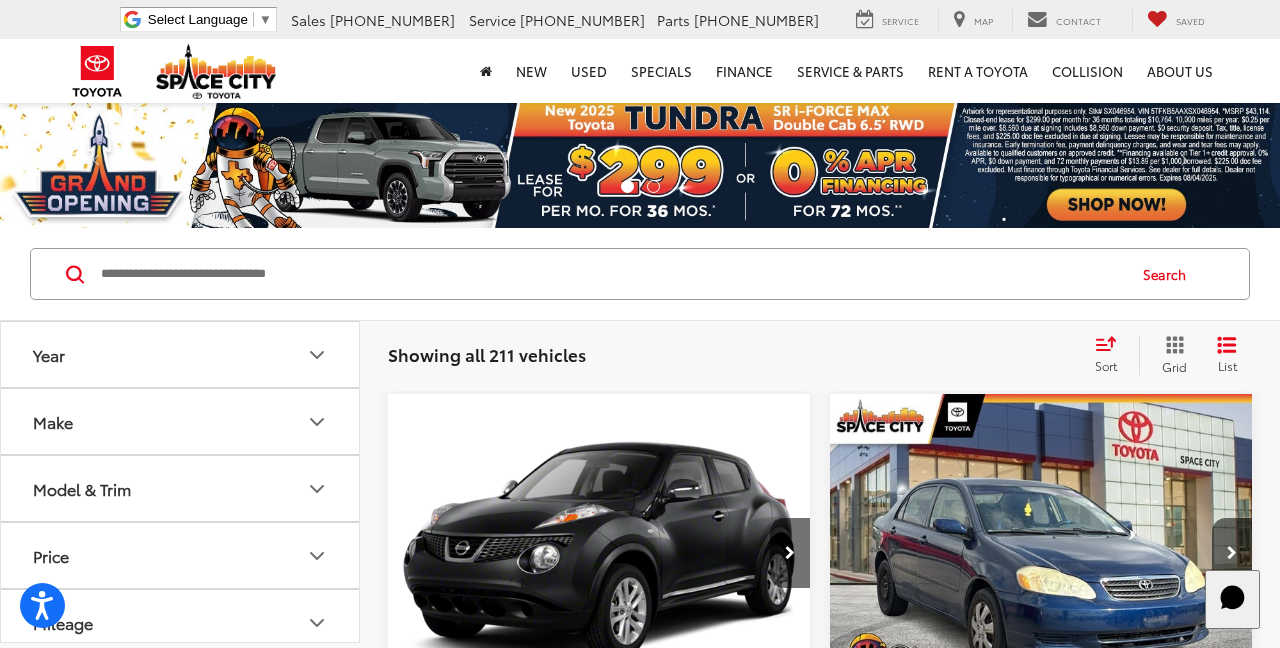 click at bounding box center (611, 274) 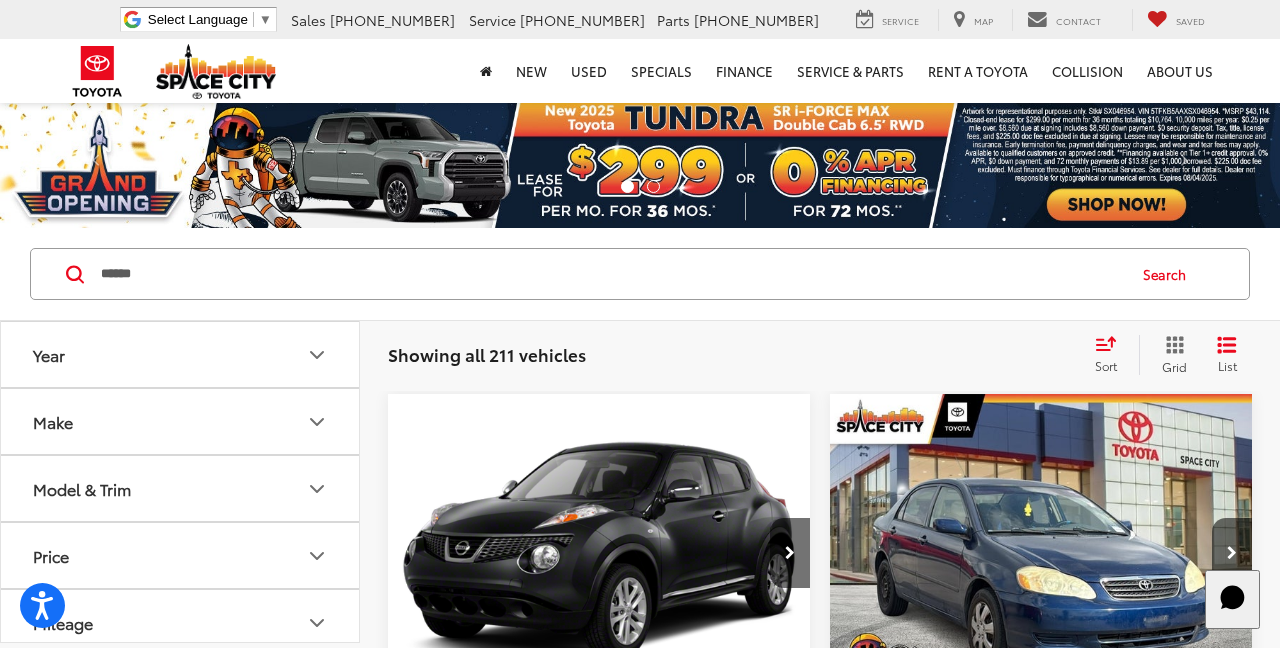 type on "******" 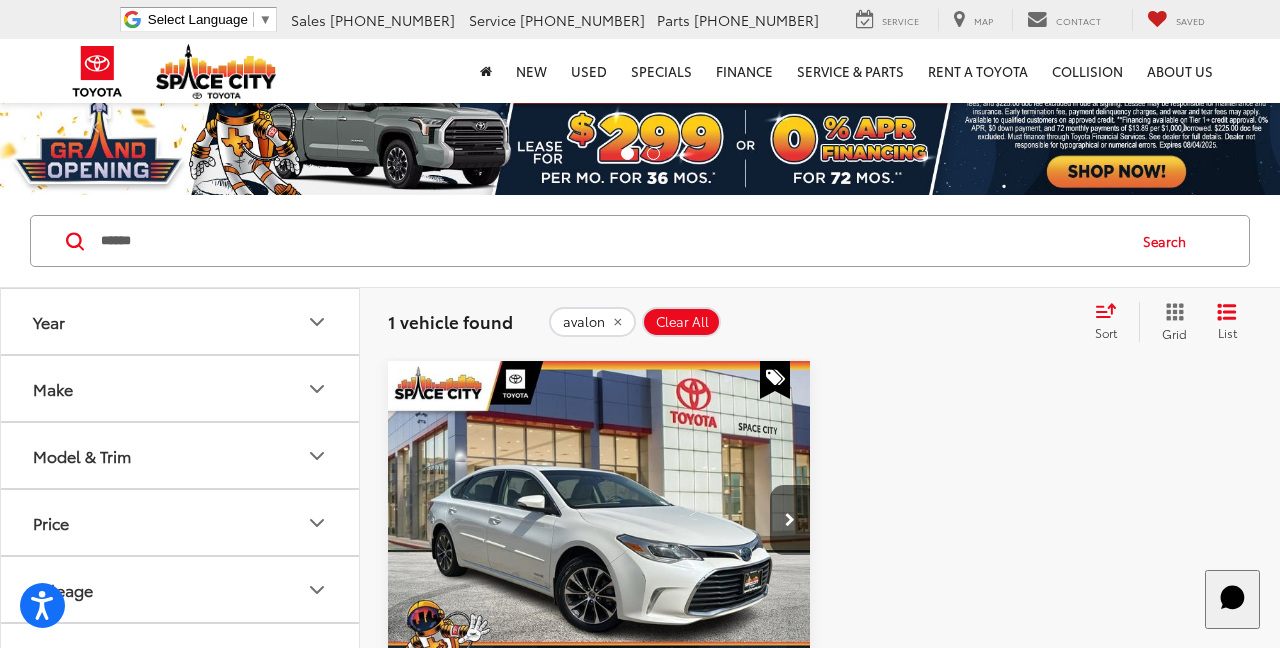 scroll, scrollTop: 0, scrollLeft: 0, axis: both 